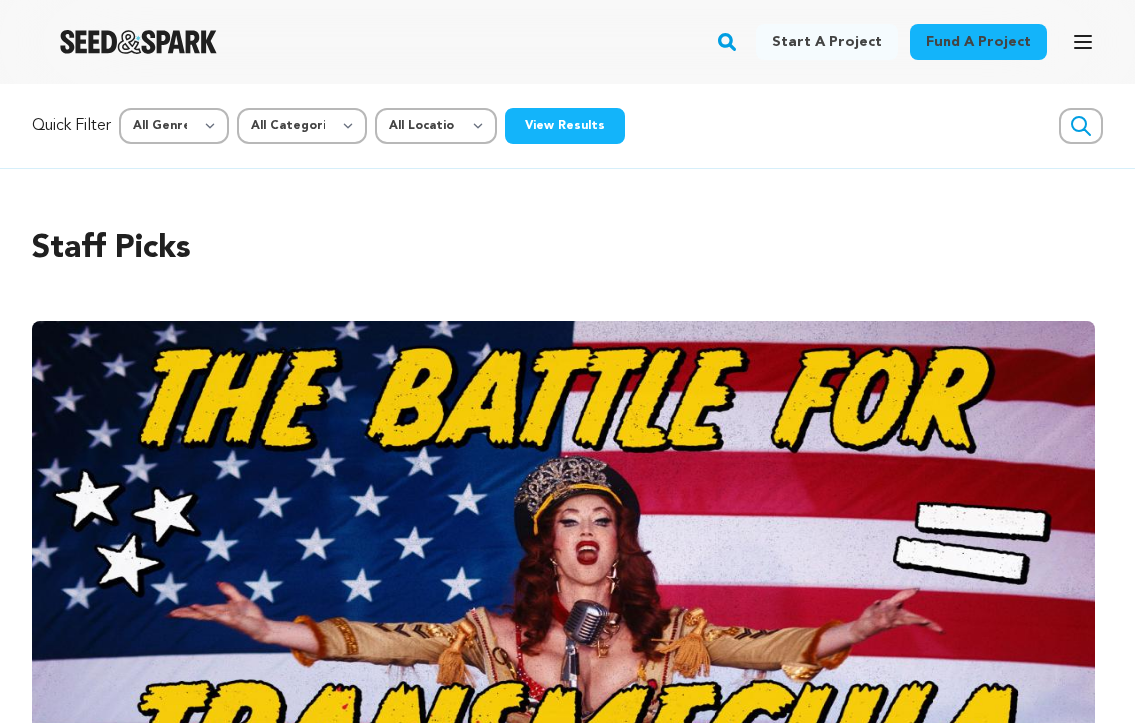 scroll, scrollTop: 33, scrollLeft: 0, axis: vertical 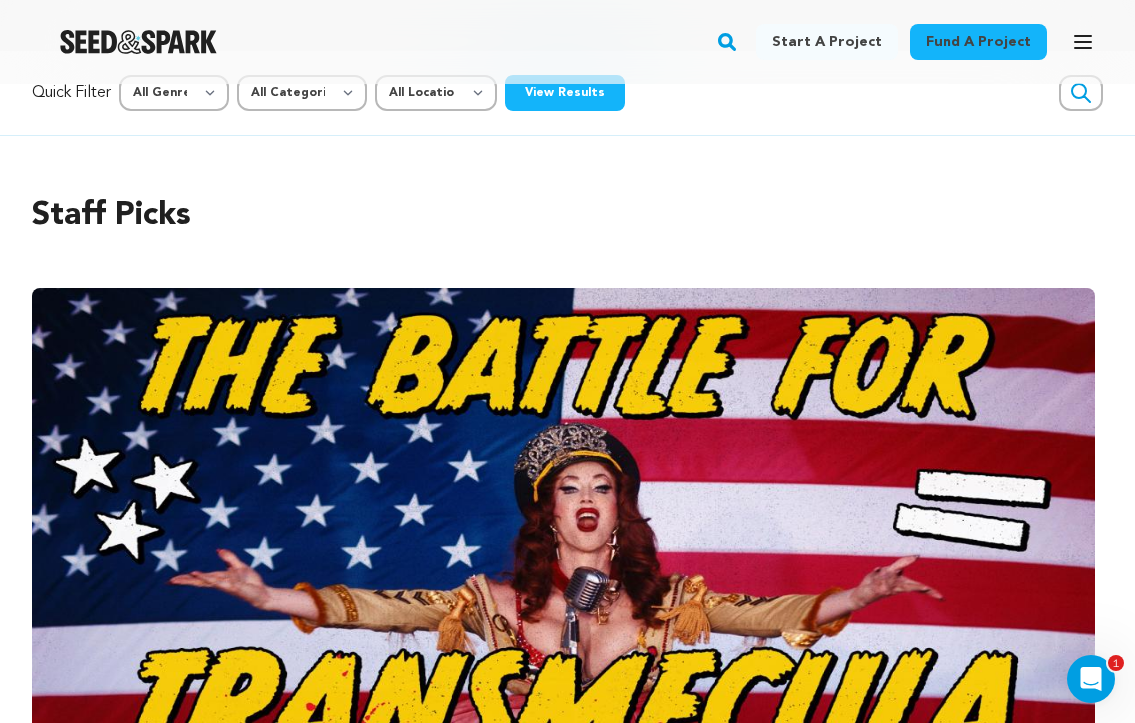 click 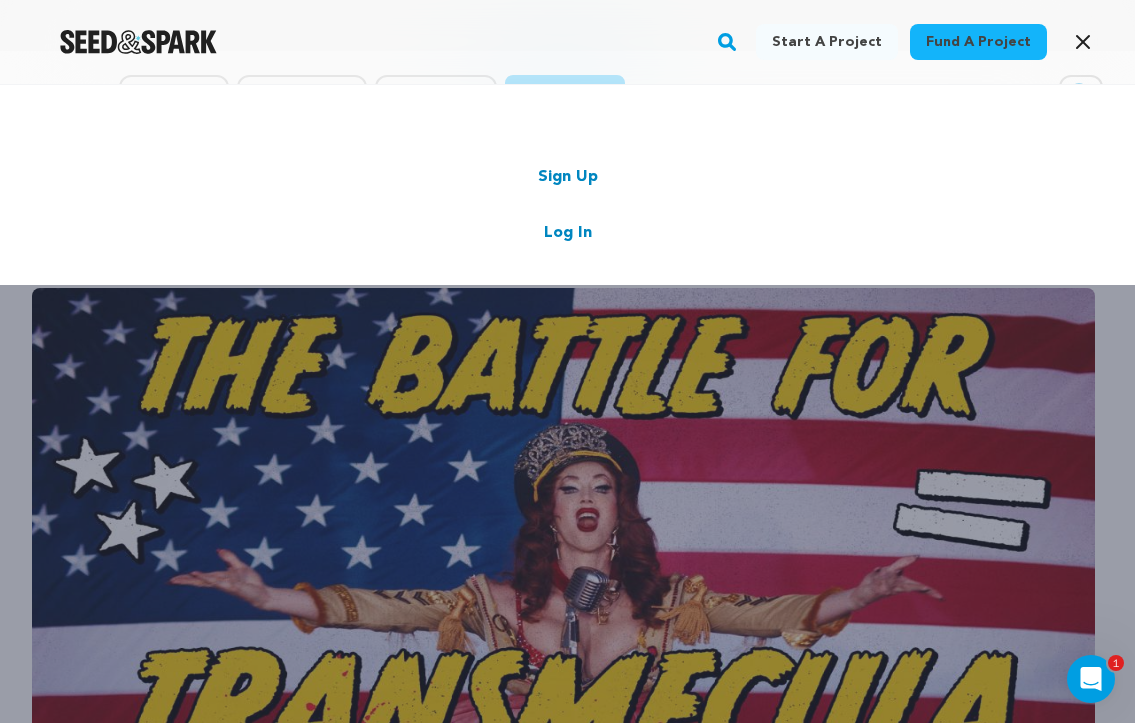 click on "Log In" at bounding box center [568, 233] 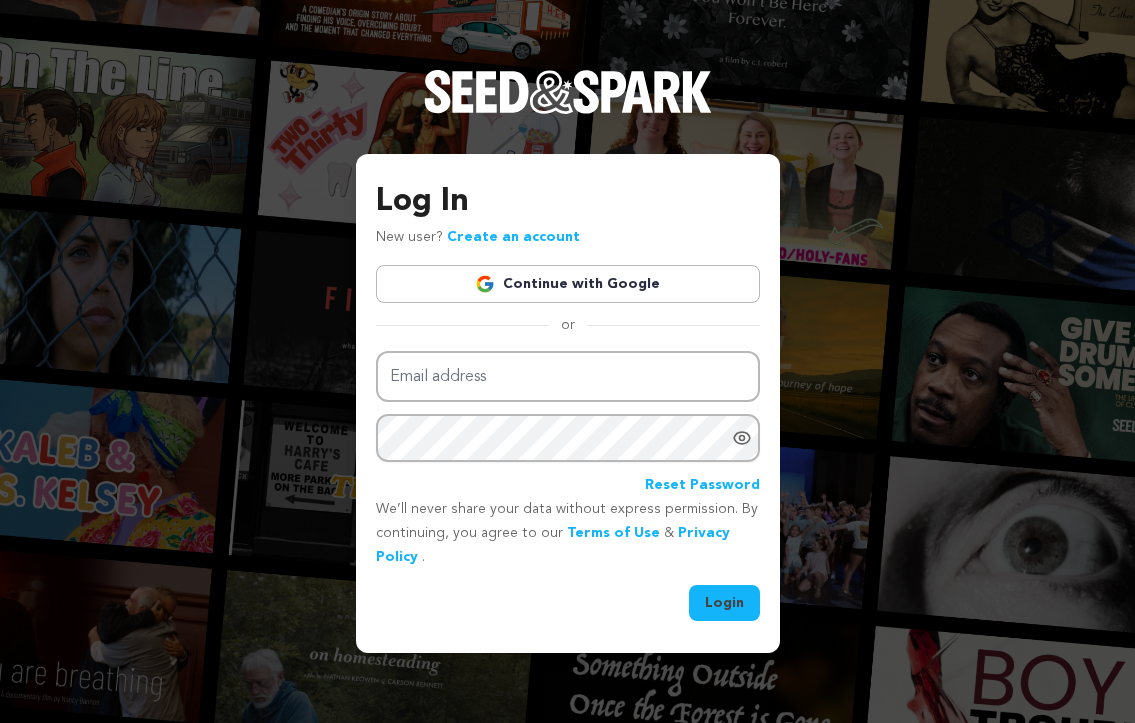 scroll, scrollTop: 0, scrollLeft: 0, axis: both 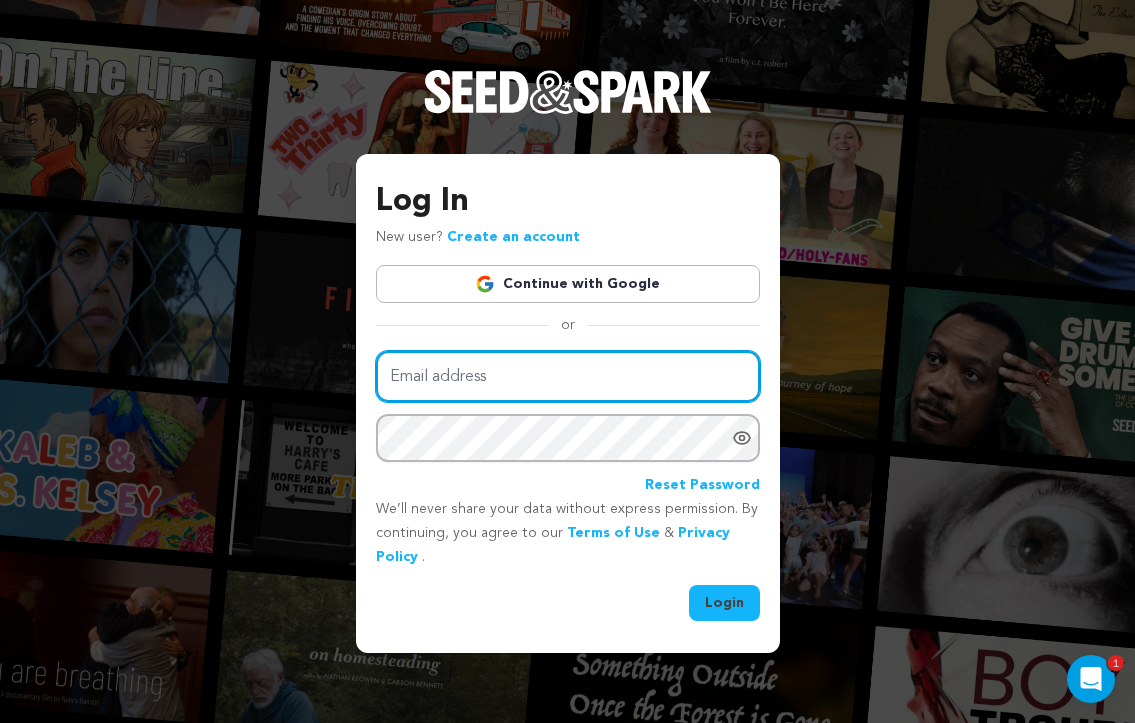 type on "Casey.s.regan@gmail.com" 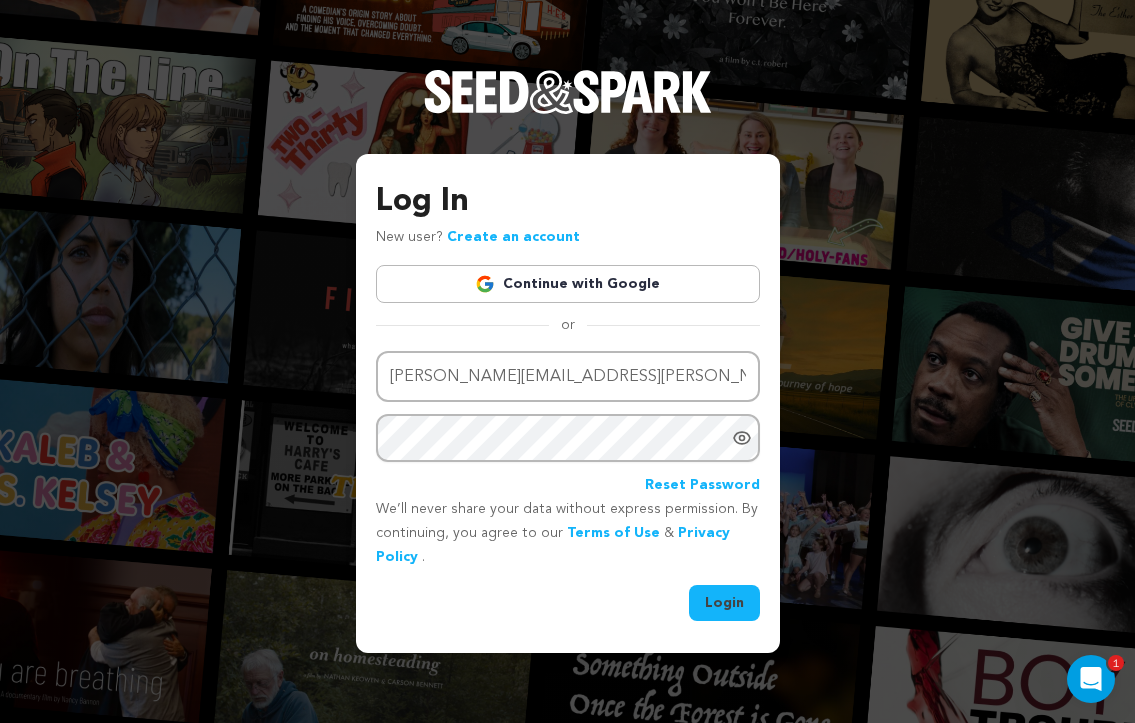 click on "Login" at bounding box center (724, 603) 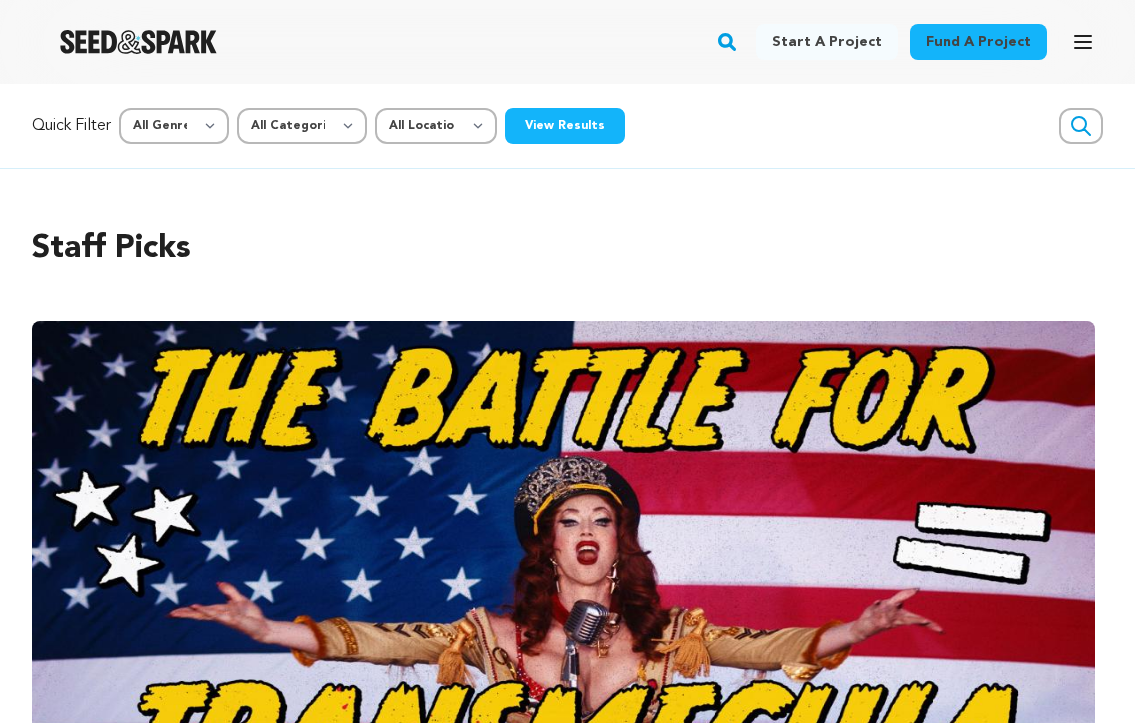 scroll, scrollTop: 0, scrollLeft: 0, axis: both 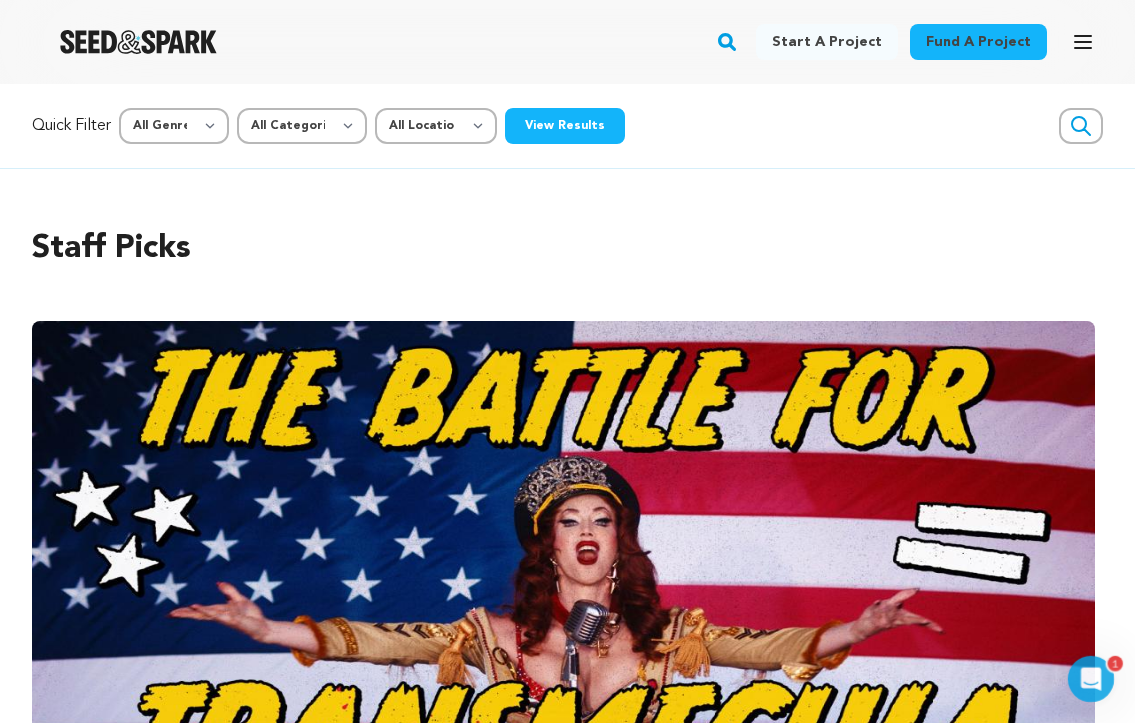 click 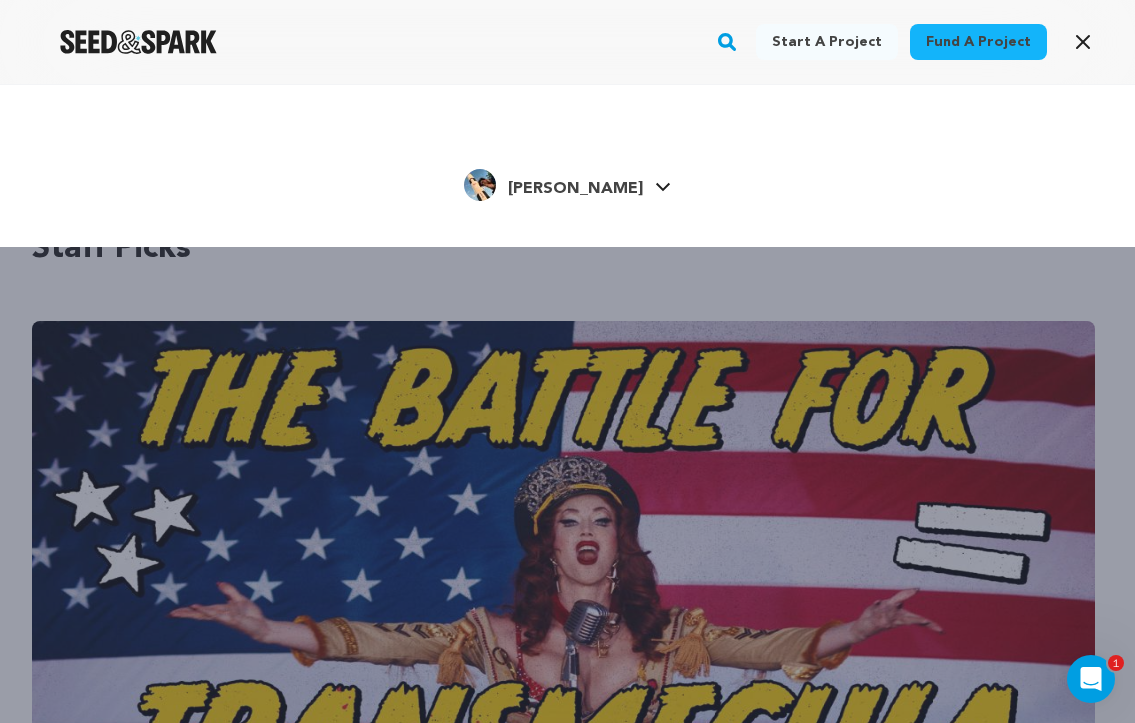click on "[PERSON_NAME]" at bounding box center [575, 189] 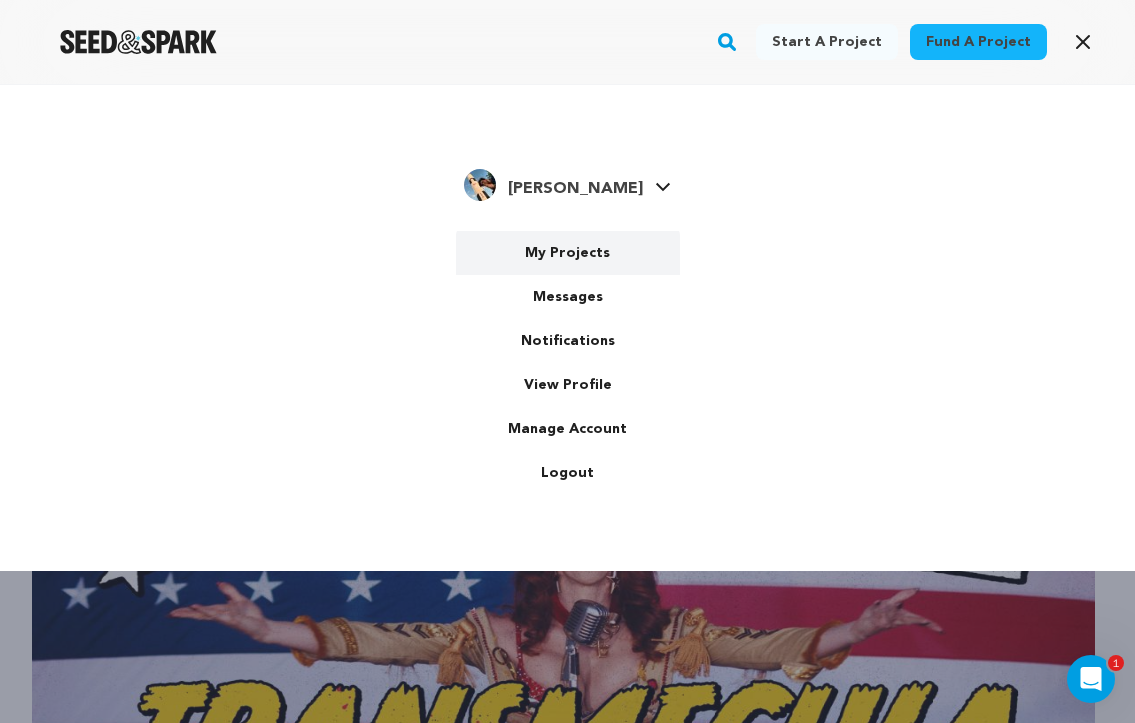 click on "My Projects" at bounding box center (568, 253) 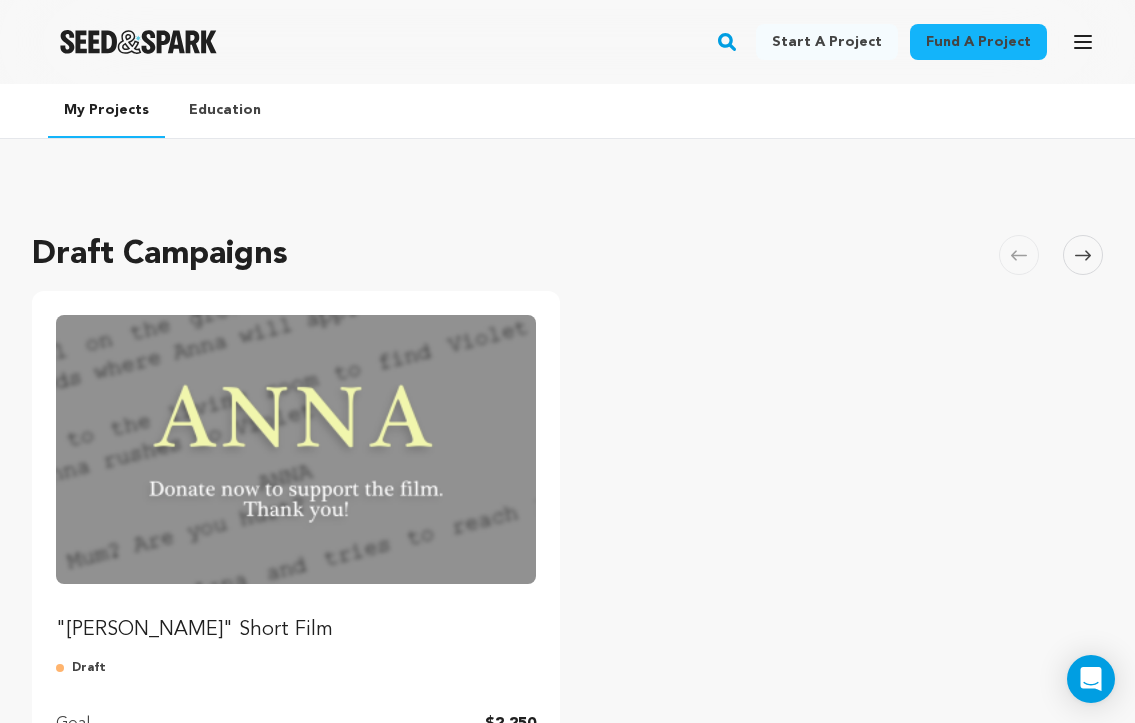 scroll, scrollTop: 0, scrollLeft: 0, axis: both 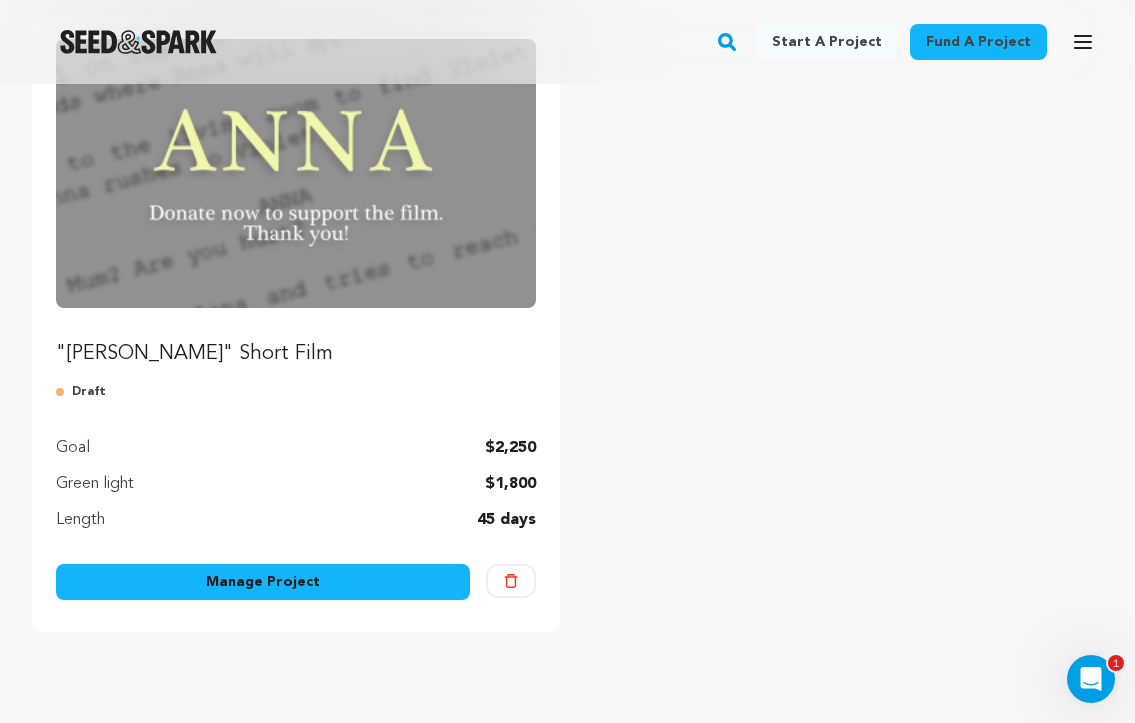 click on "Manage Project" at bounding box center (263, 582) 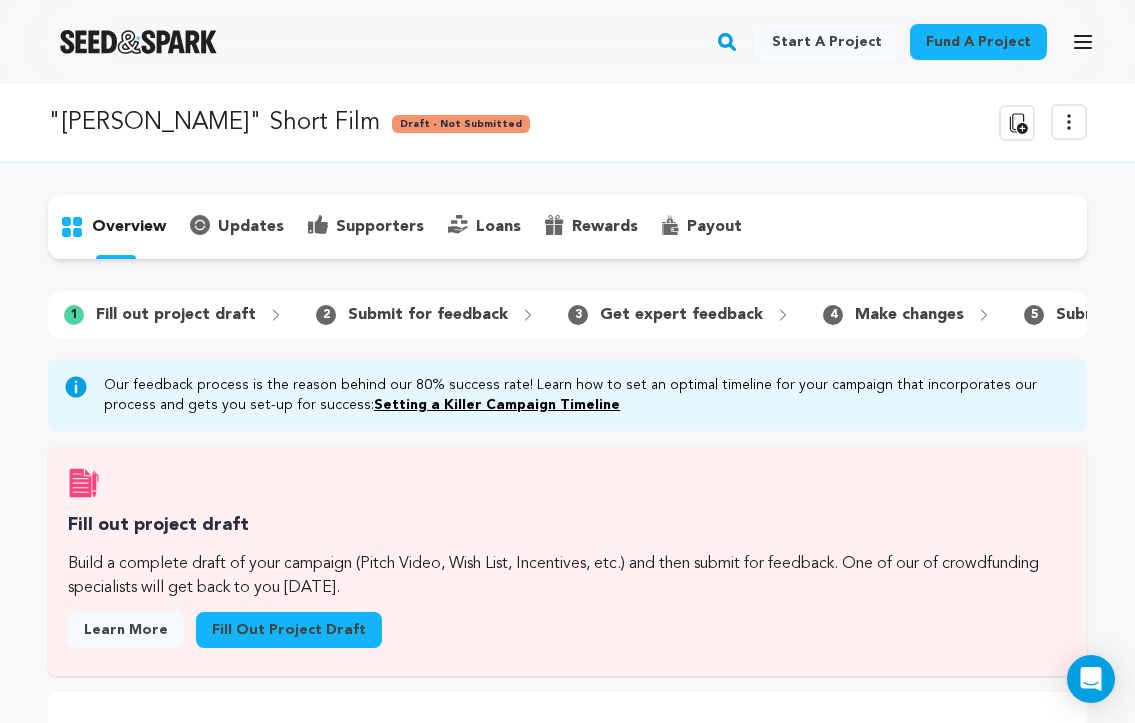 scroll, scrollTop: 0, scrollLeft: 0, axis: both 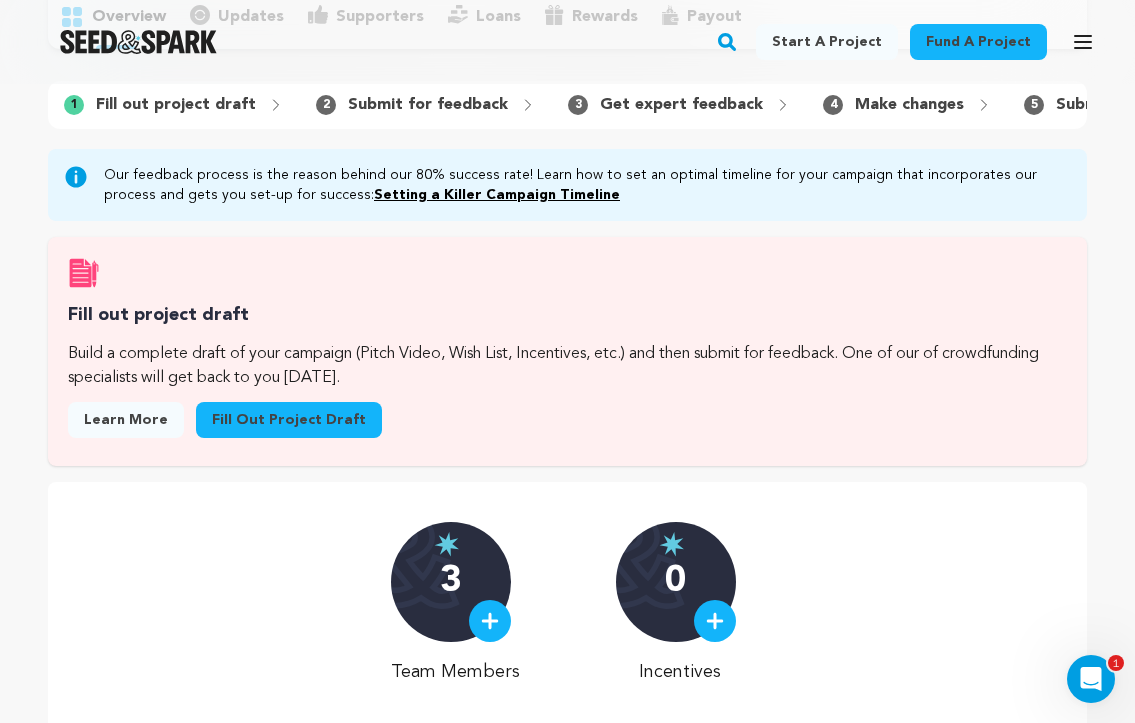 click on "Fill out project draft" at bounding box center (176, 105) 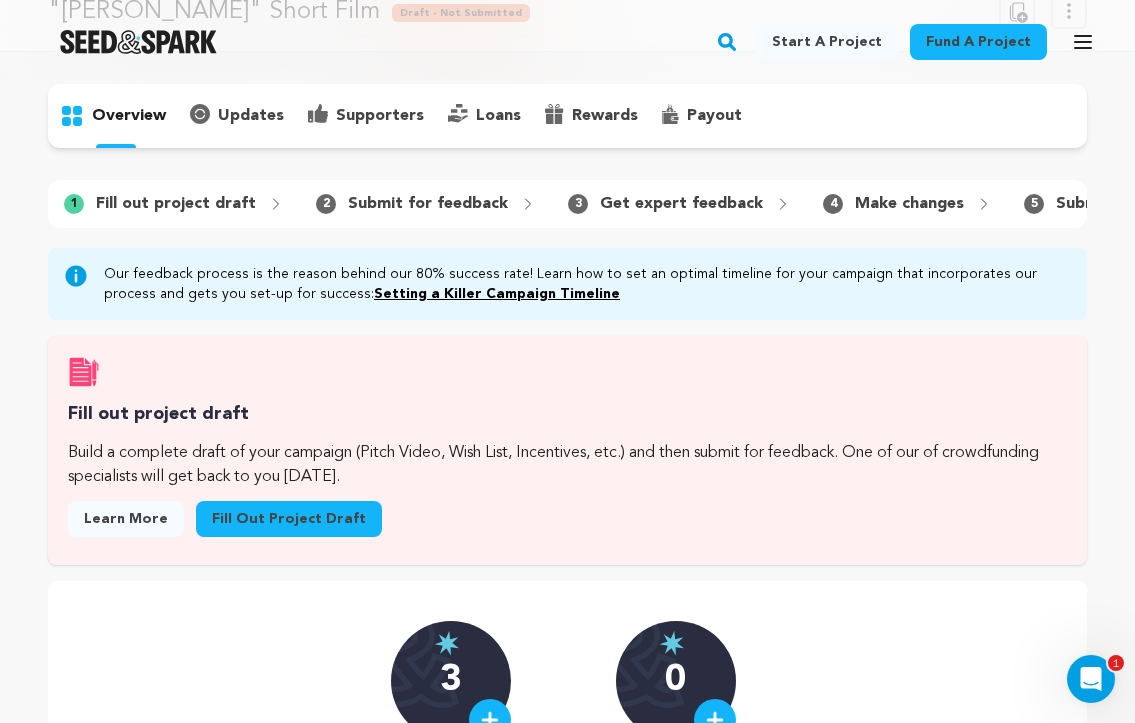 scroll, scrollTop: 109, scrollLeft: 0, axis: vertical 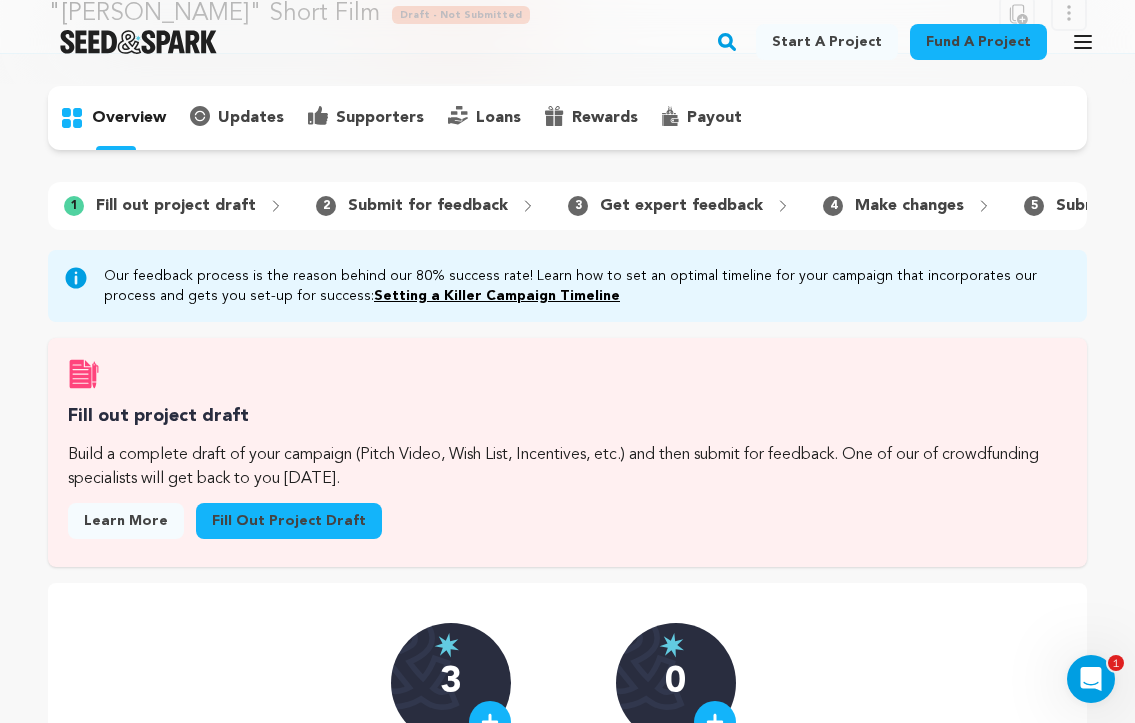 click on "Fill out project draft" at bounding box center [176, 206] 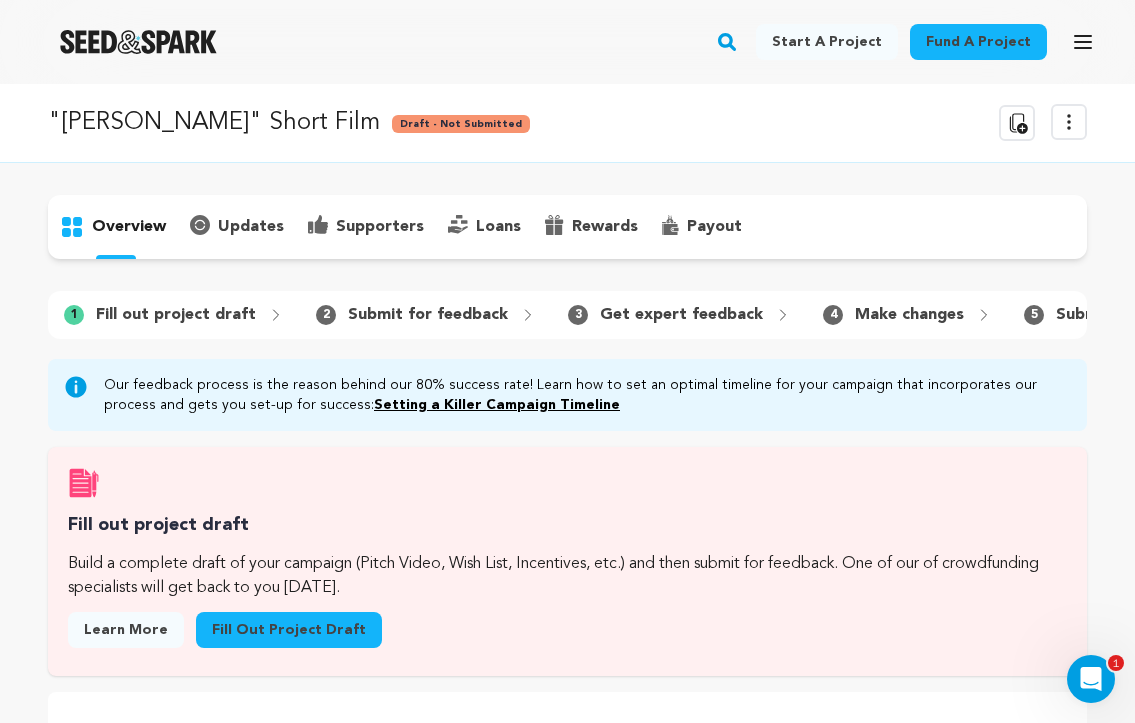 scroll, scrollTop: 0, scrollLeft: 0, axis: both 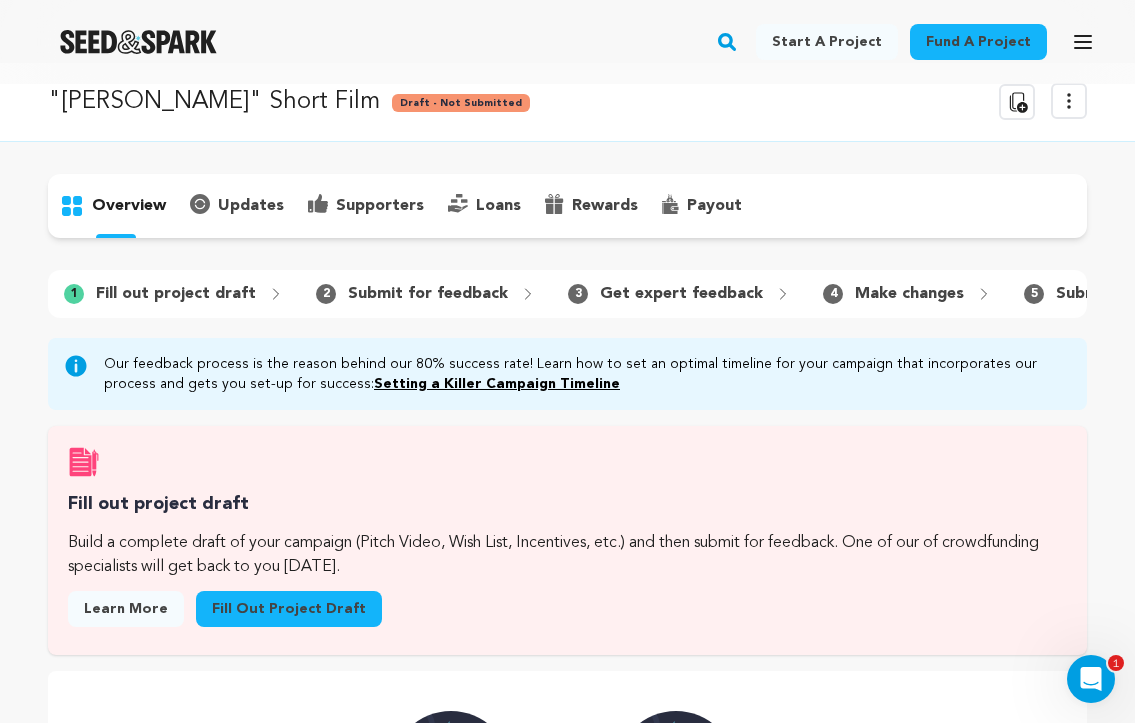 click on "overview" at bounding box center (567, 206) 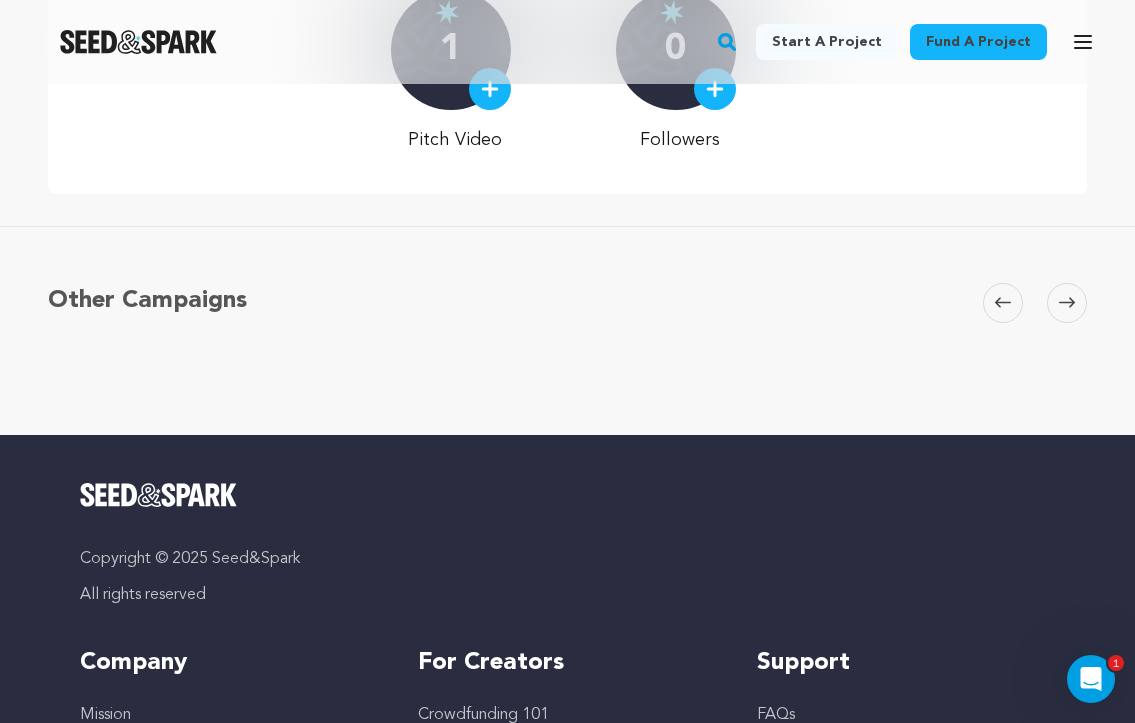 scroll, scrollTop: 1187, scrollLeft: 0, axis: vertical 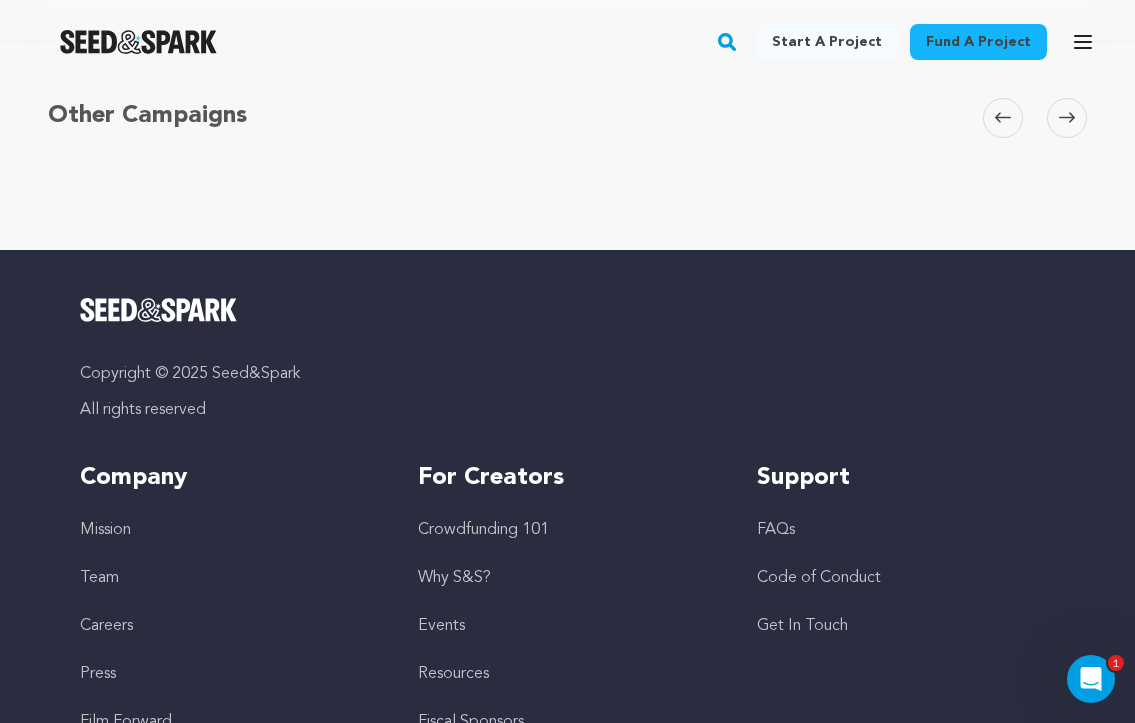 click at bounding box center [1067, 118] 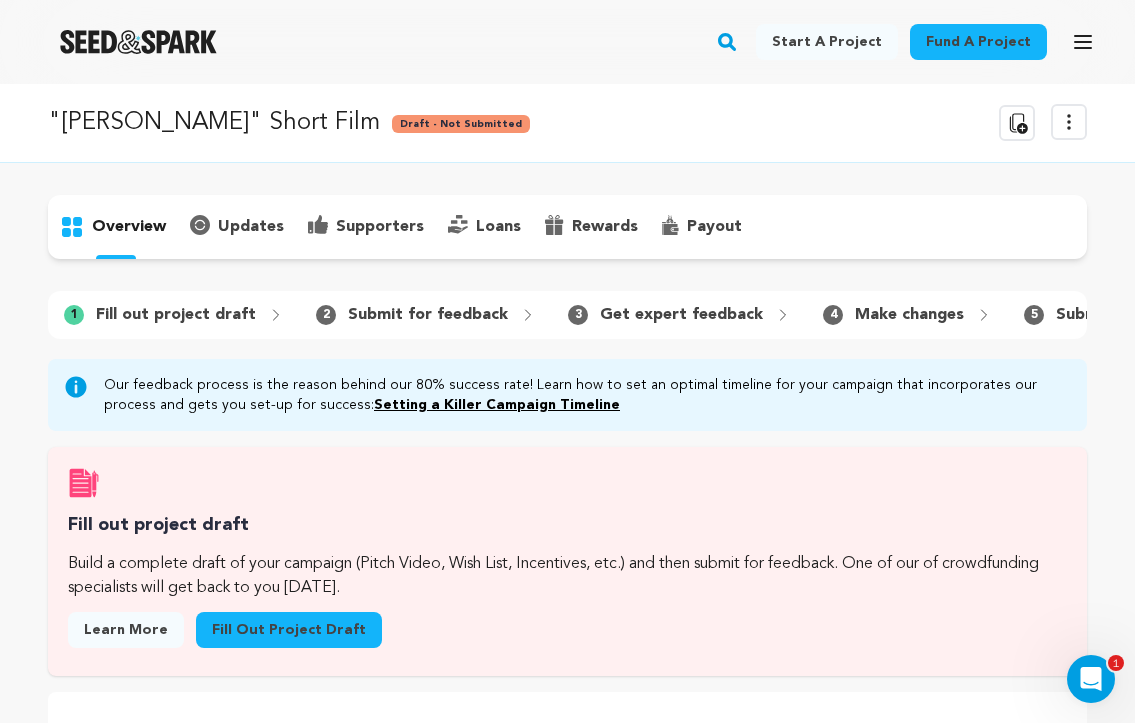 scroll, scrollTop: 0, scrollLeft: 0, axis: both 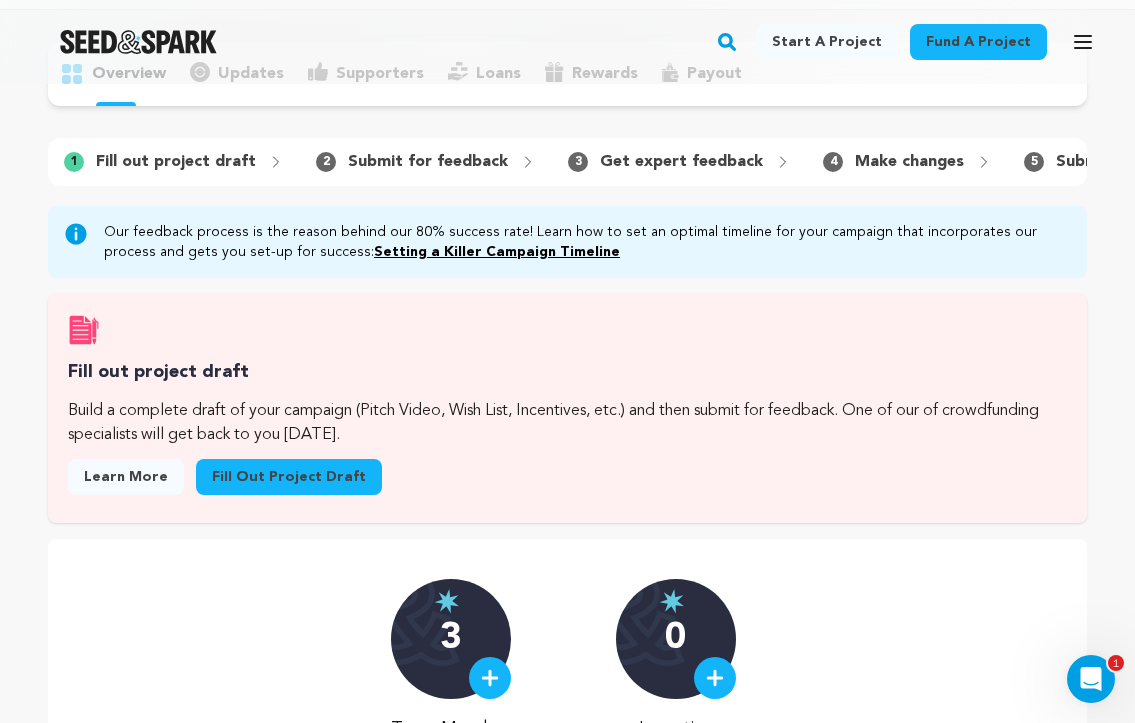 click on "Fill out project draft" at bounding box center [289, 477] 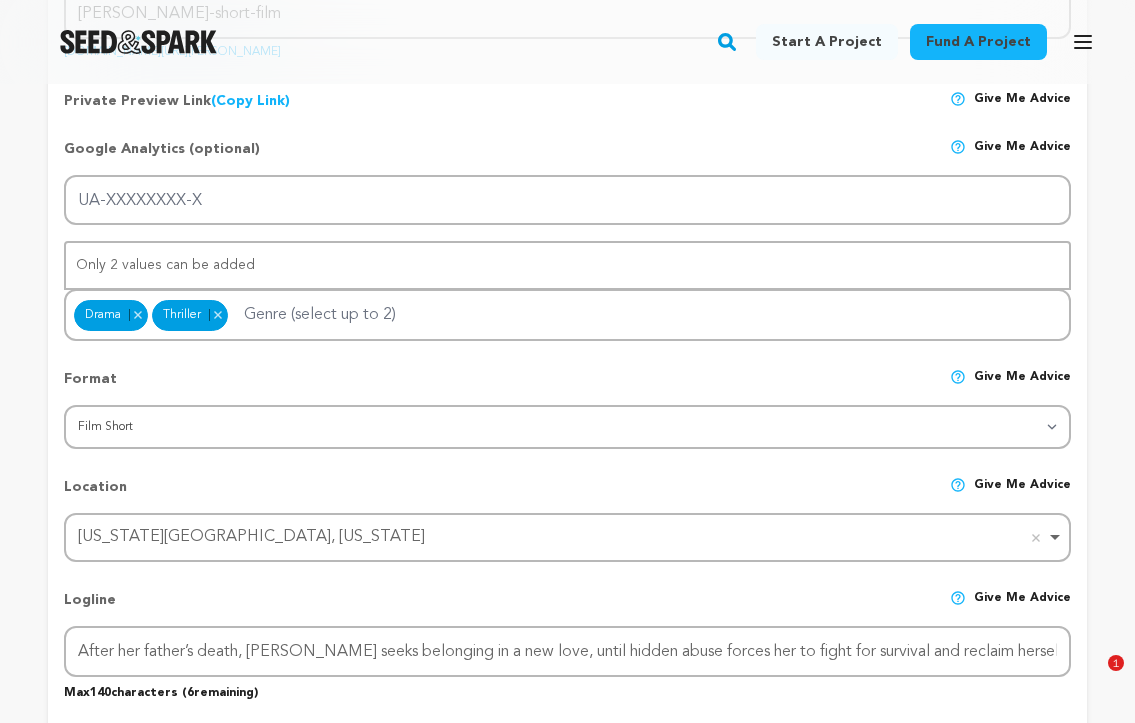 scroll, scrollTop: 548, scrollLeft: 0, axis: vertical 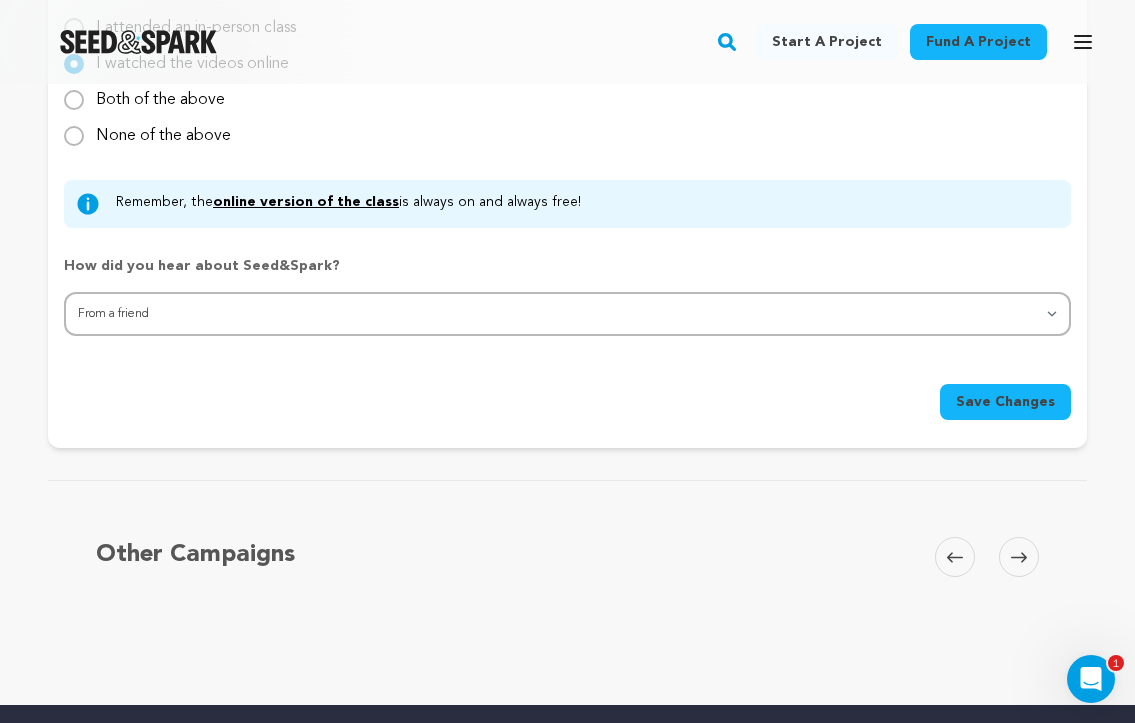click on "Save Changes" at bounding box center [1005, 402] 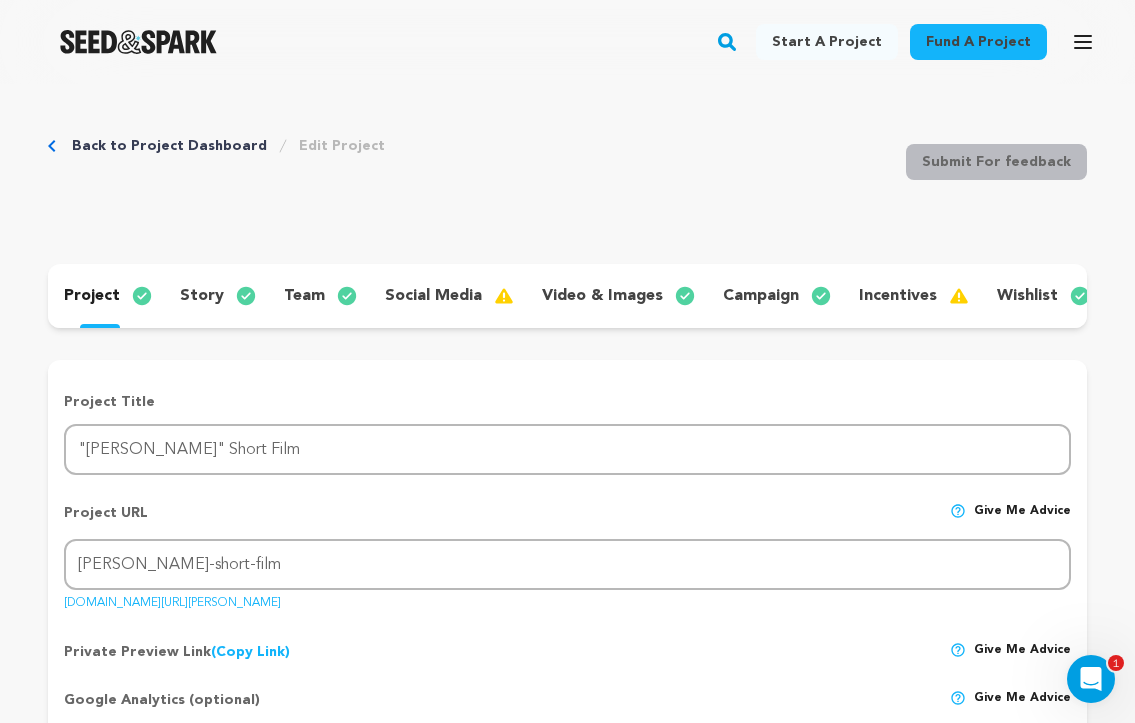 scroll, scrollTop: 0, scrollLeft: 0, axis: both 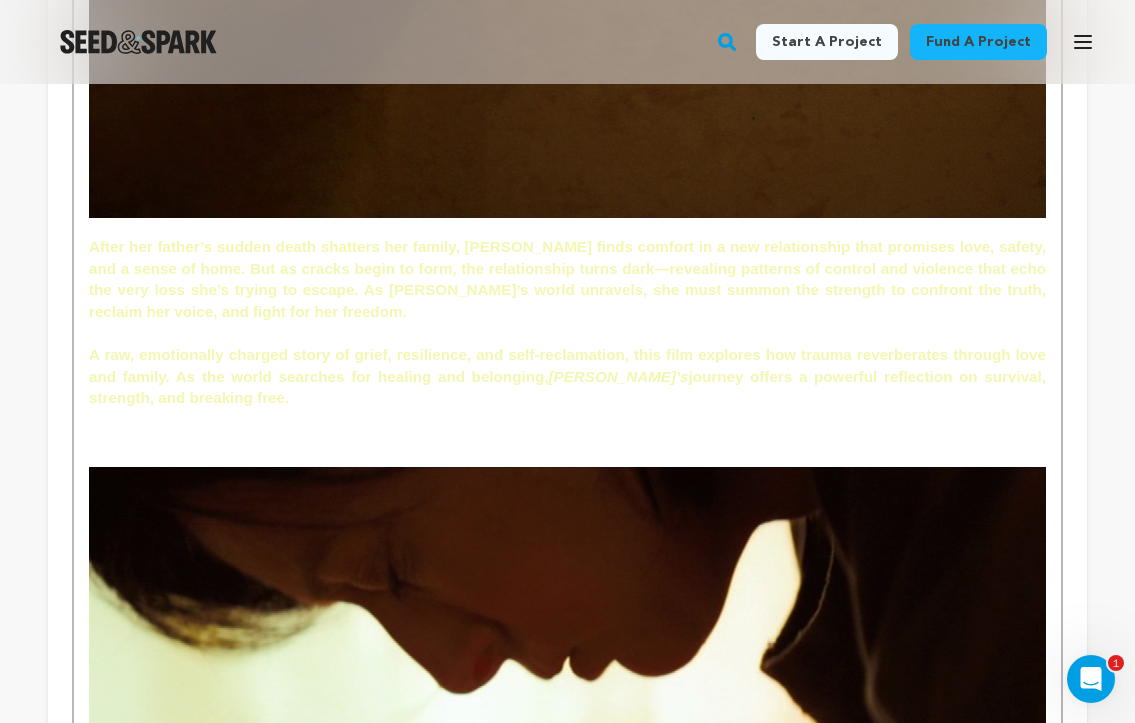 drag, startPoint x: 212, startPoint y: 396, endPoint x: 80, endPoint y: 243, distance: 202.07176 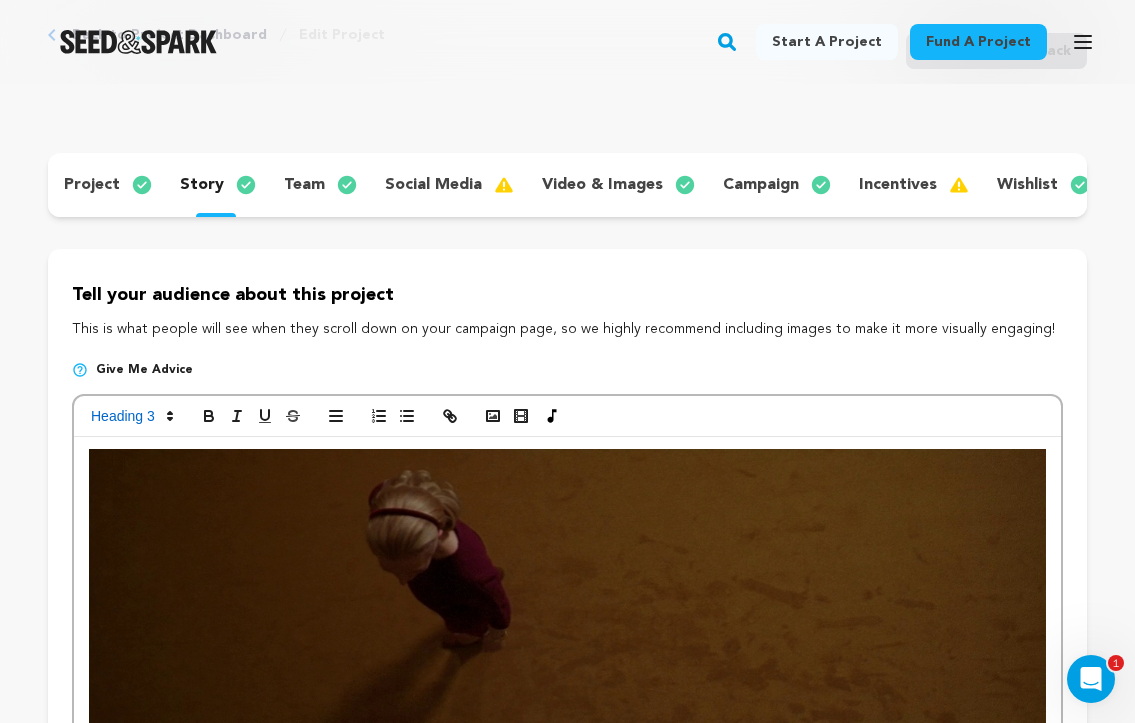 scroll, scrollTop: 113, scrollLeft: 0, axis: vertical 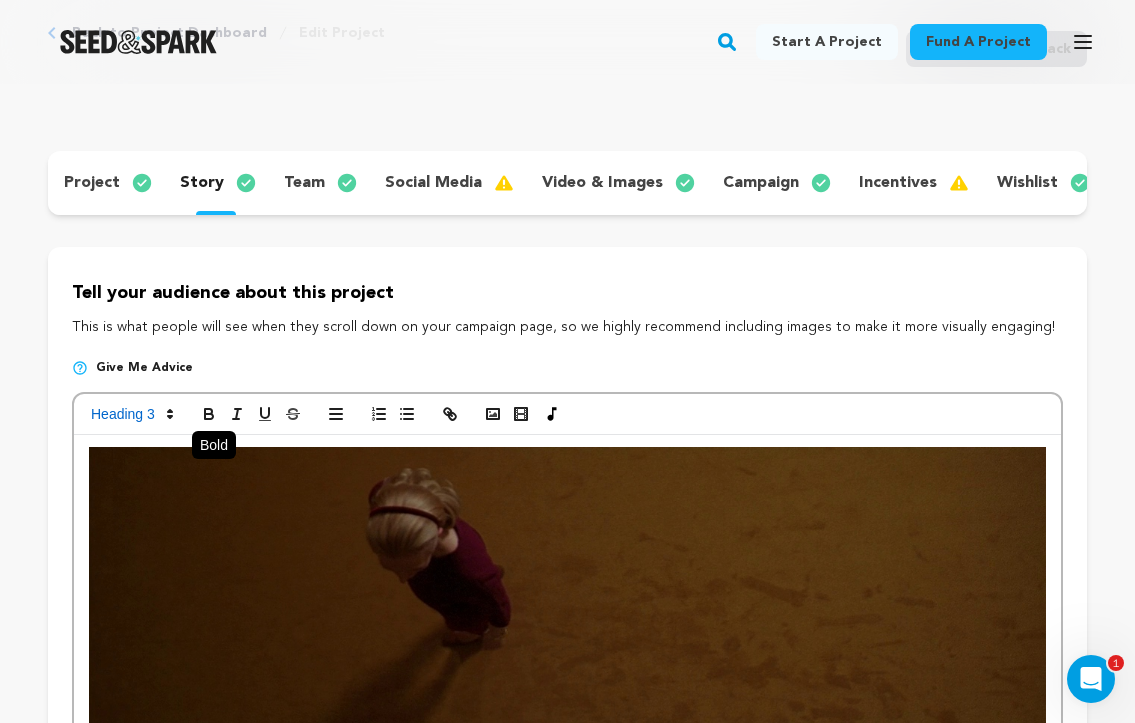 click 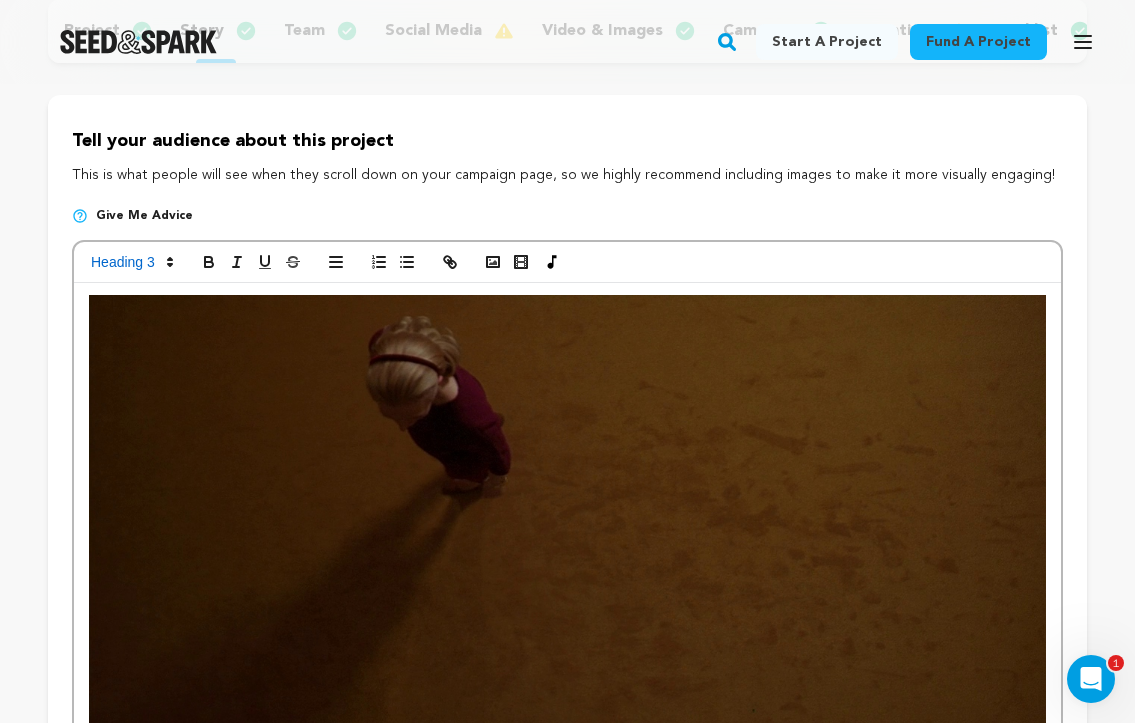 scroll, scrollTop: 264, scrollLeft: 0, axis: vertical 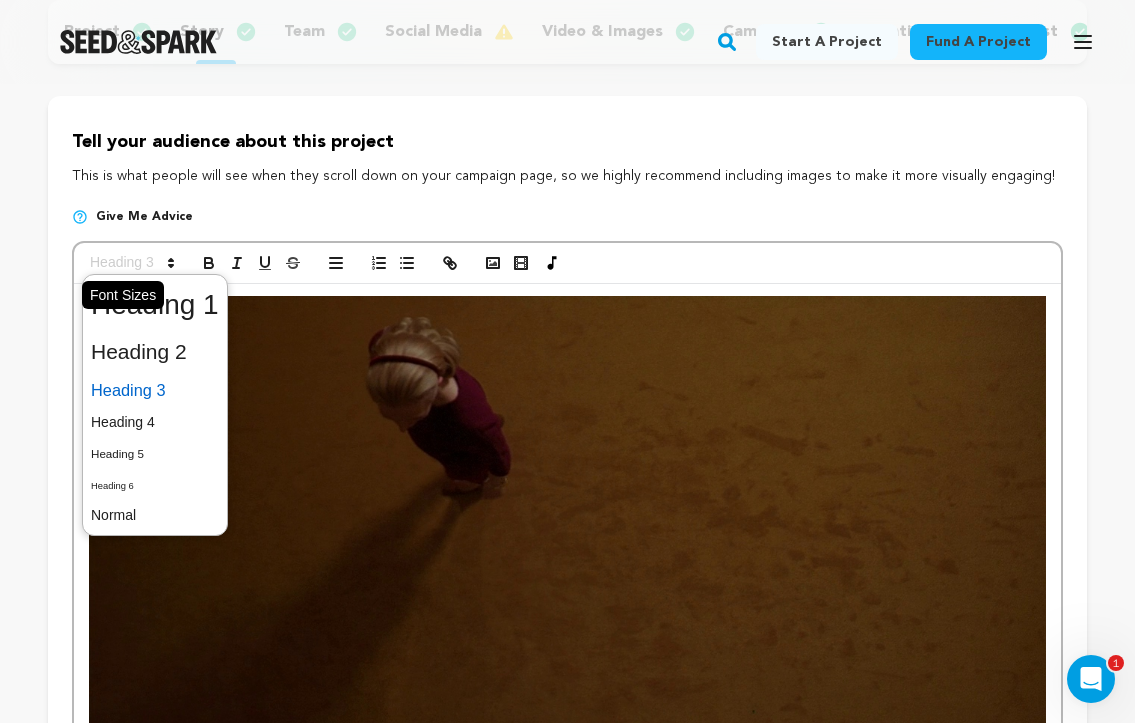 click 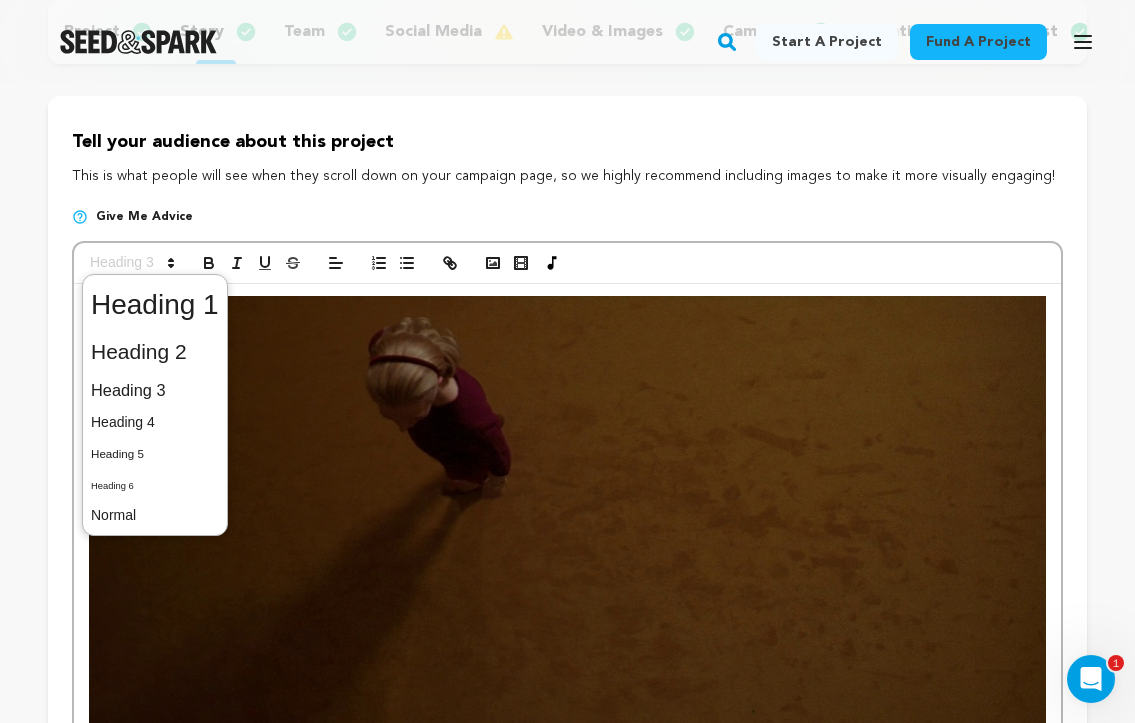 click on "Tell your audience about this project
This is what people will see when they scroll down on your campaign page, so we highly recommend including
images to make it more visually engaging!
Give me advice
A raw, emotionally charged story of grief, resilience, and self-reclamation, this film explores how trauma reverberates through love and family. As the world searches for healing and belonging,  [PERSON_NAME]’s  journey offers a powerful reflection on survival, strength, and breaking free. Writer’s Statement:  In [GEOGRAPHIC_DATA] we have a word to describe the killing of women,  femminicidio, August" at bounding box center [567, 1573] 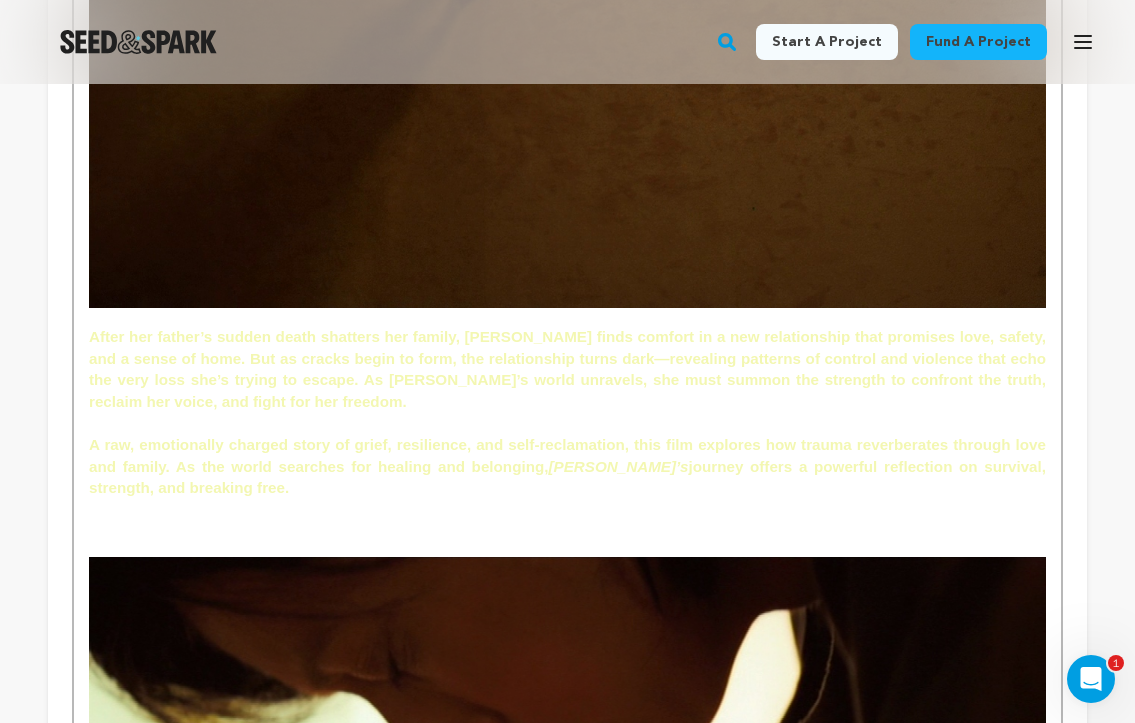 scroll, scrollTop: 769, scrollLeft: 0, axis: vertical 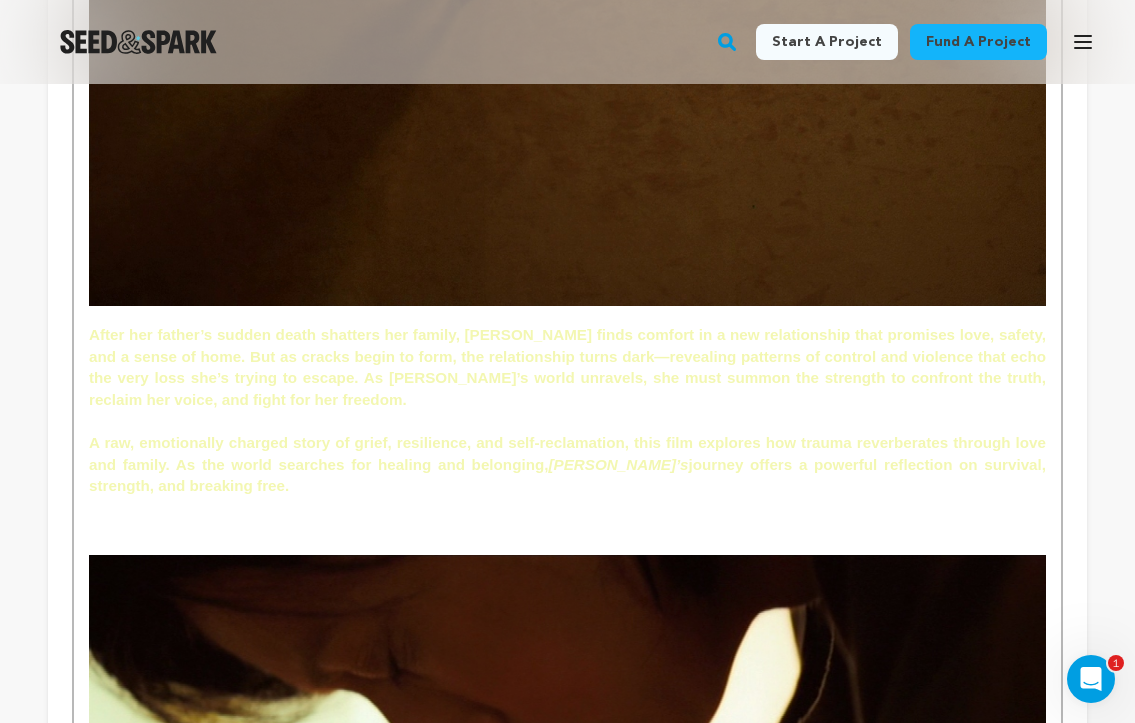 drag, startPoint x: 200, startPoint y: 487, endPoint x: 89, endPoint y: 327, distance: 194.73315 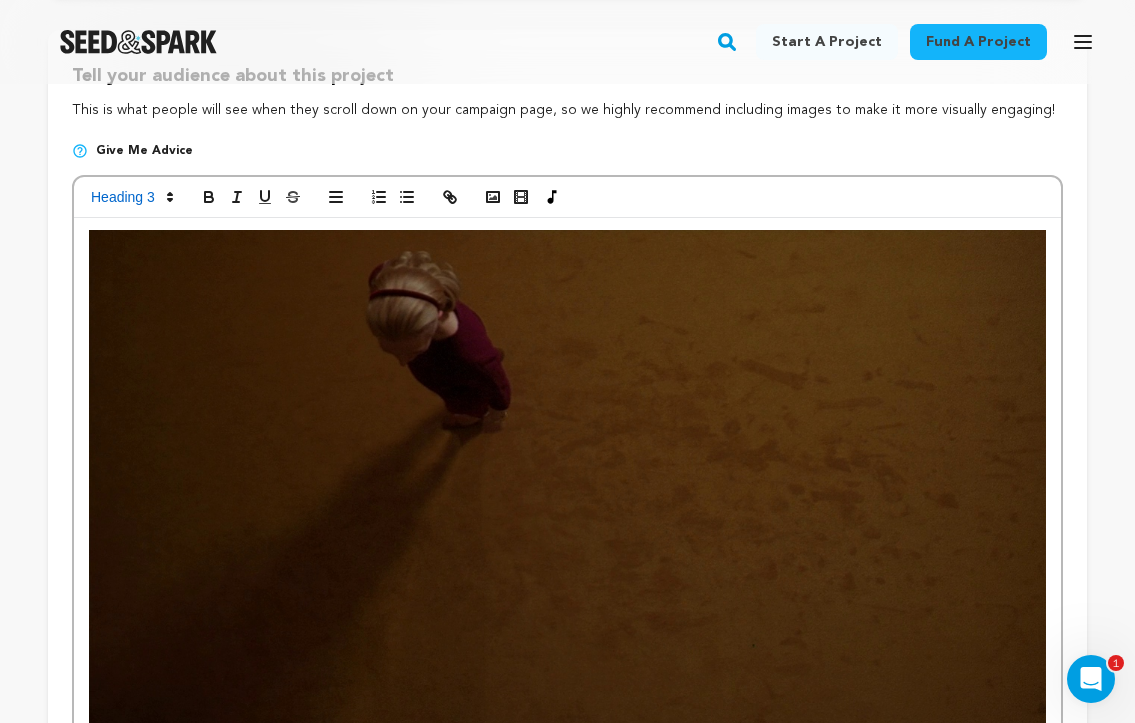 scroll, scrollTop: 348, scrollLeft: 0, axis: vertical 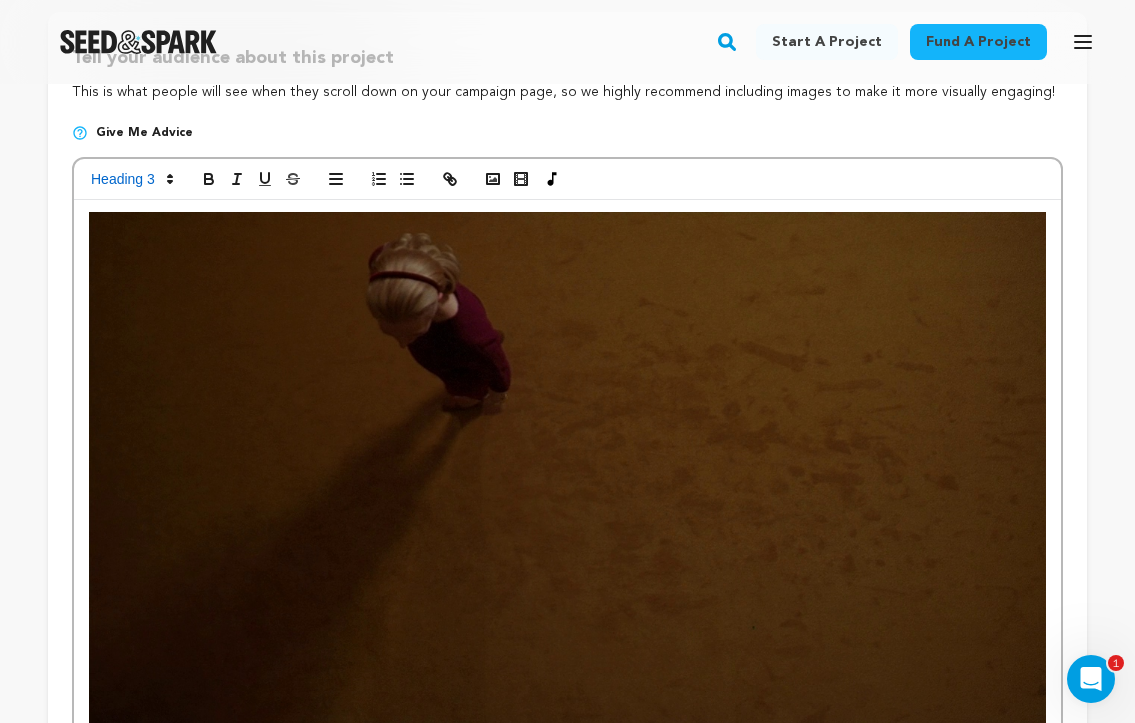 click on "Tell your audience about this project
This is what people will see when they scroll down on your campaign page, so we highly recommend including
images to make it more visually engaging!
Give me advice
A raw, emotionally charged story of grief, resilience, and self-reclamation, this film explores how trauma reverberates through love and family. As the world searches for healing and belonging,  [PERSON_NAME]’s  journey offers a powerful reflection on survival, strength, and breaking free. Writer’s Statement:  In [GEOGRAPHIC_DATA] we have a word to describe the killing of women,  femminicidio, August" at bounding box center (567, 1489) 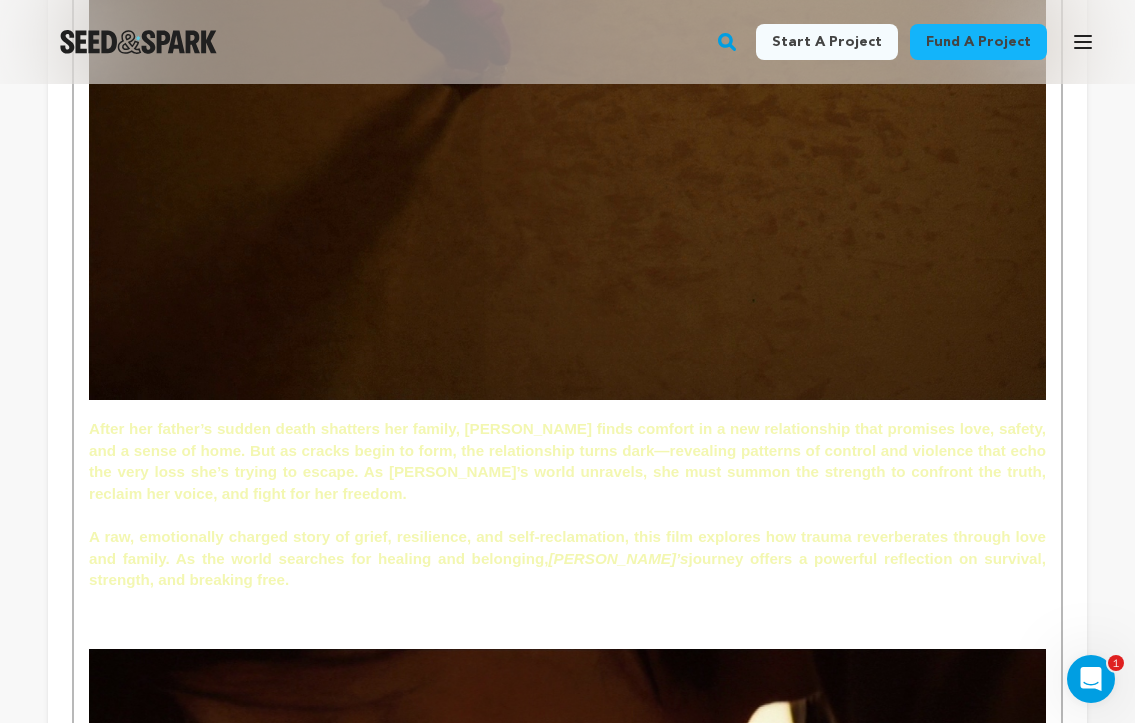 scroll, scrollTop: 677, scrollLeft: 0, axis: vertical 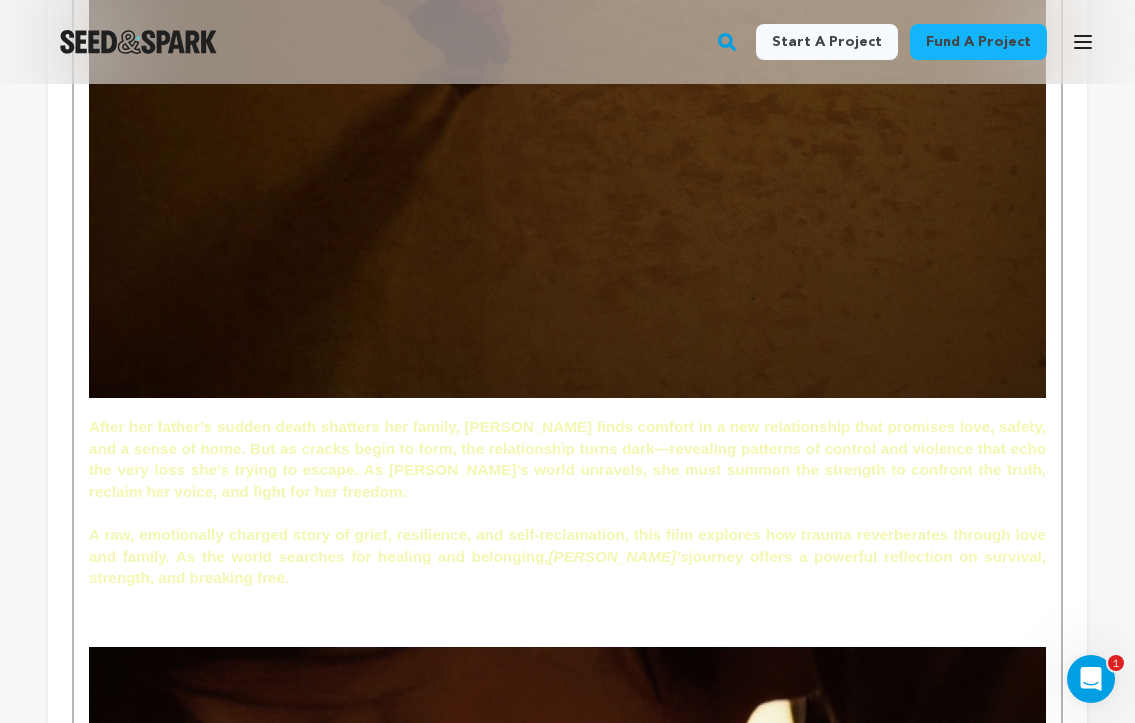 drag, startPoint x: 213, startPoint y: 573, endPoint x: 92, endPoint y: 417, distance: 197.42593 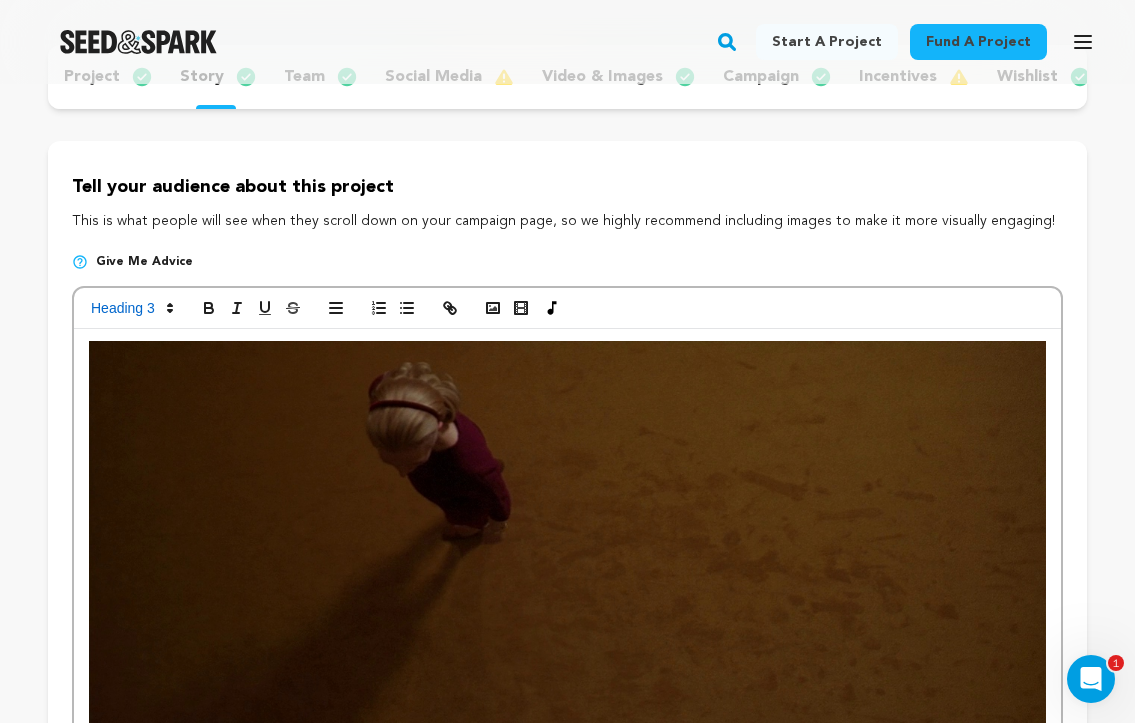 scroll, scrollTop: 219, scrollLeft: 0, axis: vertical 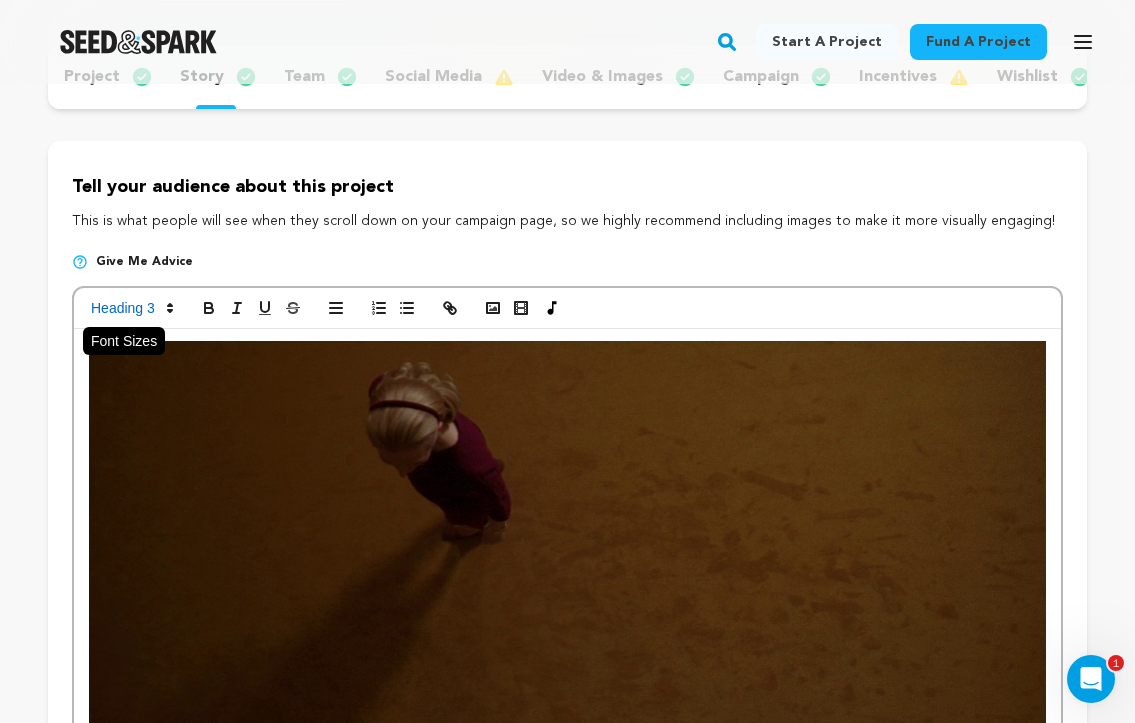 click at bounding box center [131, 308] 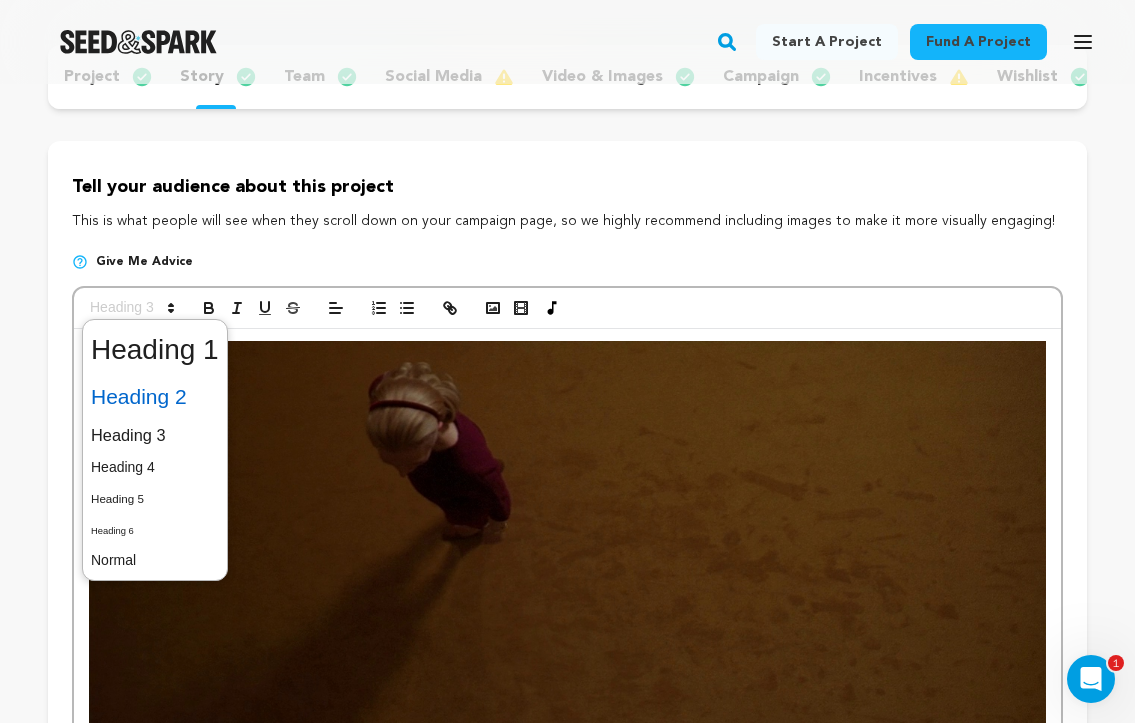 click at bounding box center [155, 397] 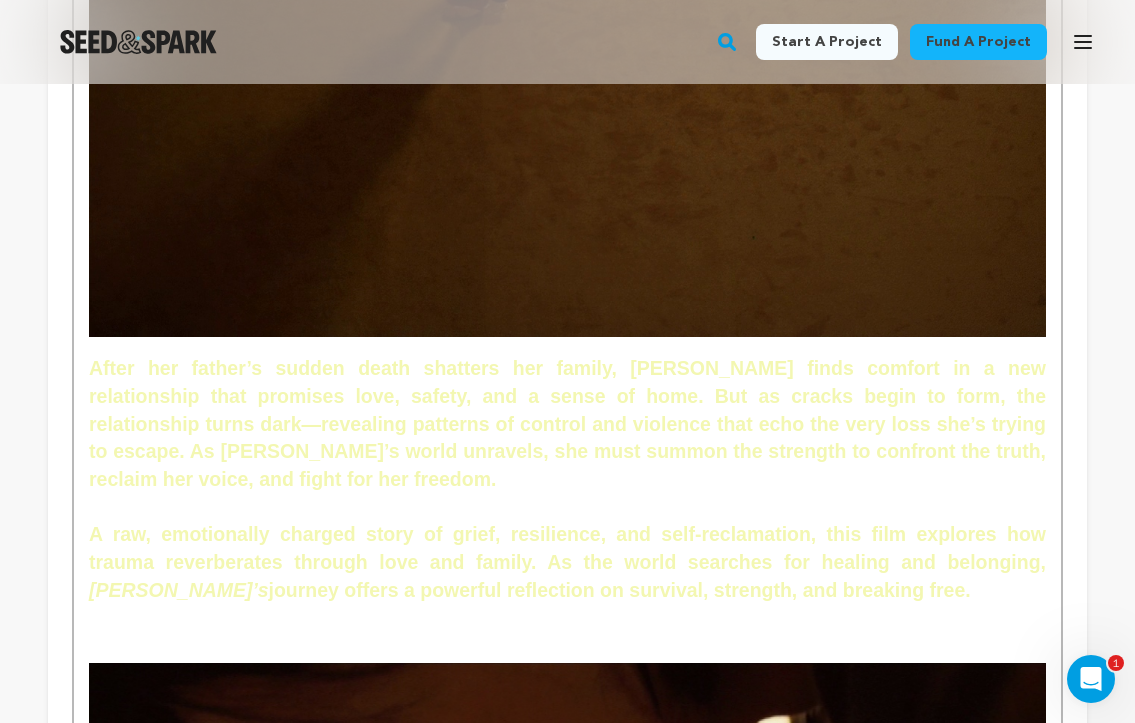 scroll, scrollTop: 753, scrollLeft: 0, axis: vertical 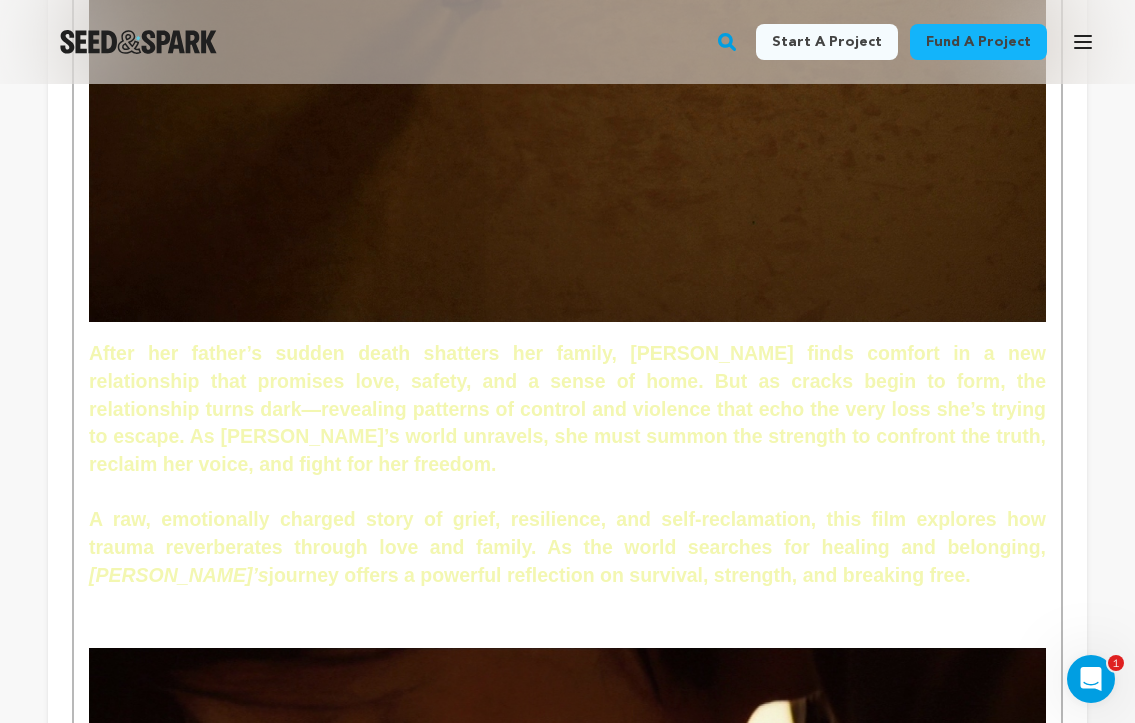 copy on "After her father’s sudden death shatters her family, [PERSON_NAME] finds comfort in a new relationship that promises love, safety, and a sense of home. But as cracks begin to form, the relationship turns dark—revealing patterns of control and violence that echo the very loss she’s trying to escape. As [PERSON_NAME]’s world unravels, she must summon the strength to confront the truth, reclaim her voice, and fight for her freedom. A raw, emotionally charged story of grief, resilience, and self-reclamation, this film explores how trauma reverberates through love and family. As the world searches for healing and belonging,  [PERSON_NAME]’s  journey offers a powerful reflection on survival, strength, and breaking free." 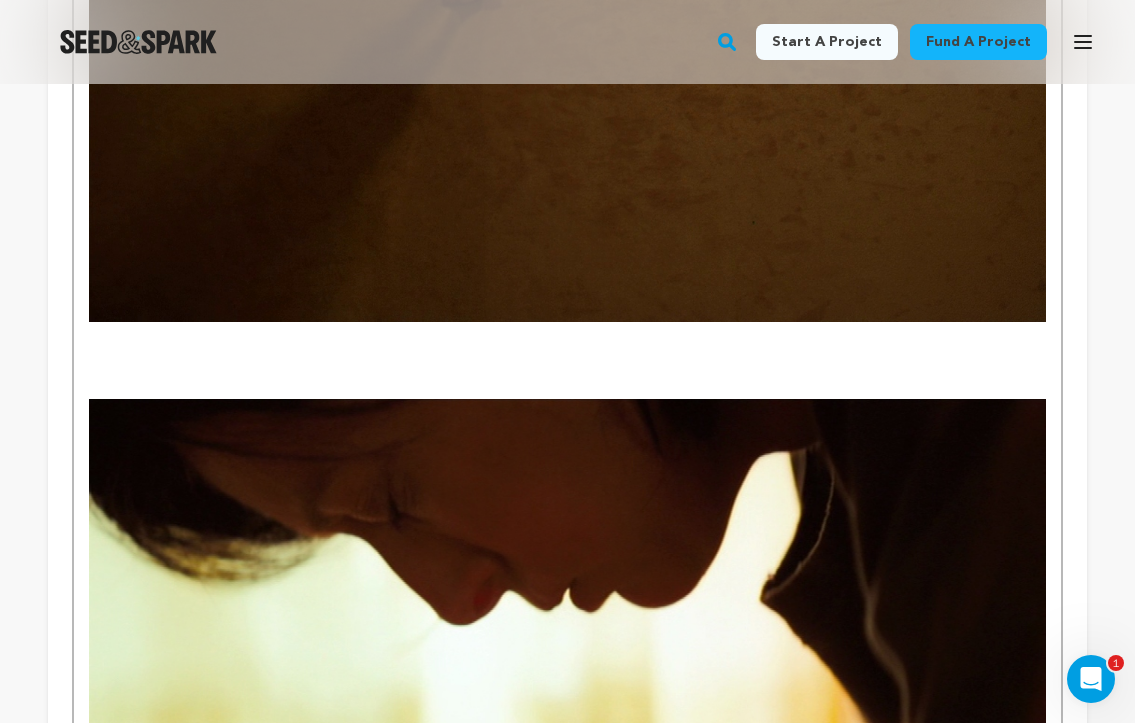scroll, scrollTop: 18, scrollLeft: 0, axis: vertical 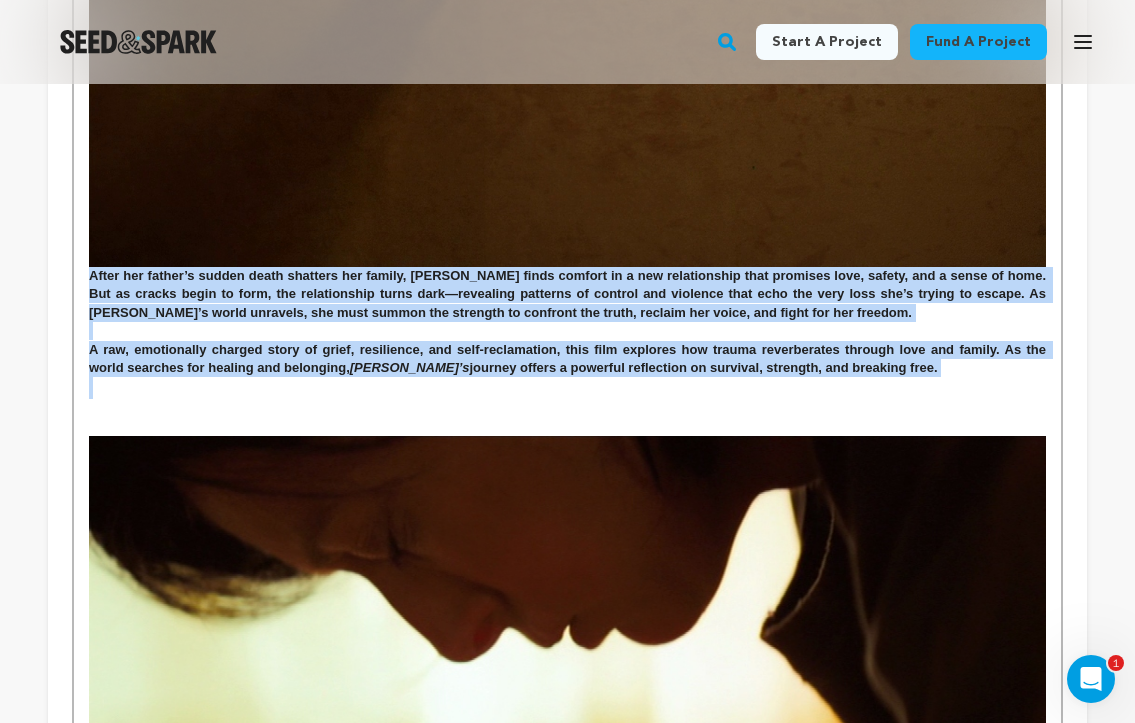 drag, startPoint x: 898, startPoint y: 380, endPoint x: 86, endPoint y: 281, distance: 818.0128 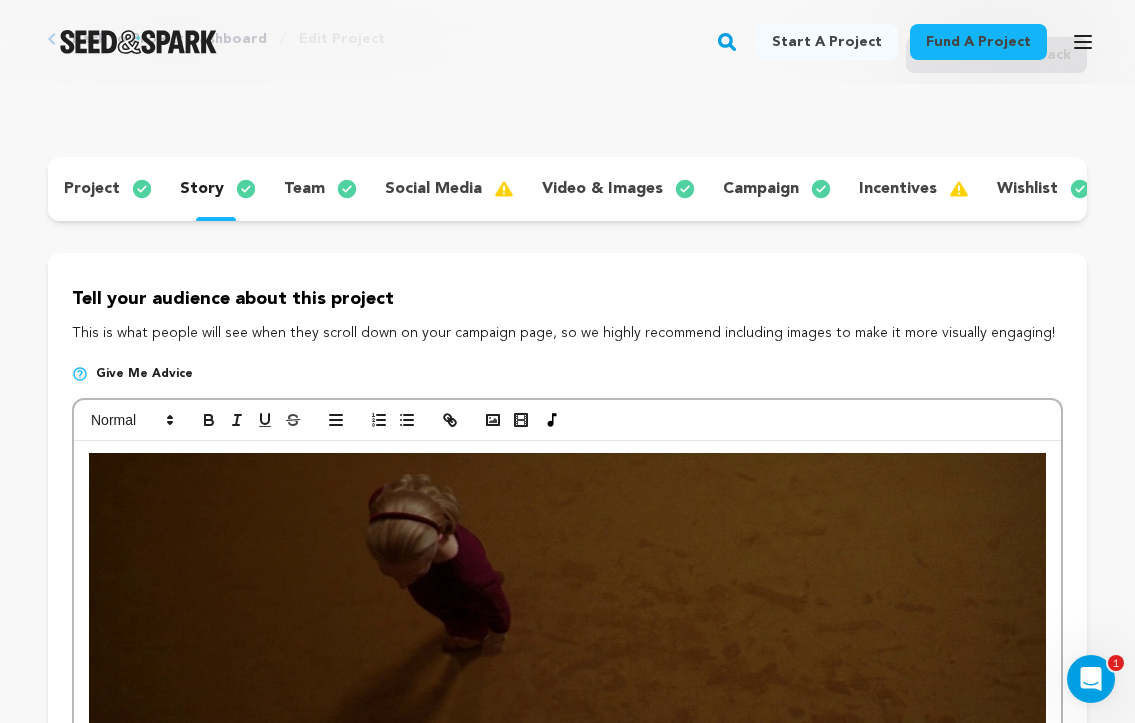 scroll, scrollTop: 109, scrollLeft: 0, axis: vertical 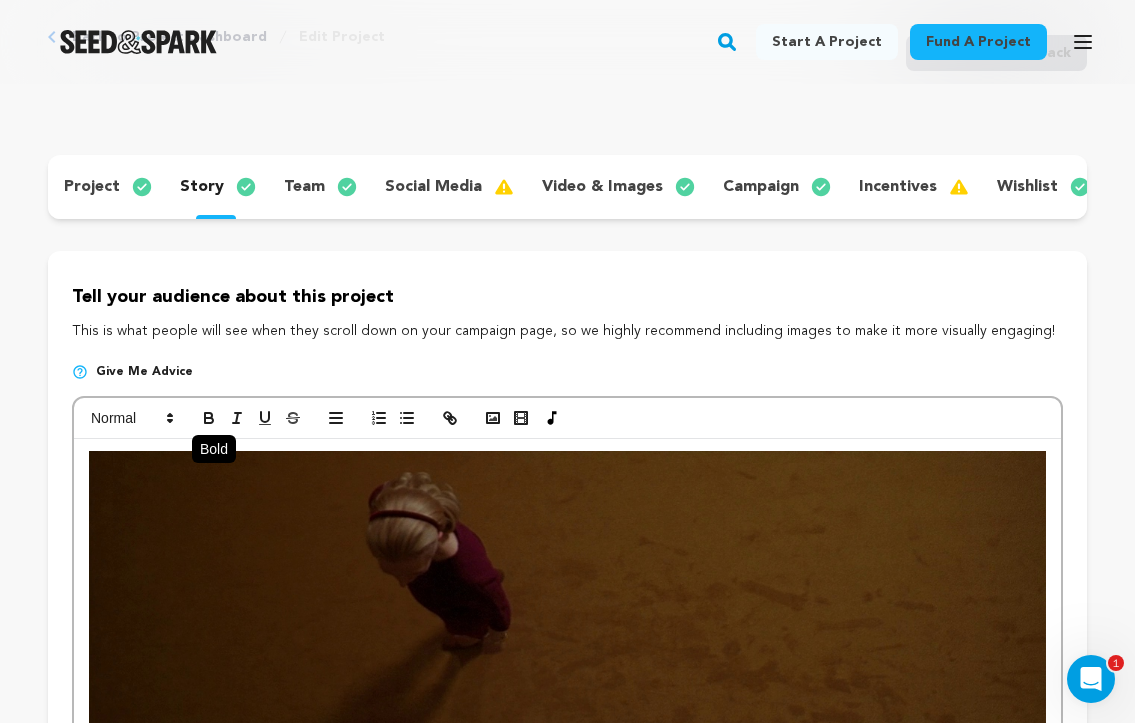 click 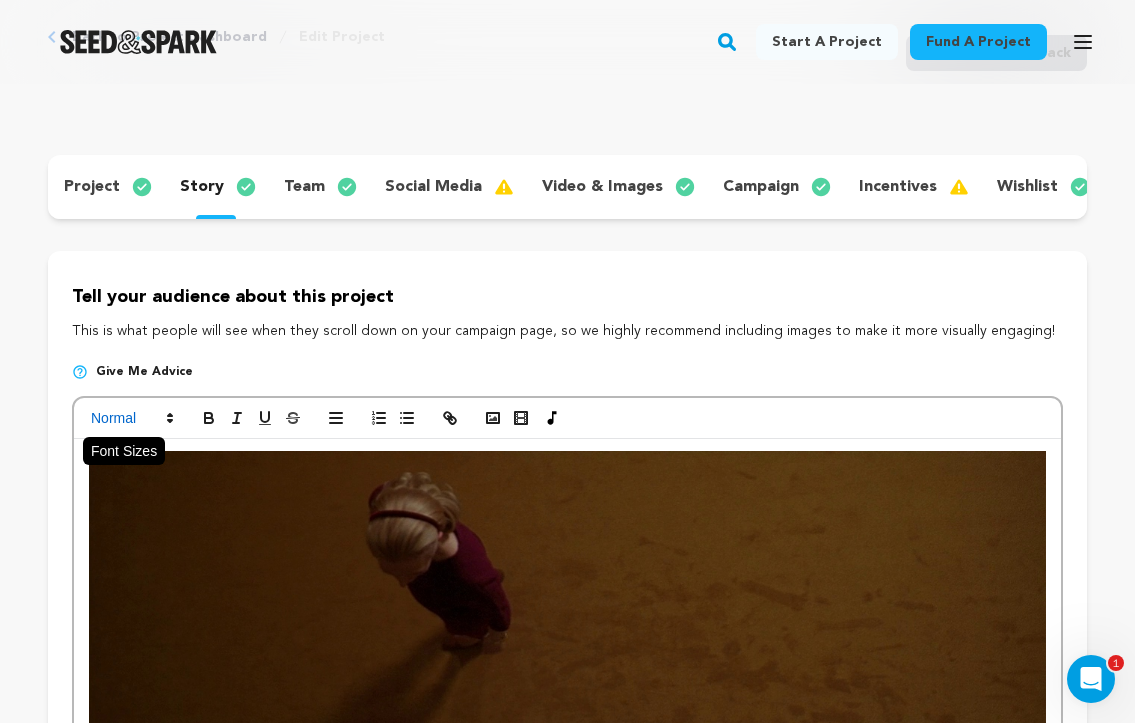 click at bounding box center (131, 418) 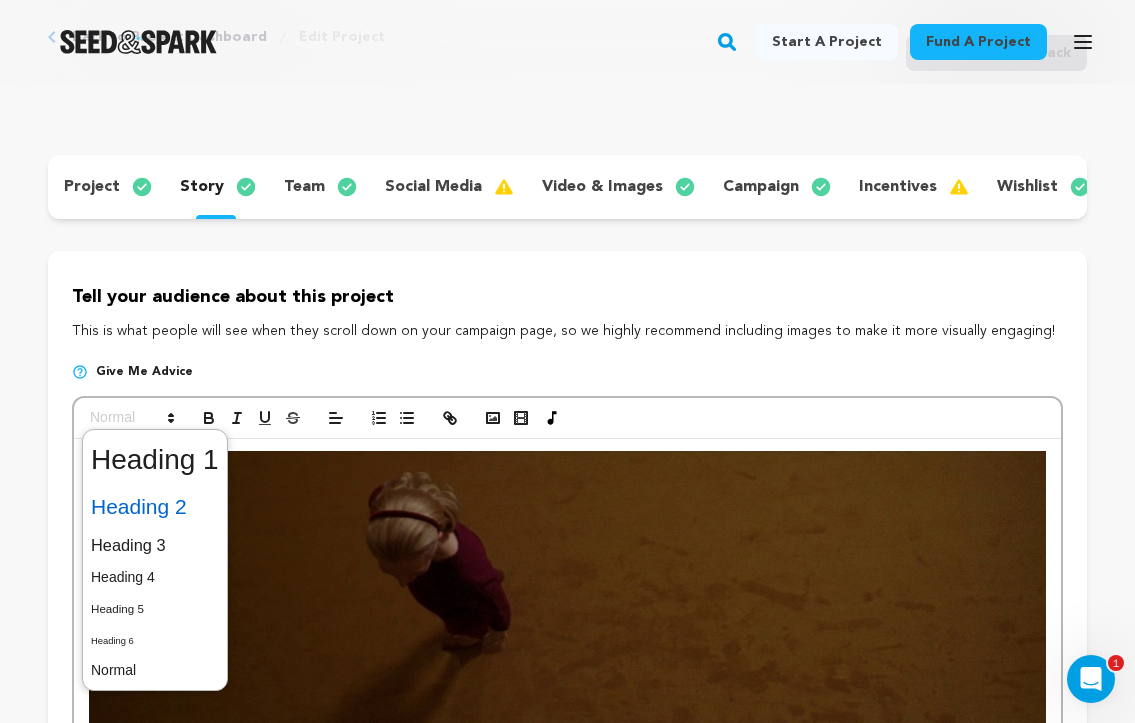 click at bounding box center [155, 507] 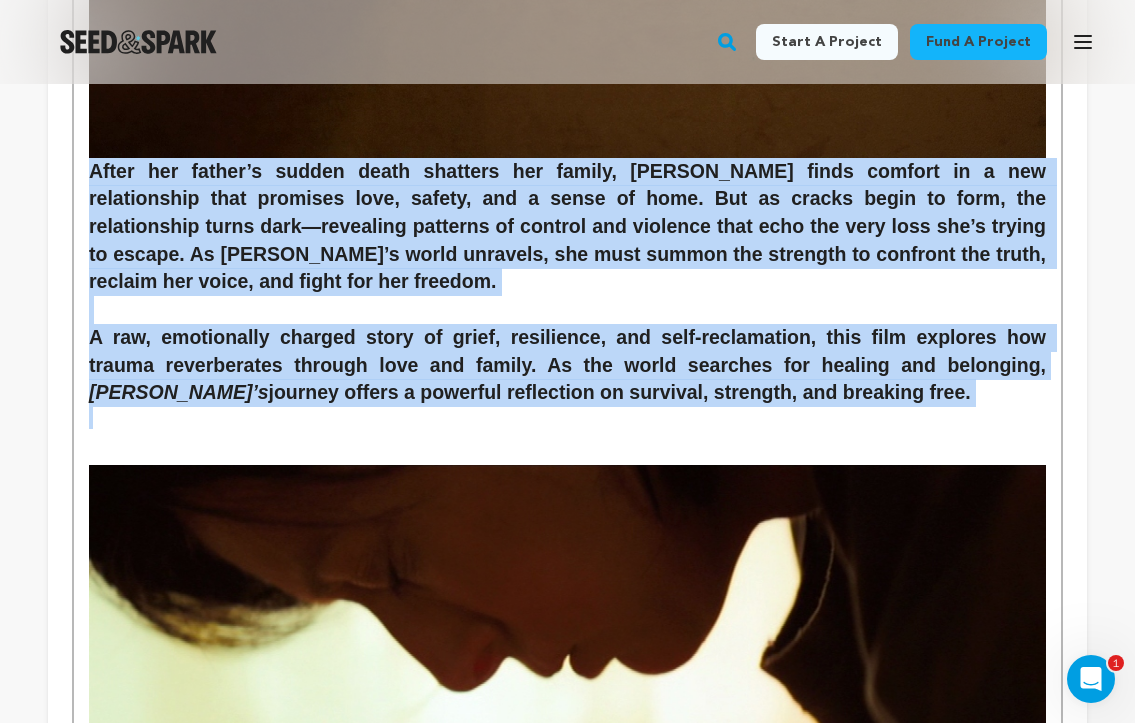 scroll, scrollTop: 916, scrollLeft: 0, axis: vertical 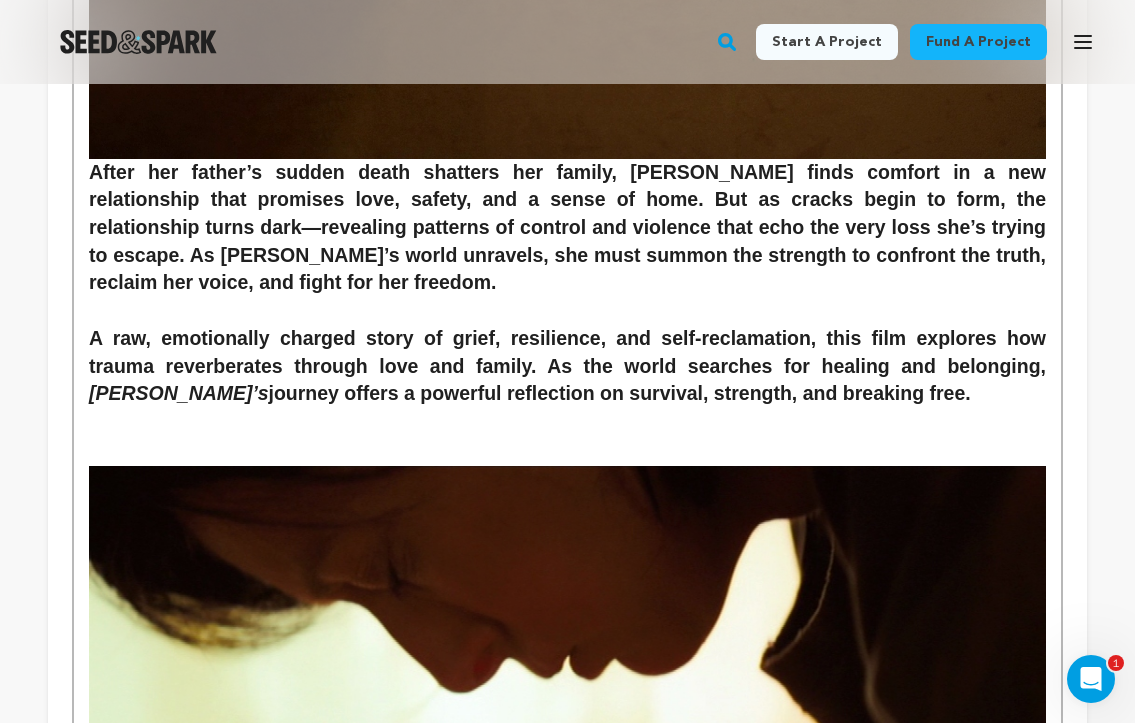 click at bounding box center (567, 439) 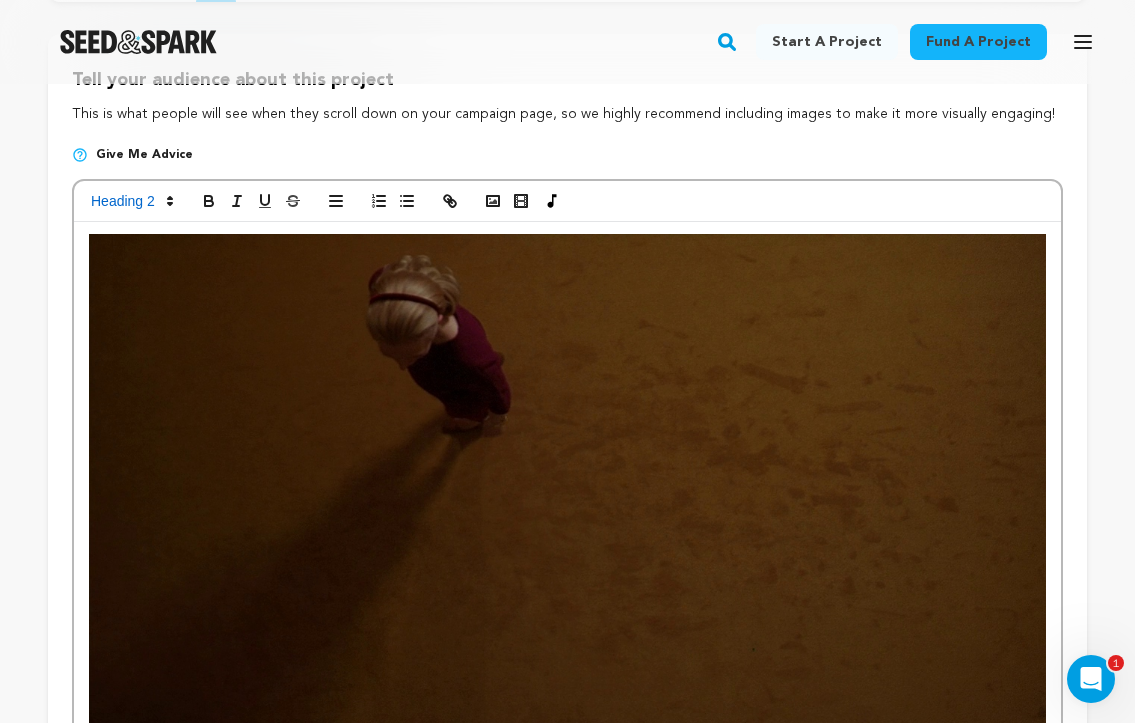 scroll, scrollTop: 305, scrollLeft: 0, axis: vertical 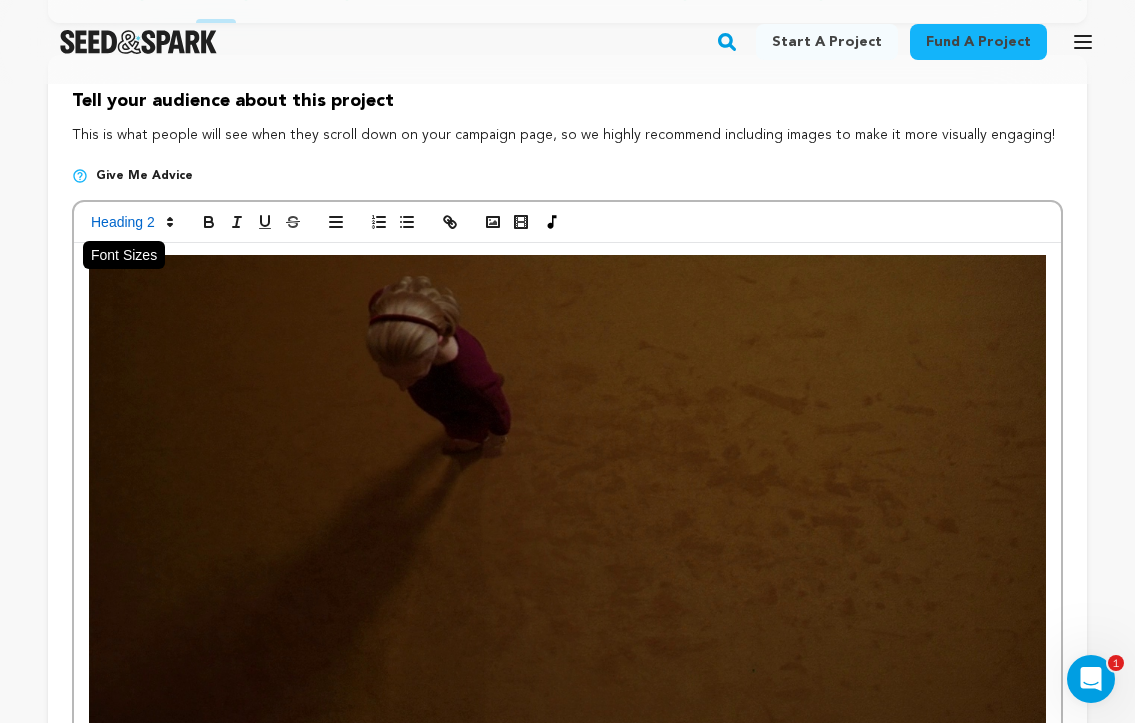 click at bounding box center [131, 222] 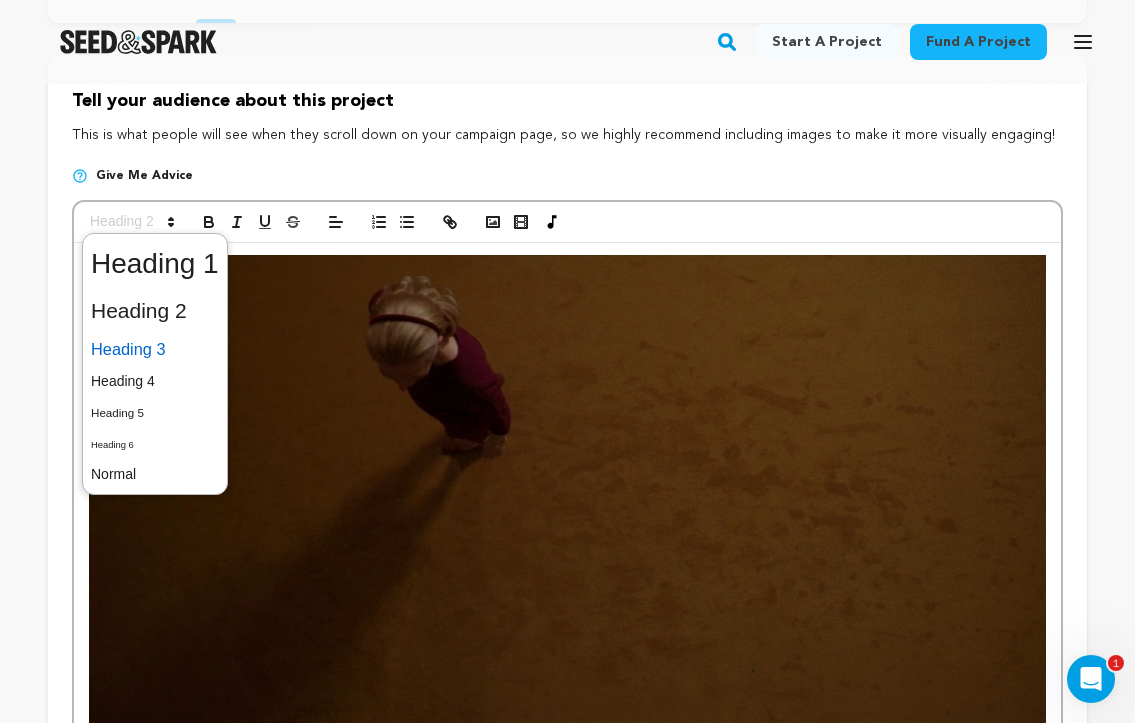 click at bounding box center [155, 349] 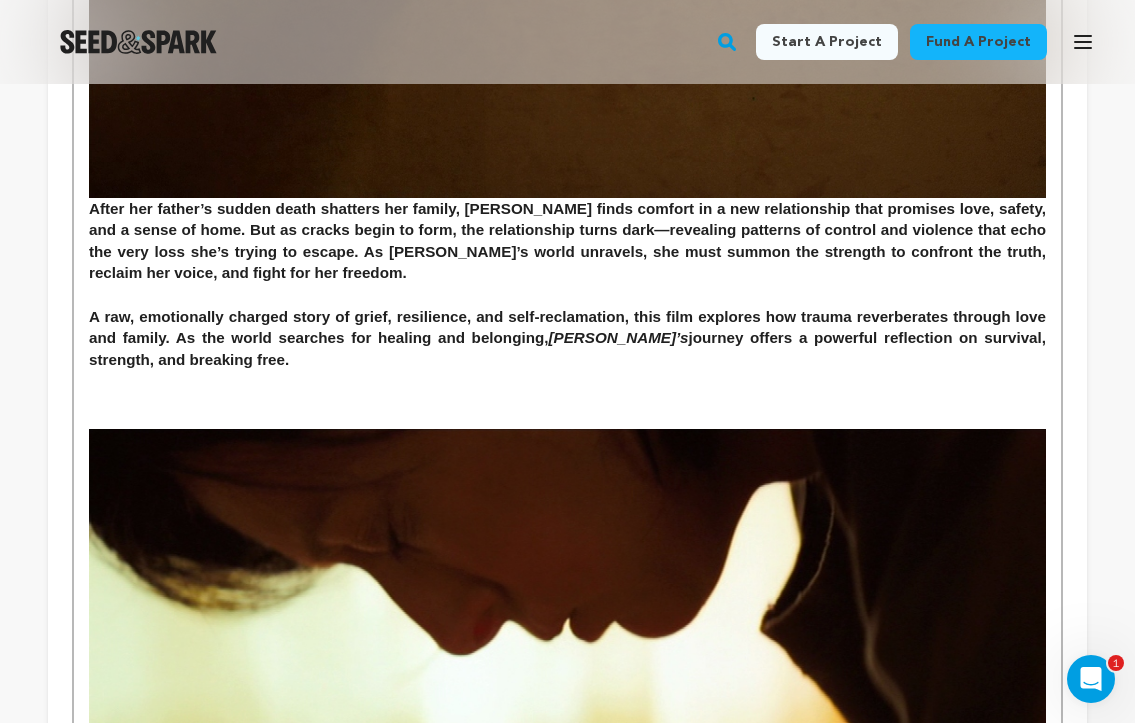 scroll, scrollTop: 889, scrollLeft: 0, axis: vertical 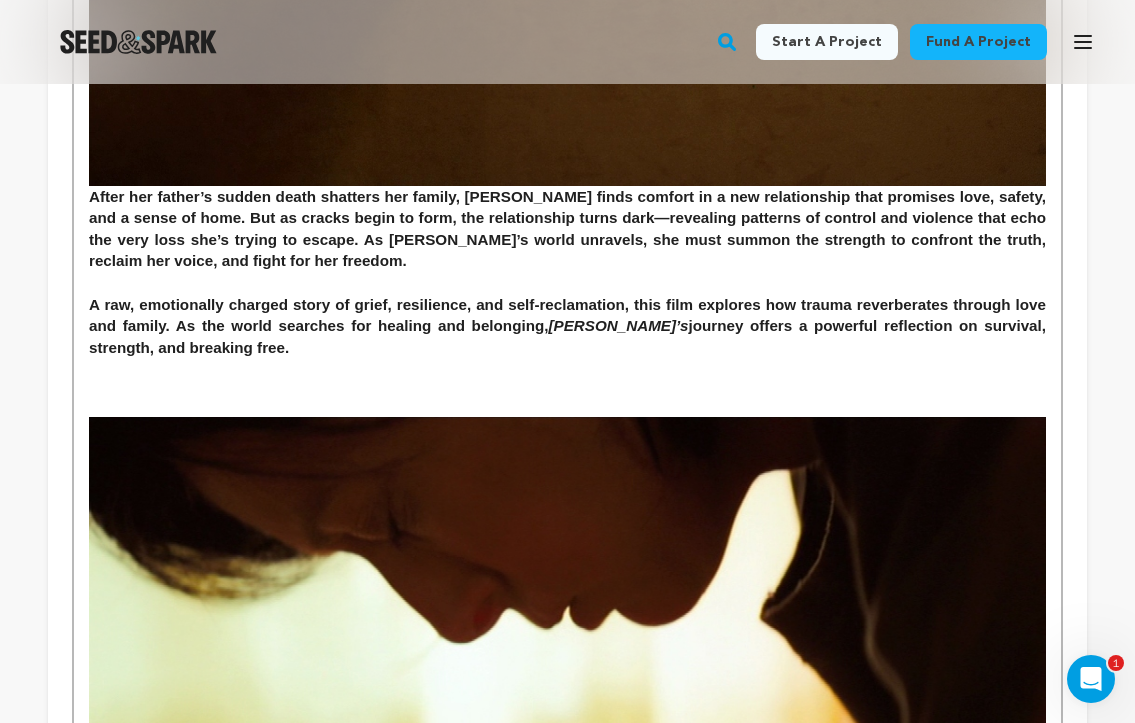 click at bounding box center (567, 389) 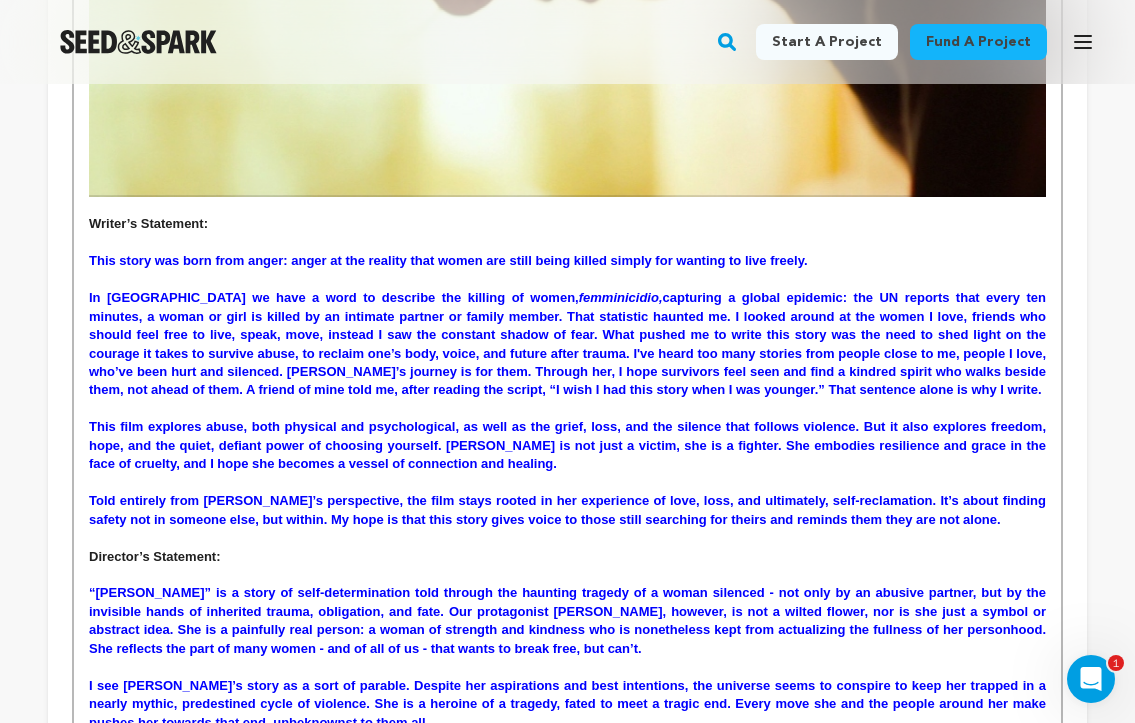 scroll, scrollTop: 1540, scrollLeft: 0, axis: vertical 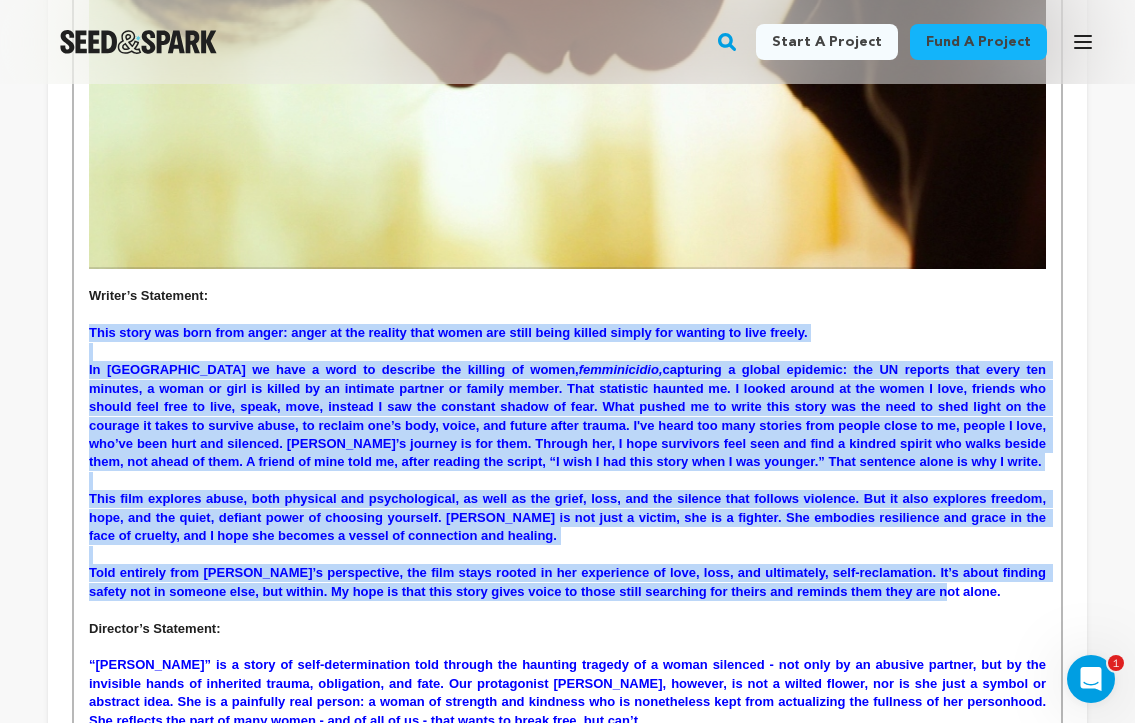 drag, startPoint x: 929, startPoint y: 576, endPoint x: 75, endPoint y: 319, distance: 891.8324 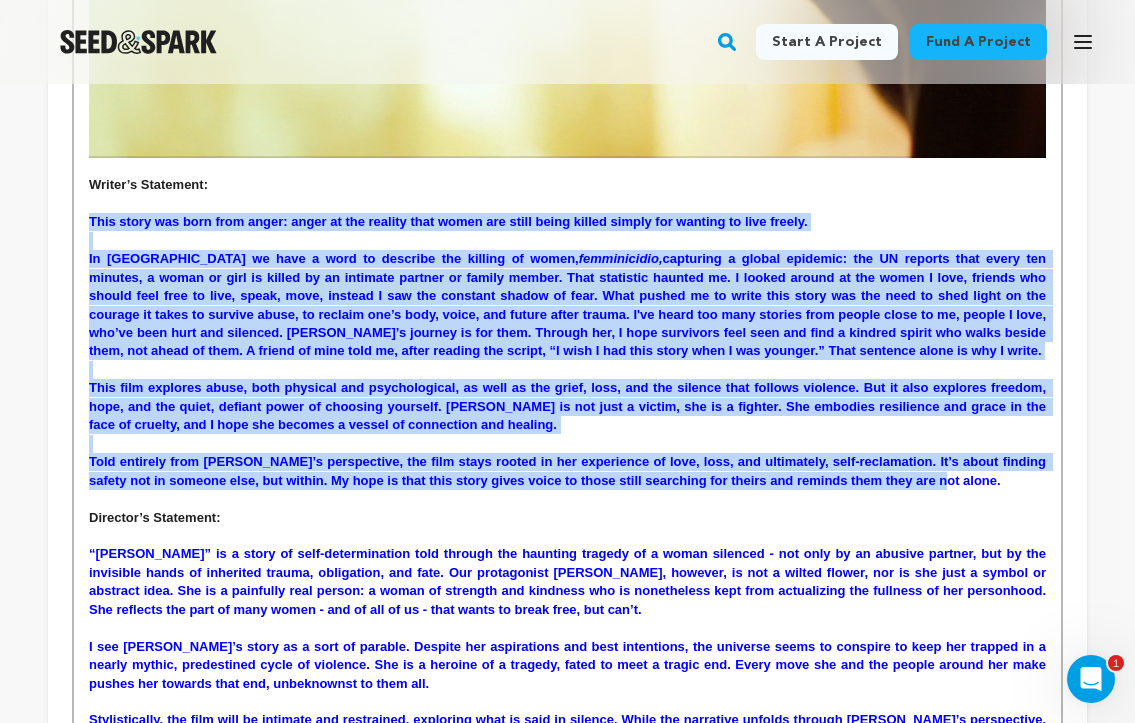 scroll, scrollTop: 1577, scrollLeft: 0, axis: vertical 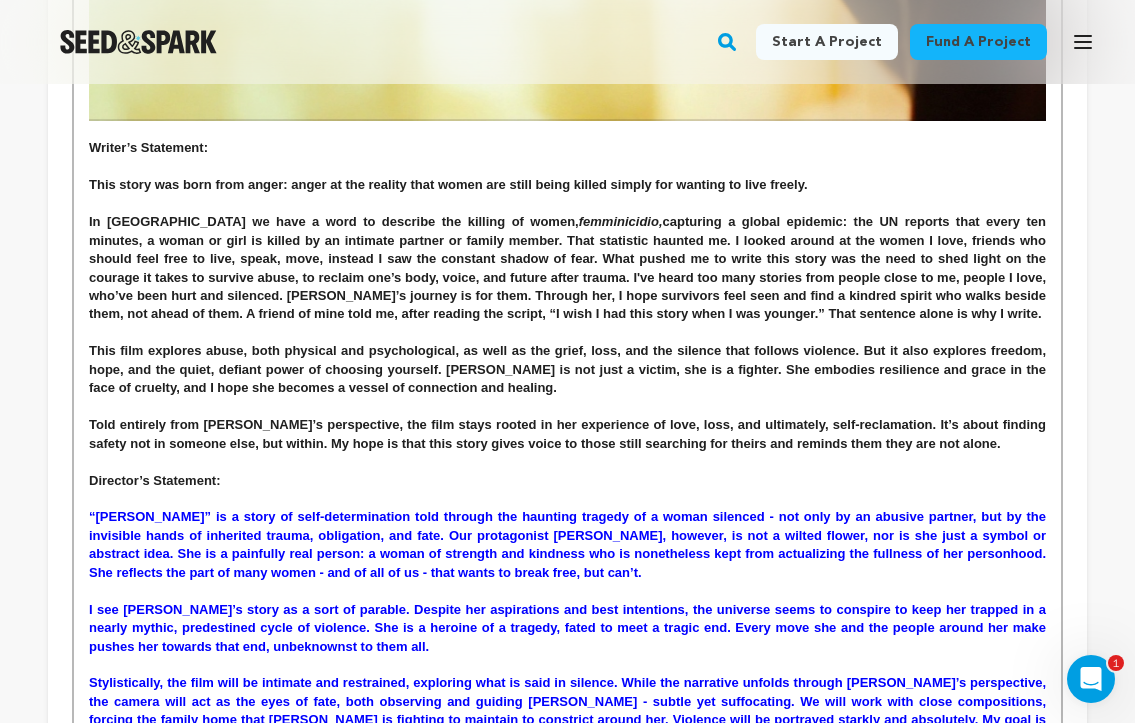 drag, startPoint x: 214, startPoint y: 141, endPoint x: 85, endPoint y: 136, distance: 129.09686 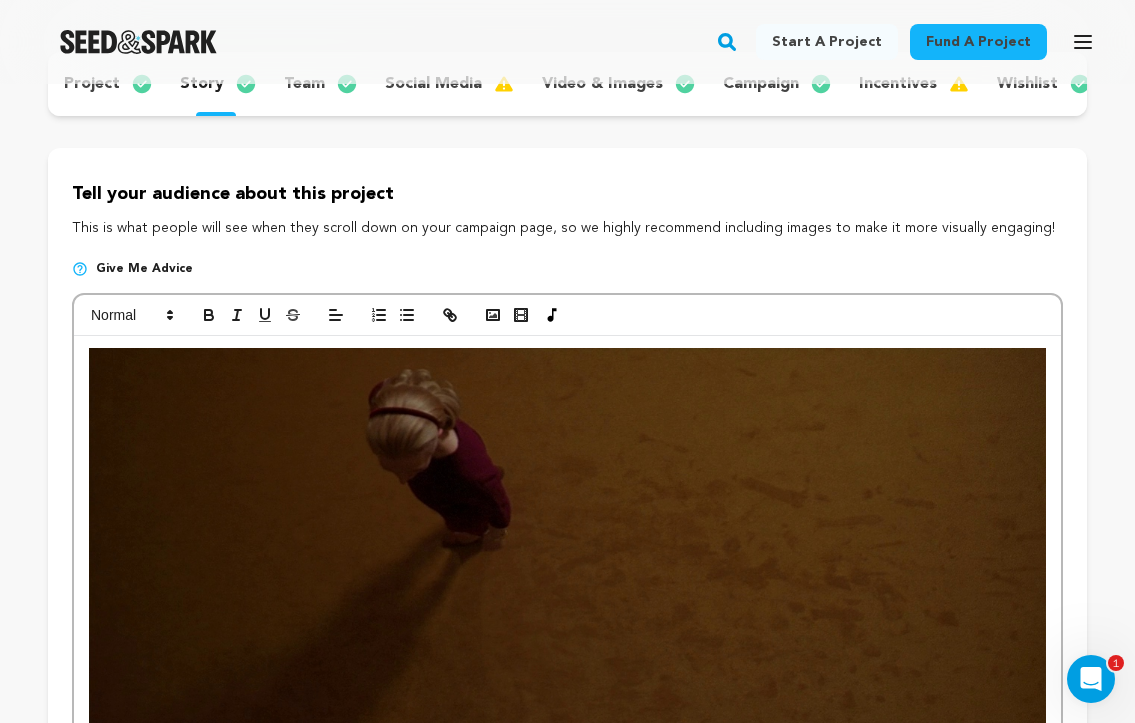 scroll, scrollTop: 122, scrollLeft: 0, axis: vertical 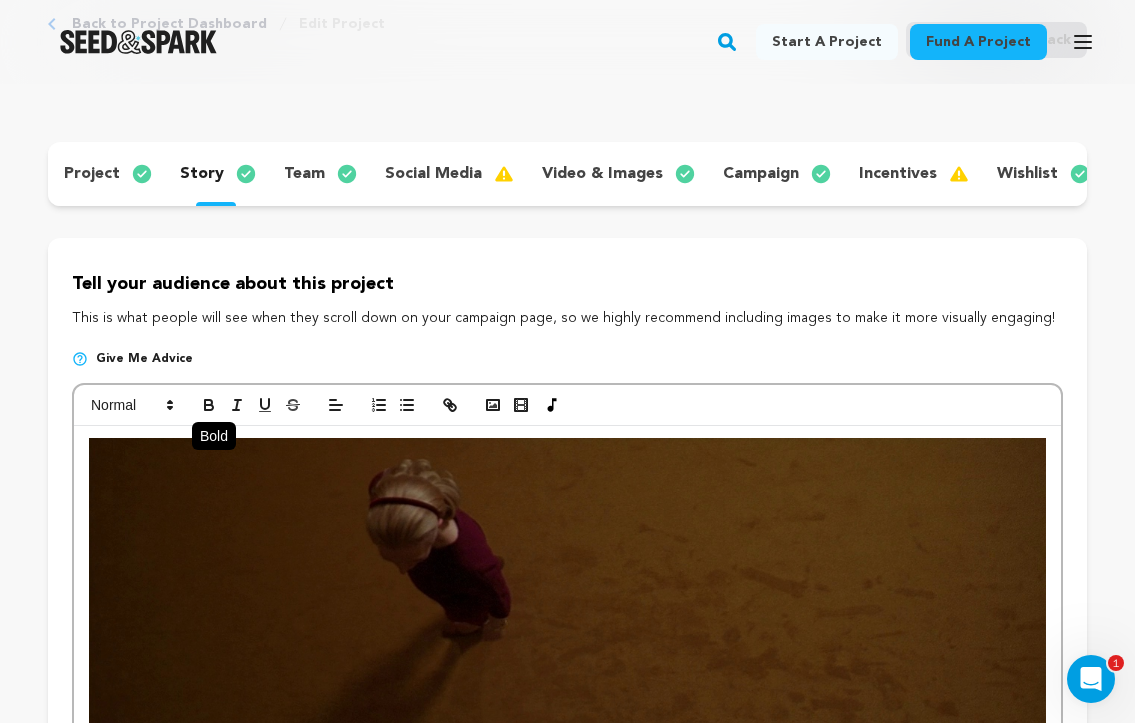 click 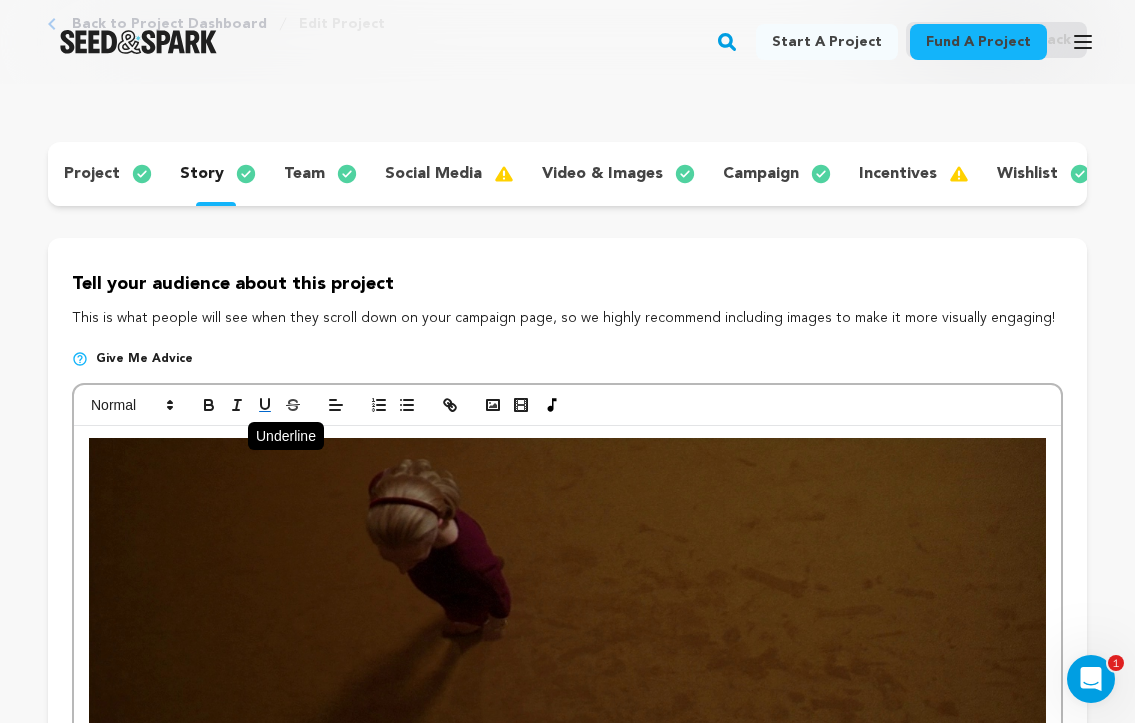 click 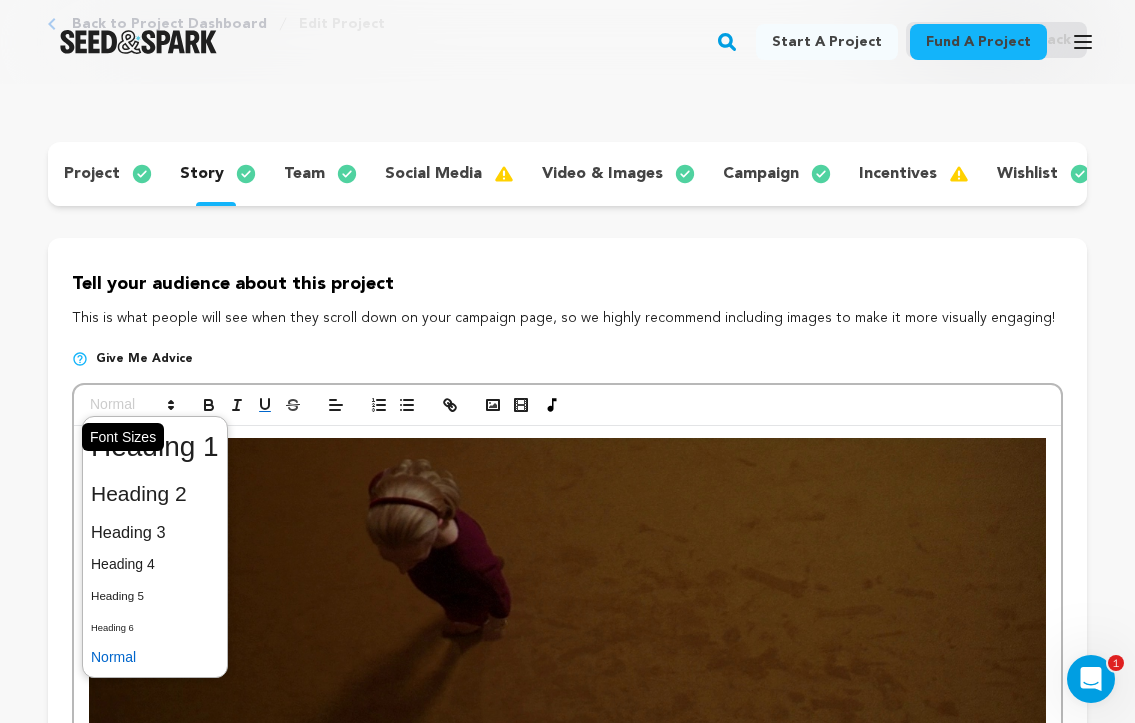 click 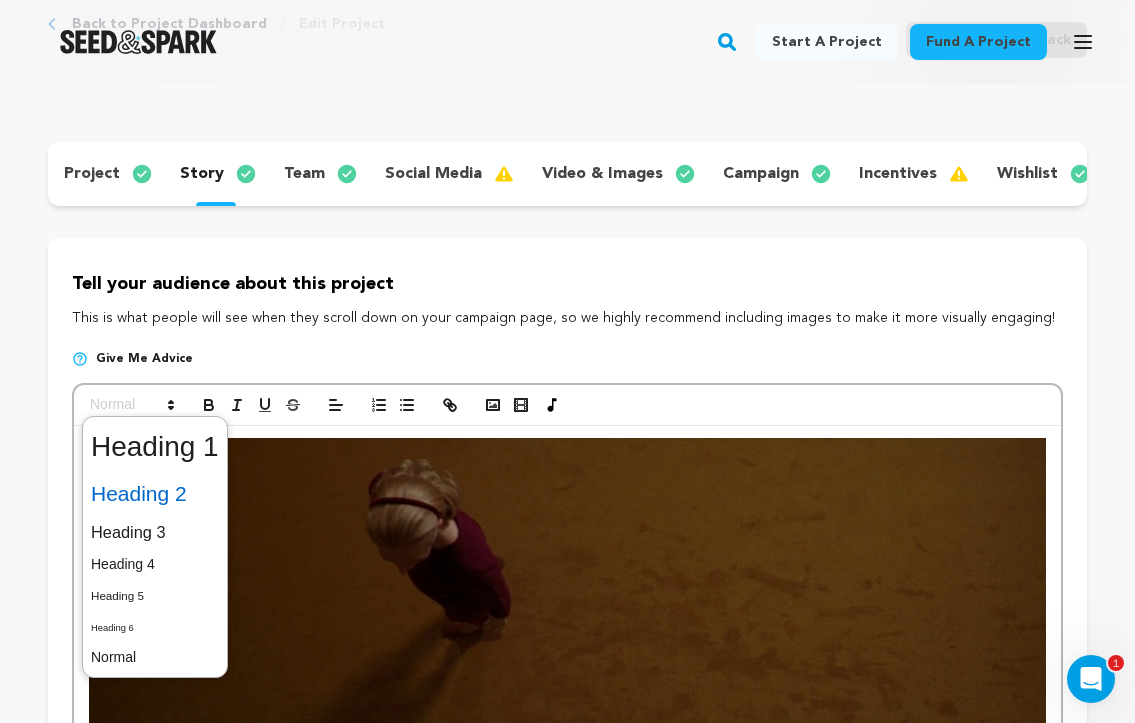 click at bounding box center [155, 494] 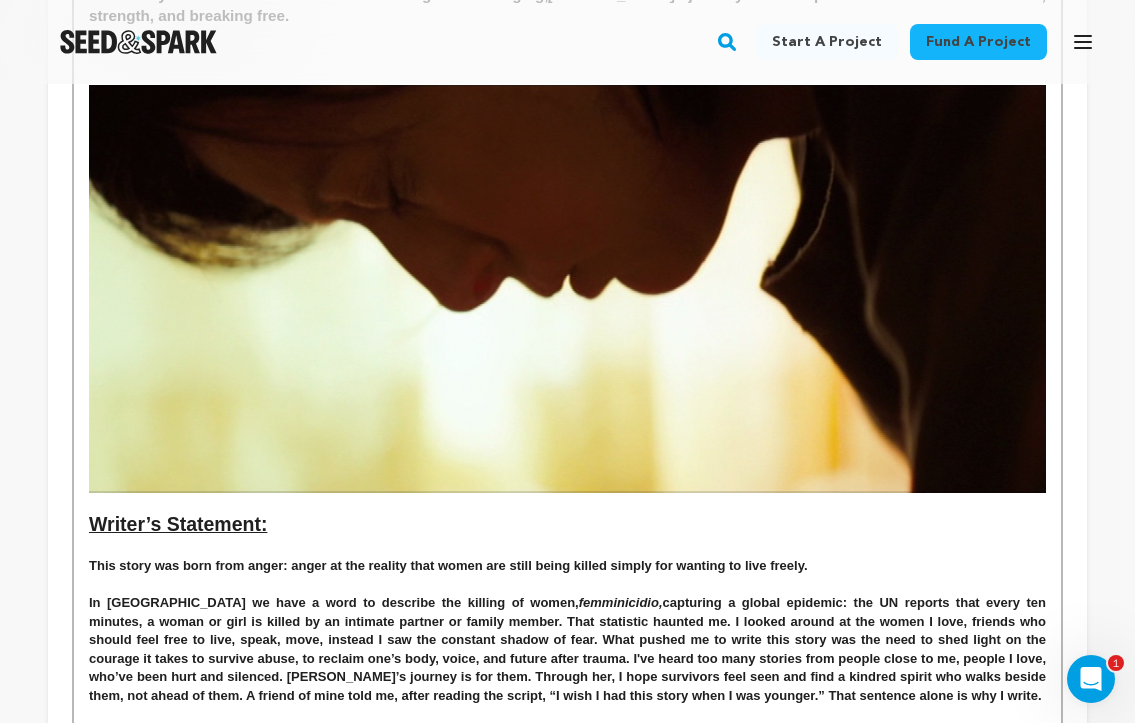 scroll, scrollTop: 1241, scrollLeft: 0, axis: vertical 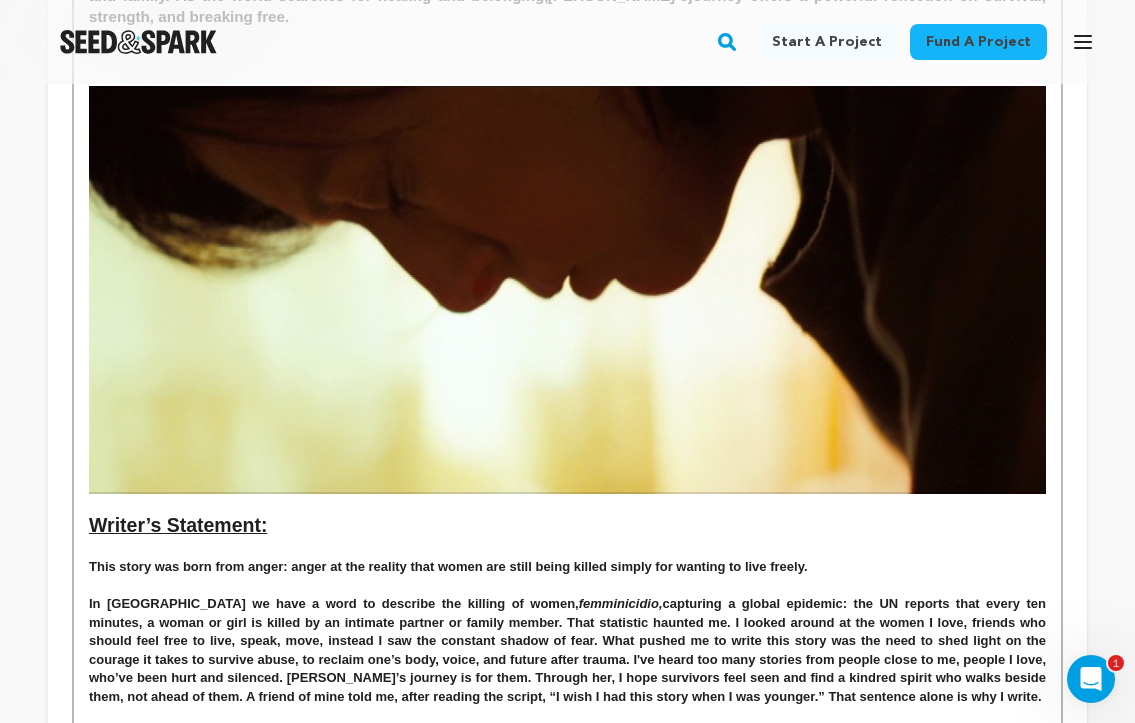click on "Writer’s Statement:" at bounding box center (567, 526) 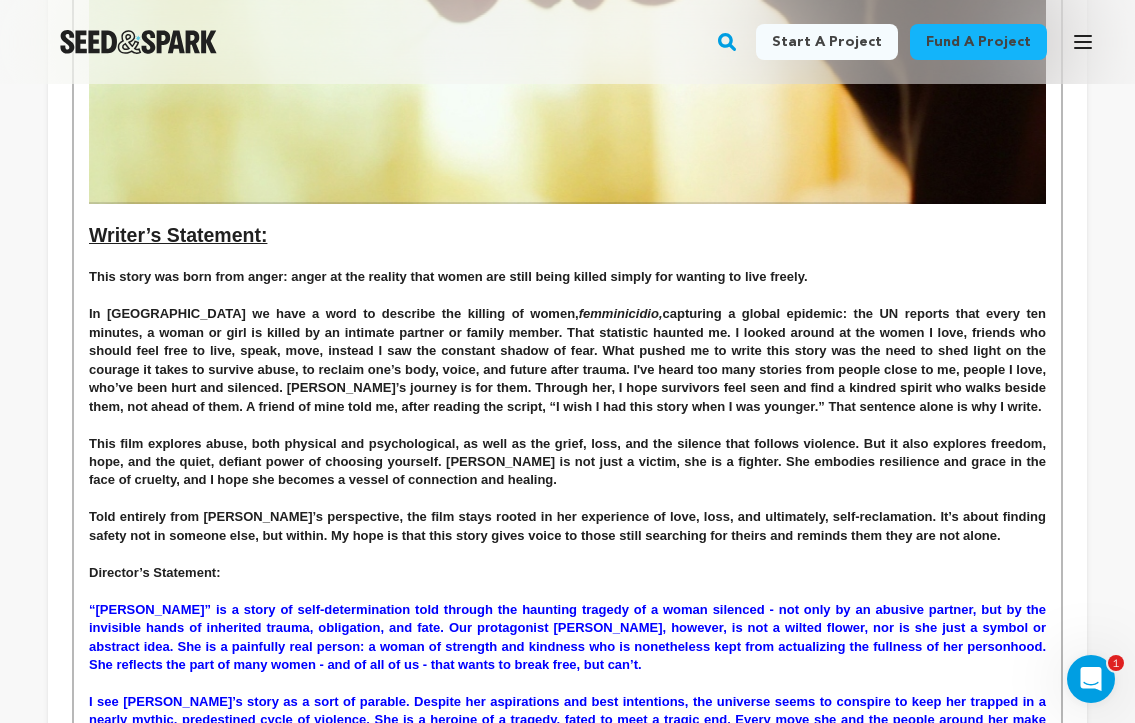 scroll, scrollTop: 1487, scrollLeft: 0, axis: vertical 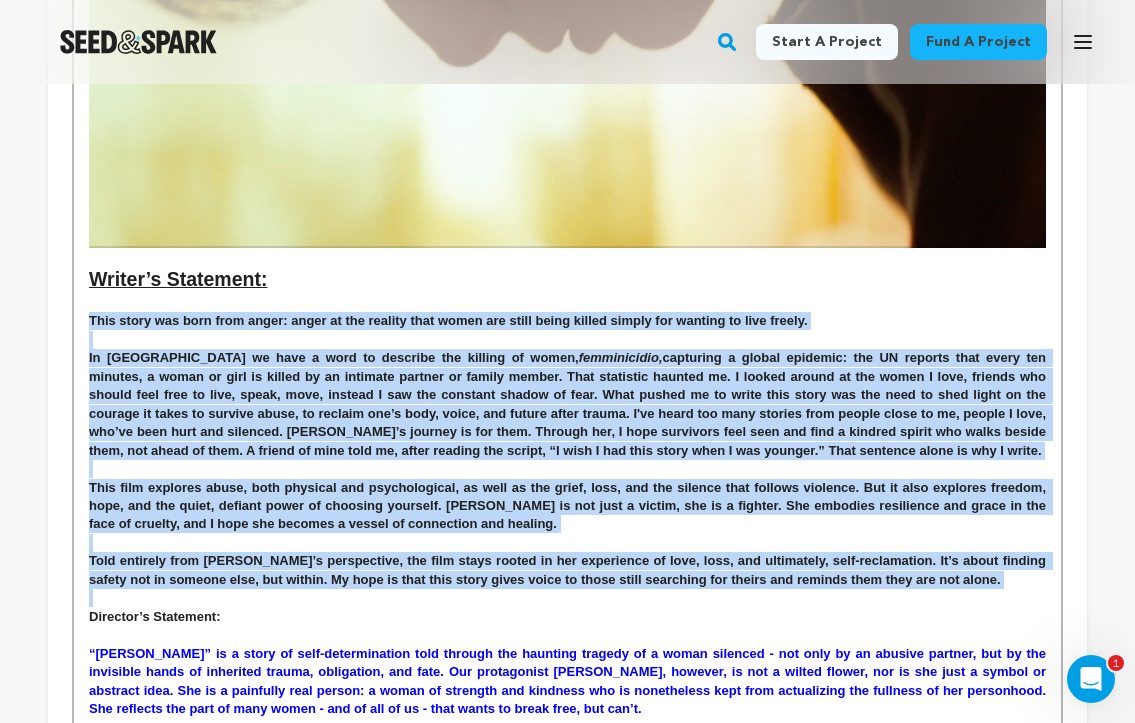 drag, startPoint x: 939, startPoint y: 573, endPoint x: 91, endPoint y: 315, distance: 886.37915 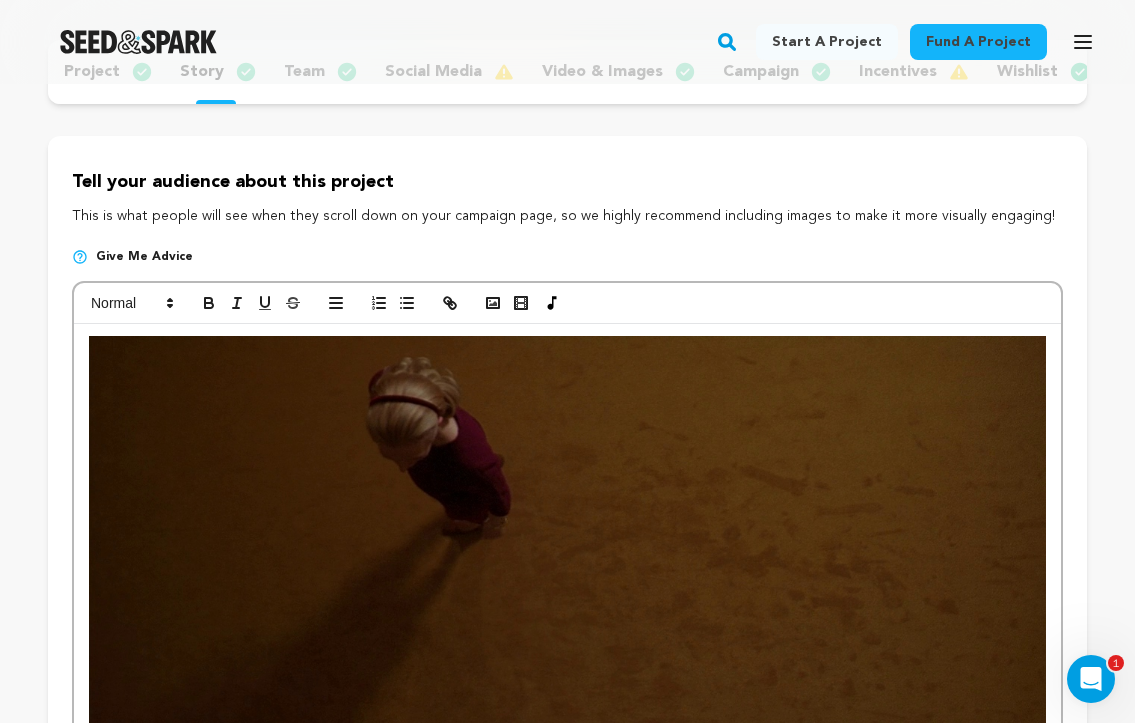 scroll, scrollTop: 231, scrollLeft: 0, axis: vertical 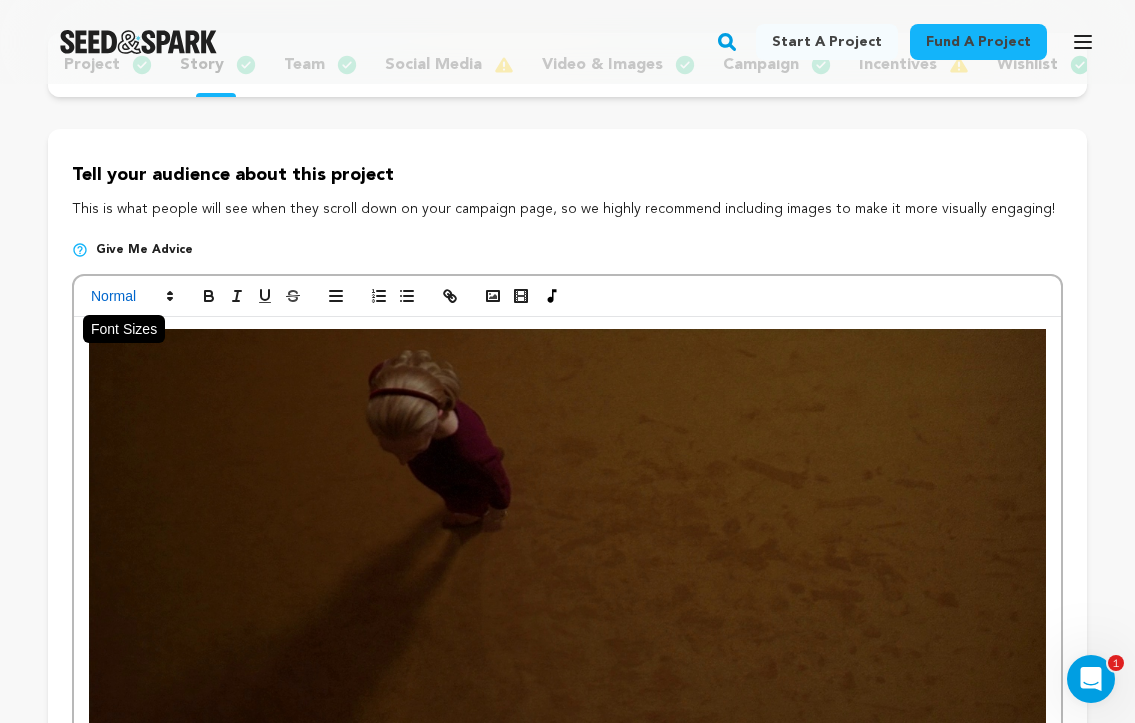 click at bounding box center (131, 296) 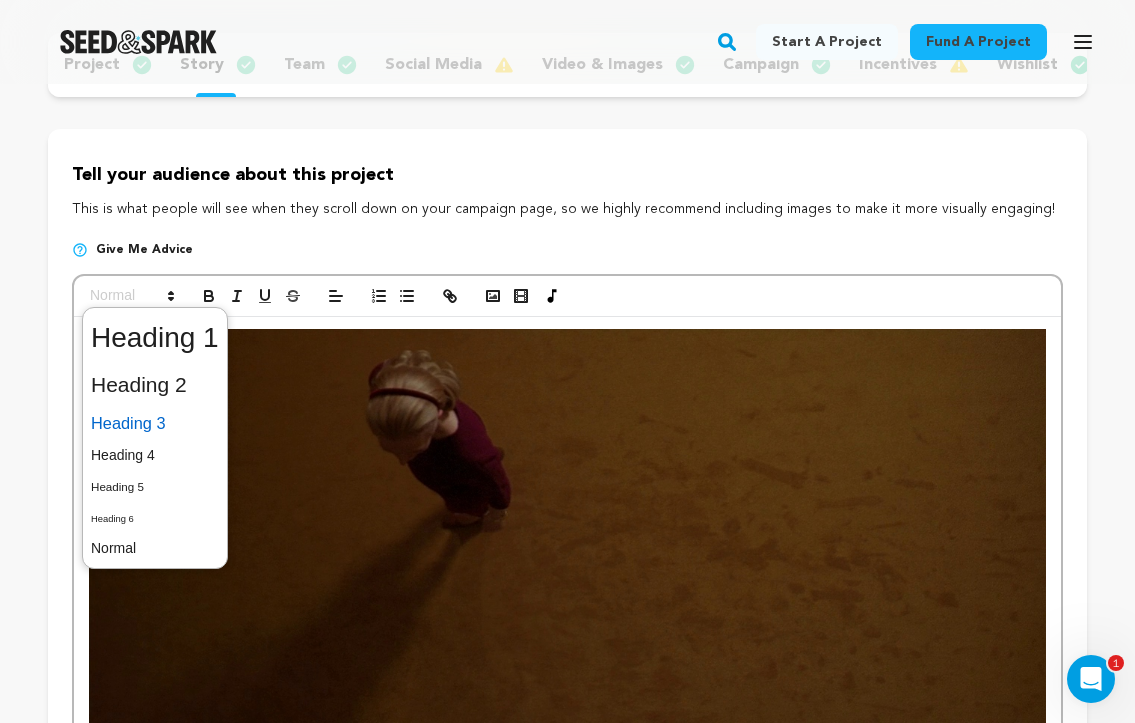 click at bounding box center [155, 423] 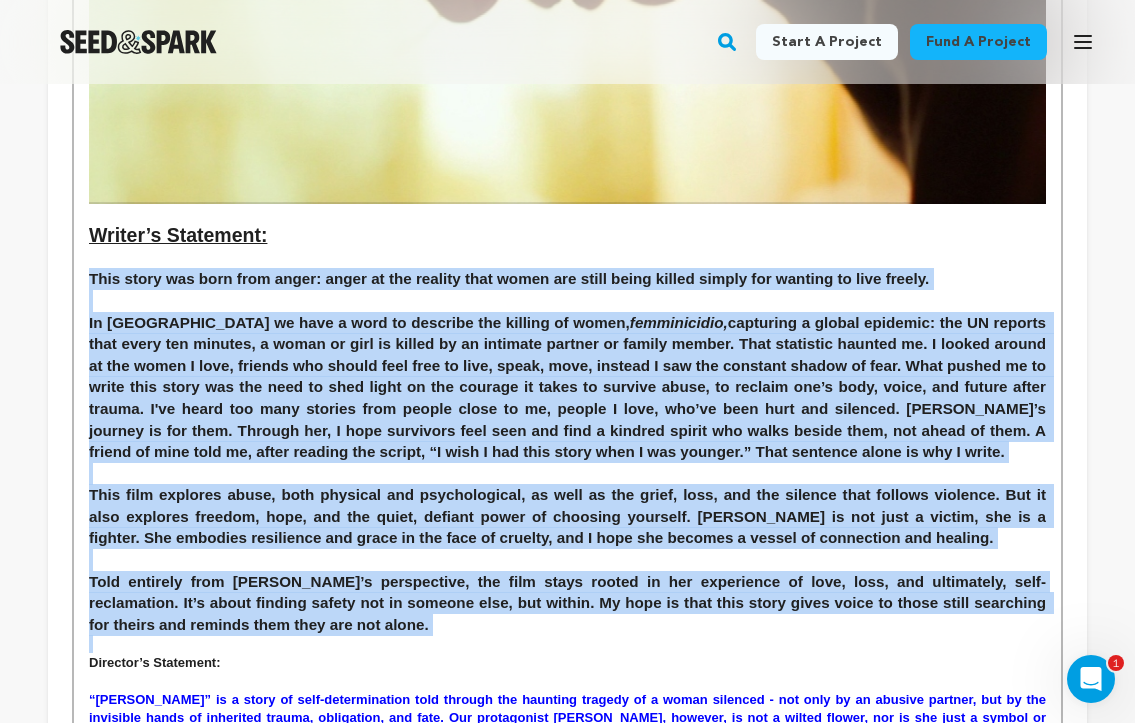 scroll, scrollTop: 1532, scrollLeft: 0, axis: vertical 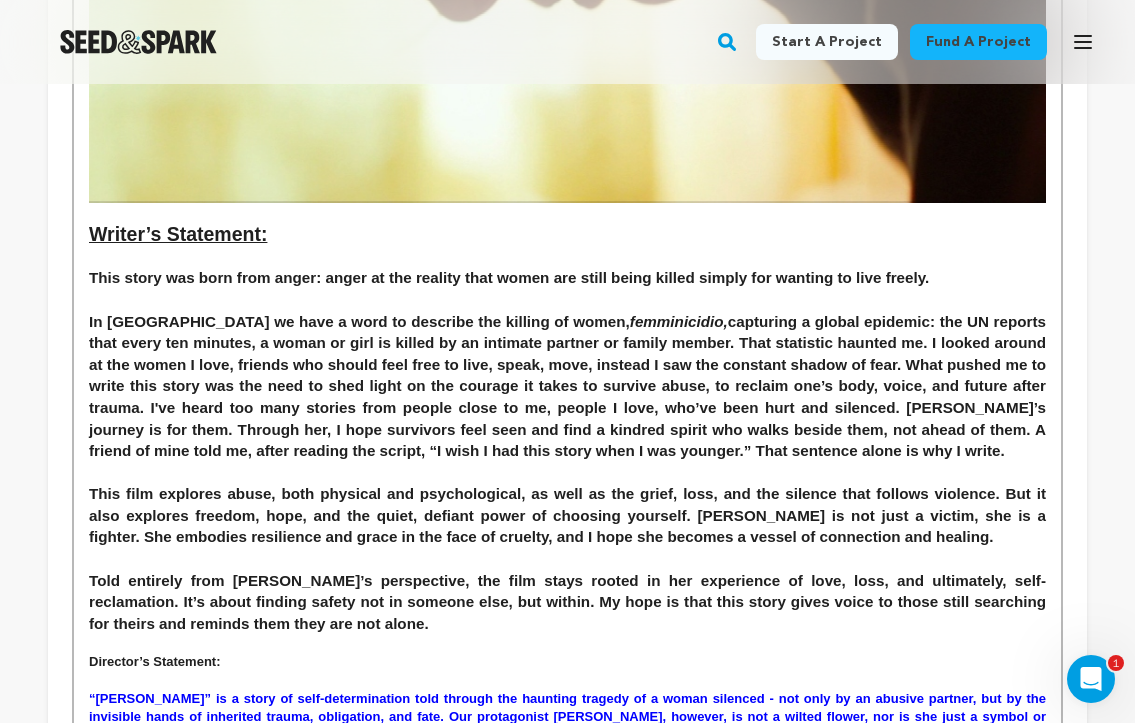 click on "Told entirely from [PERSON_NAME]’s perspective, the film stays rooted in her experience of love, loss, and ultimately, self-reclamation. It’s about finding safety not in someone else, but within. My hope is that this story gives voice to those still searching for theirs and reminds them they are not alone." at bounding box center [567, 602] 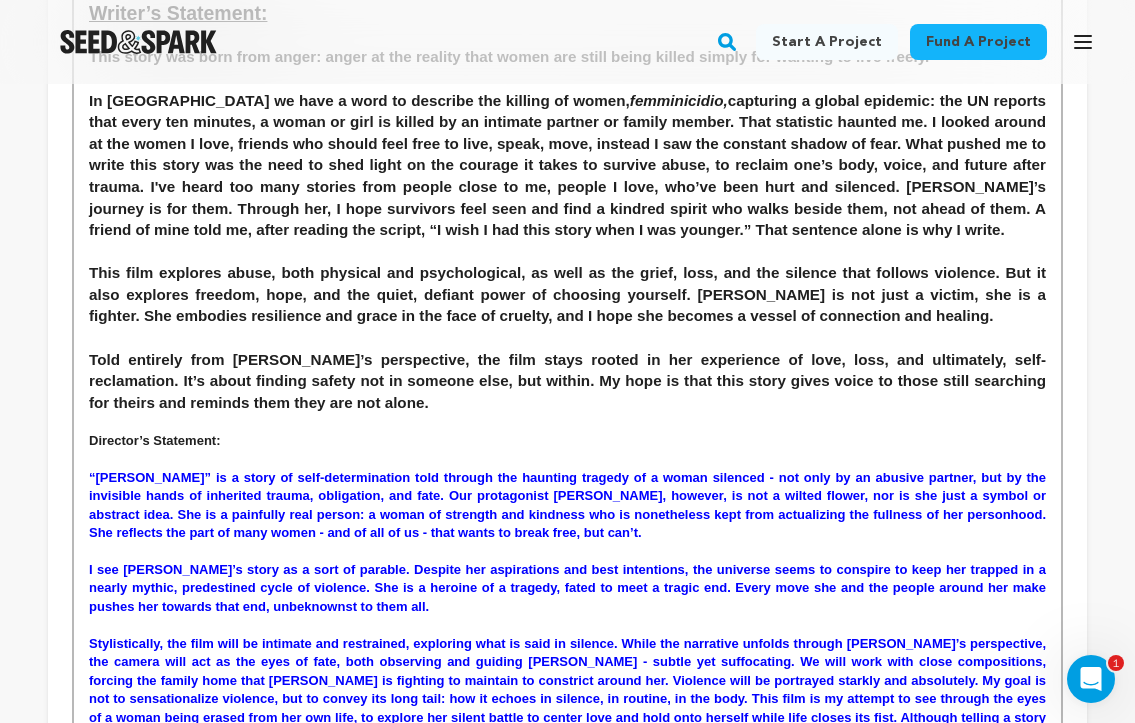 scroll, scrollTop: 1777, scrollLeft: 0, axis: vertical 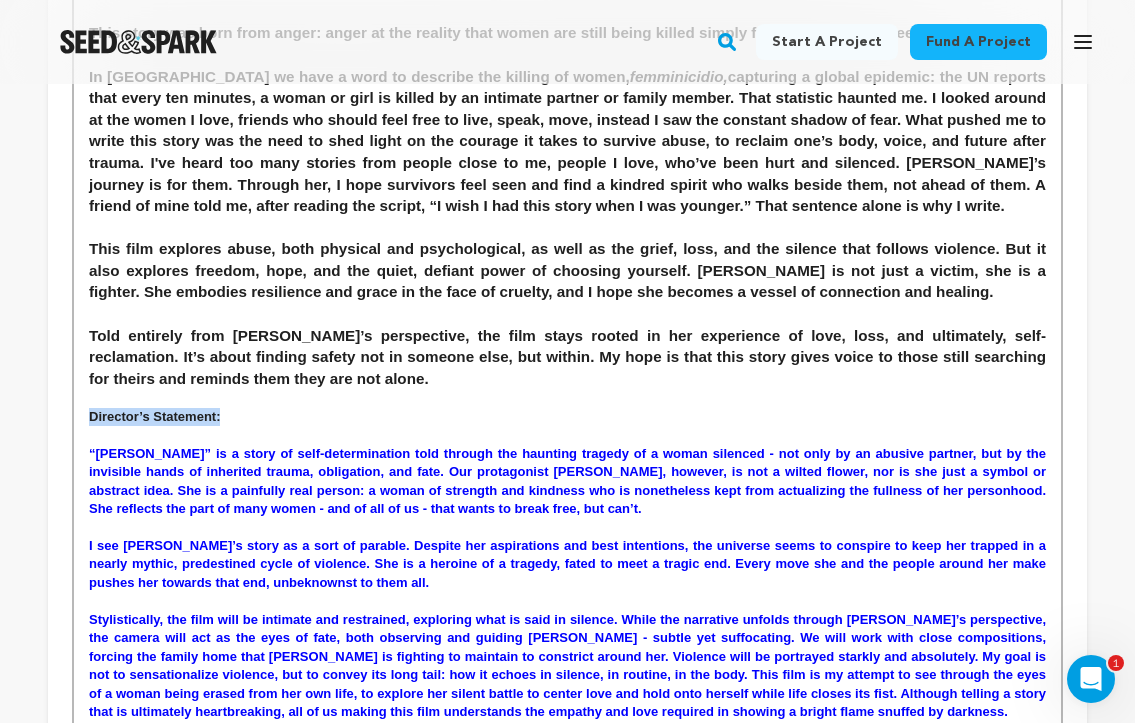 drag, startPoint x: 239, startPoint y: 402, endPoint x: 67, endPoint y: 398, distance: 172.04651 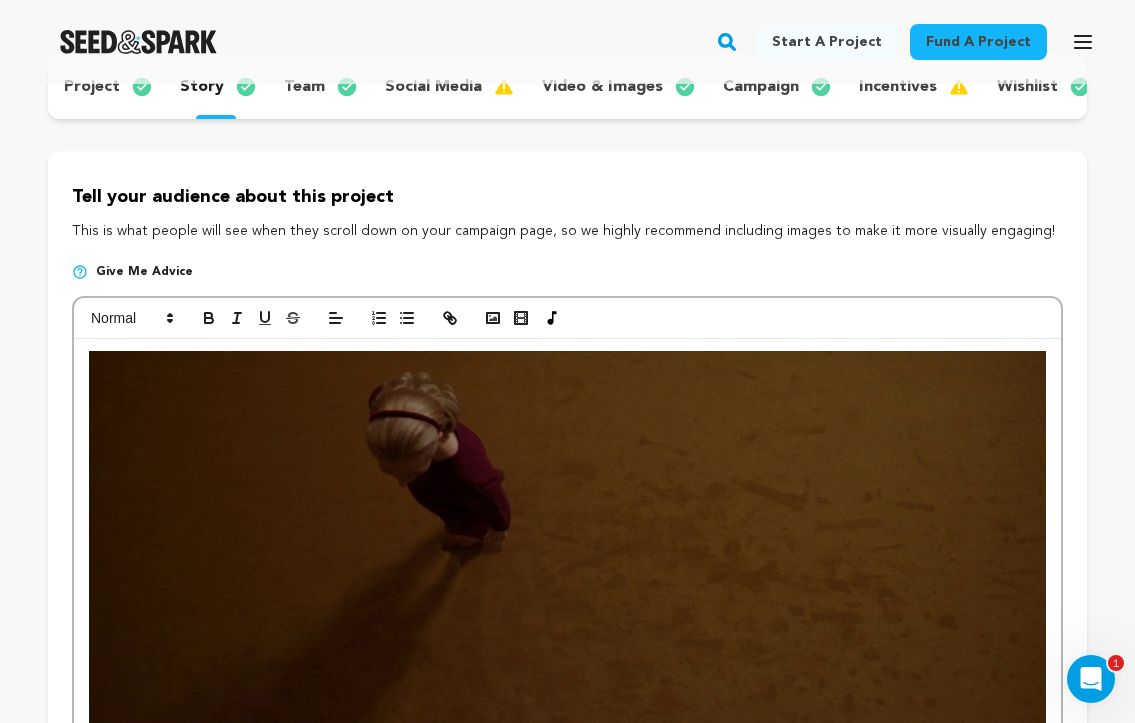 scroll, scrollTop: 244, scrollLeft: 0, axis: vertical 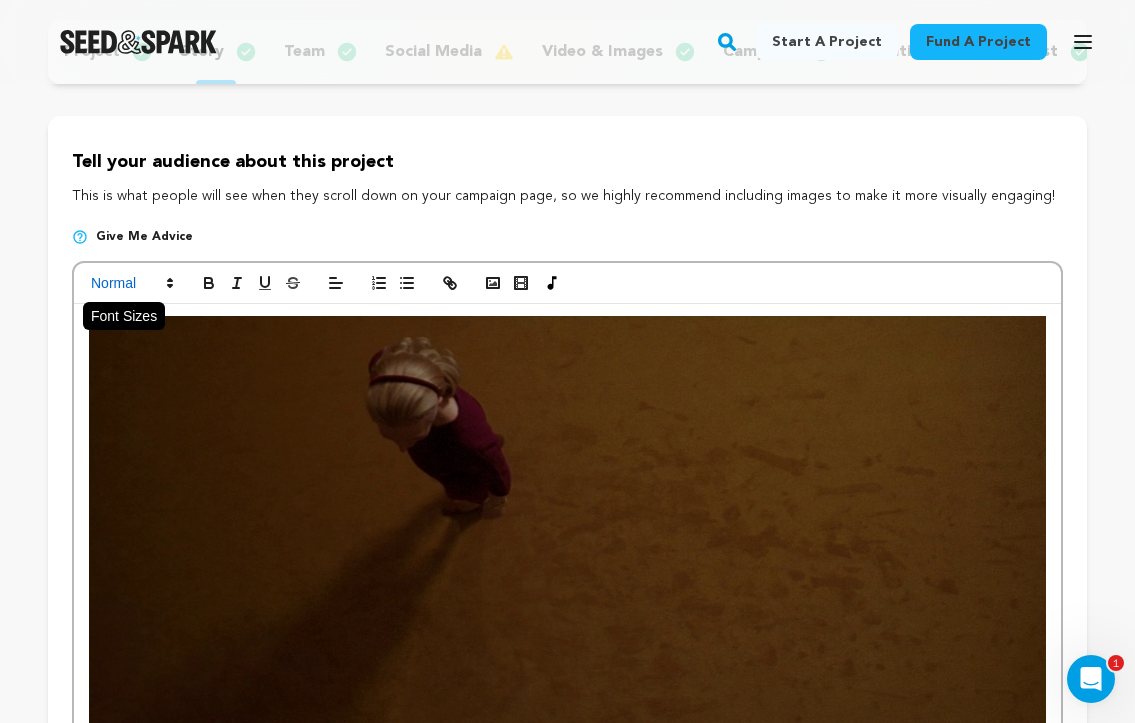 click at bounding box center (131, 283) 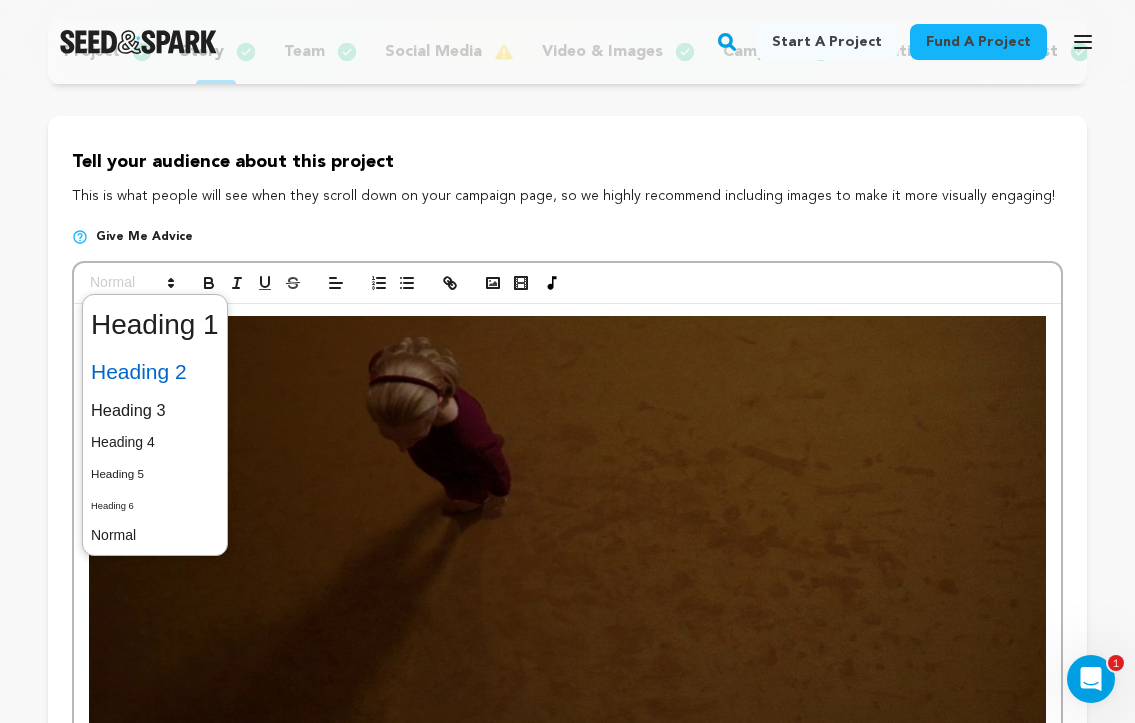 click at bounding box center [155, 372] 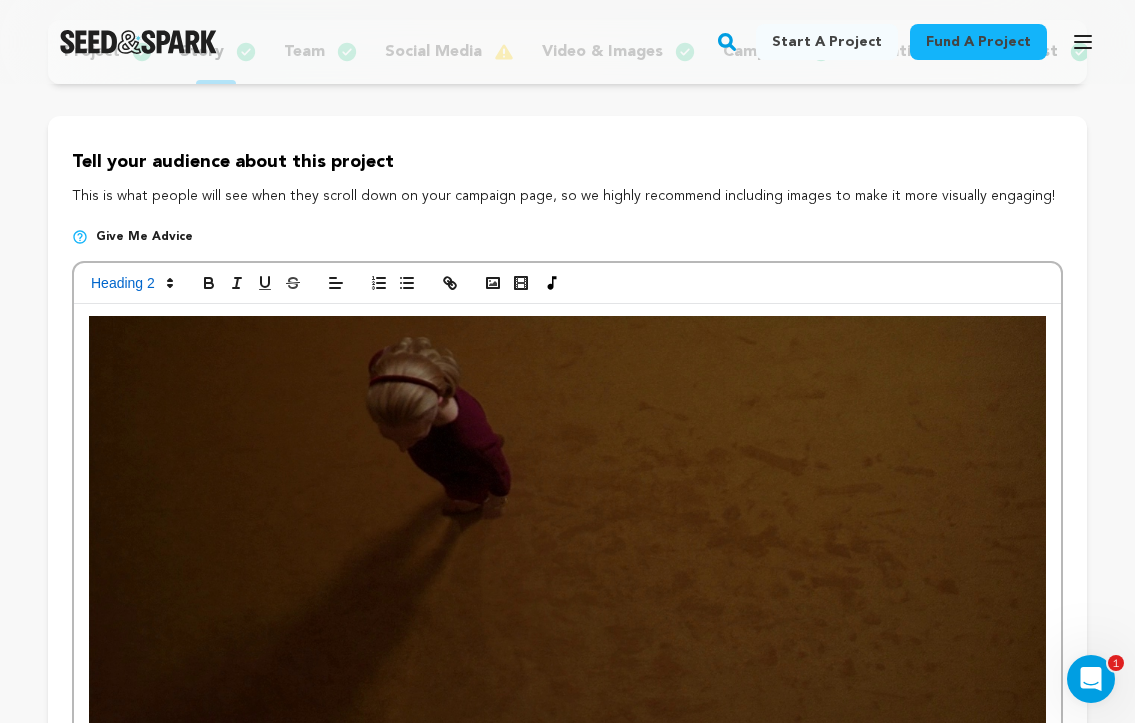 scroll, scrollTop: 352, scrollLeft: 0, axis: vertical 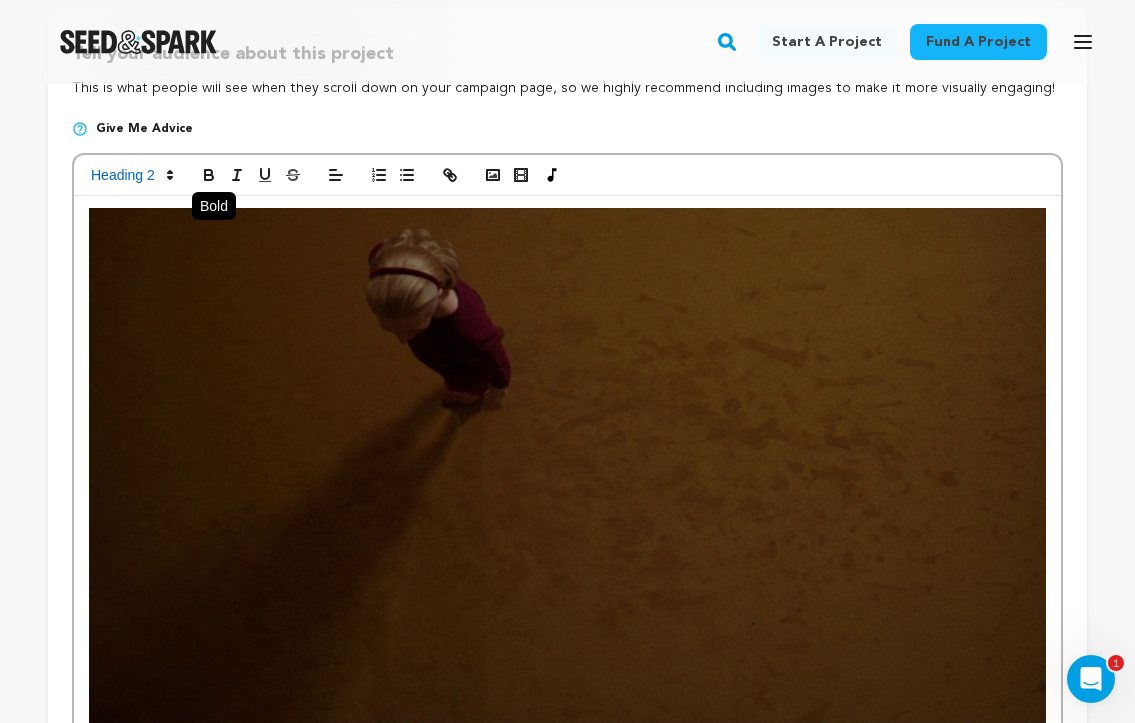 click 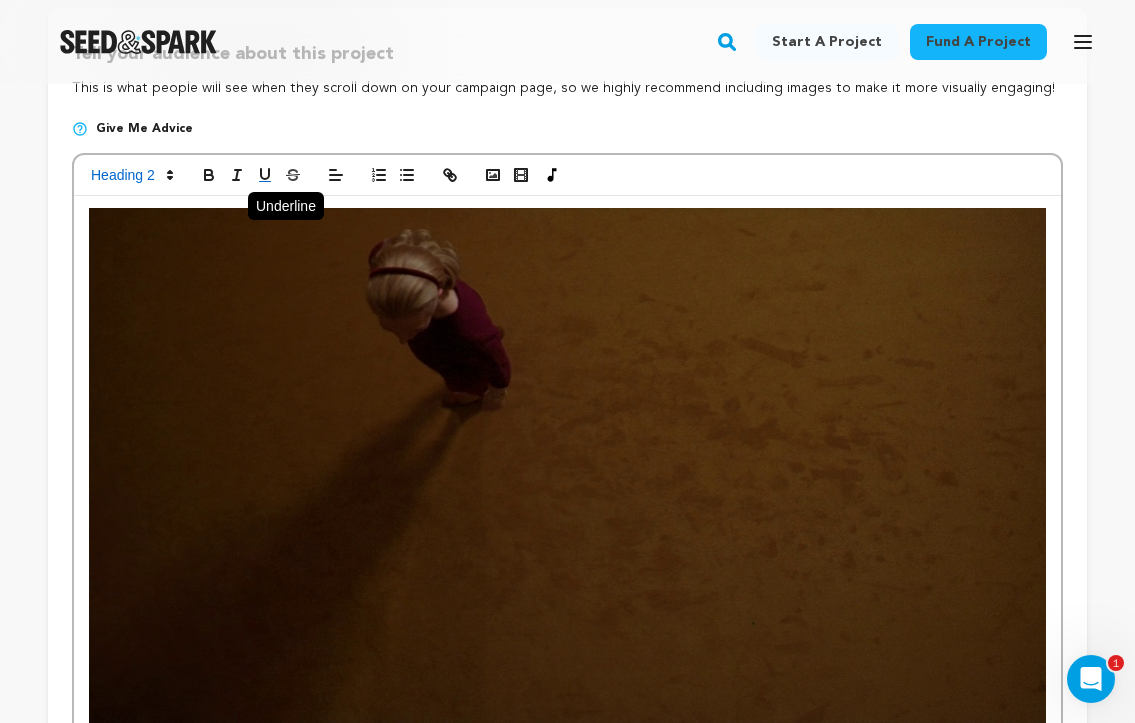 click 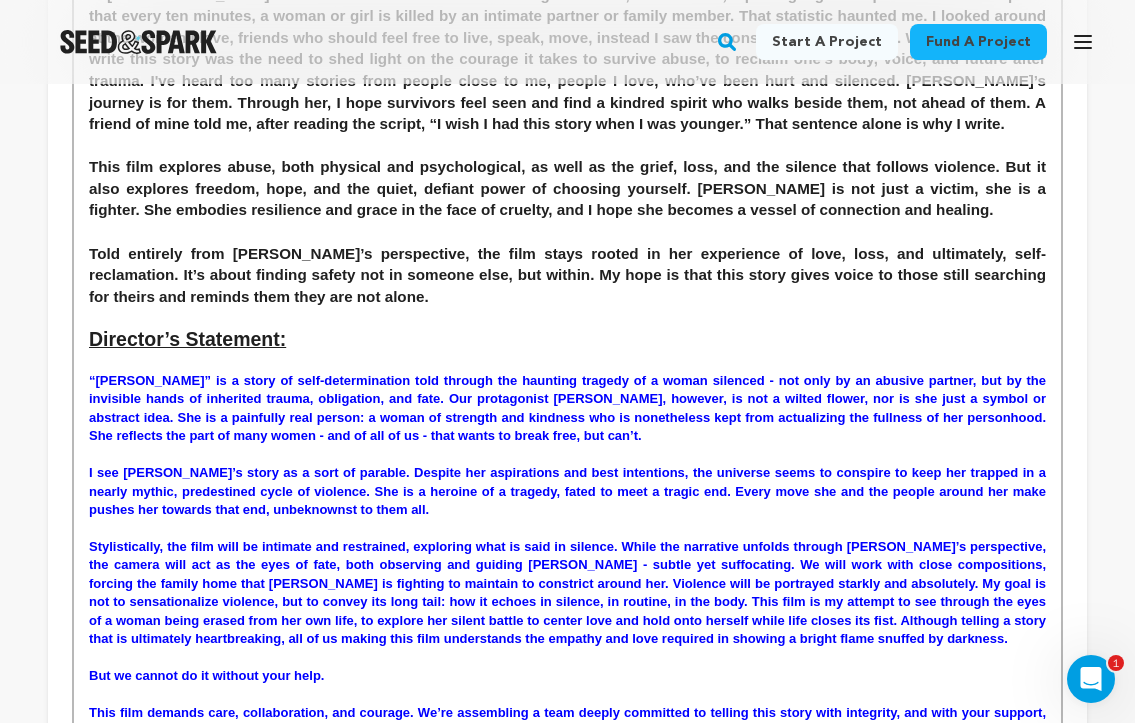 scroll, scrollTop: 1949, scrollLeft: 0, axis: vertical 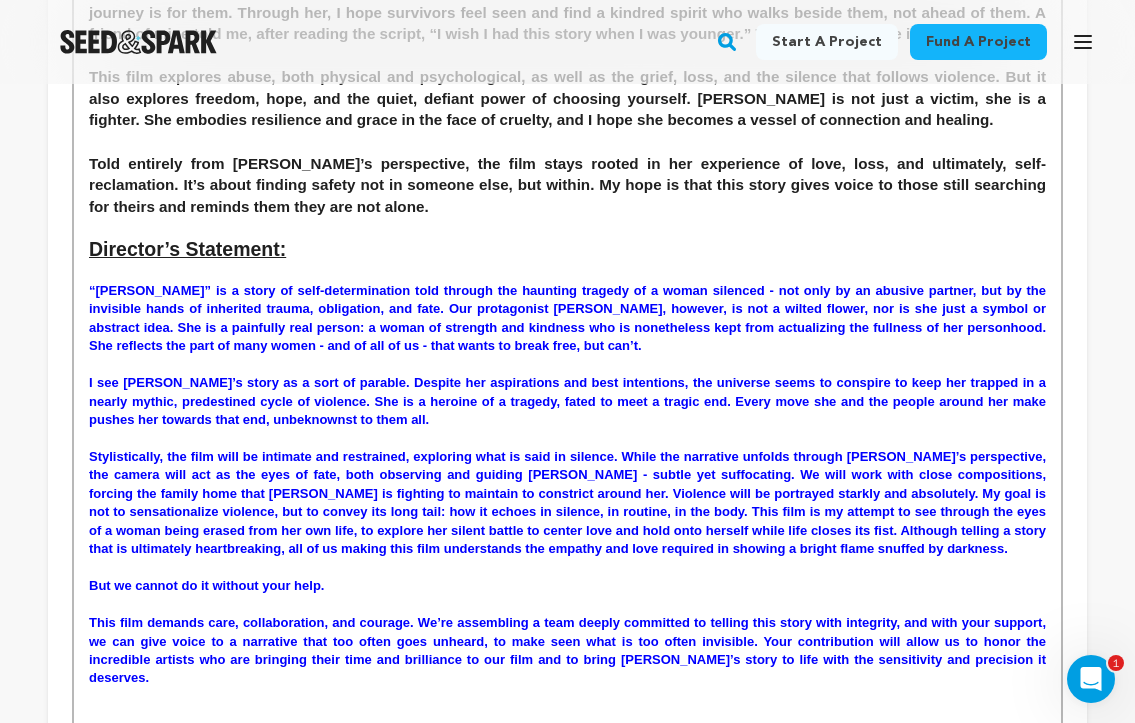 click on "Director’s Statement:" at bounding box center (567, 250) 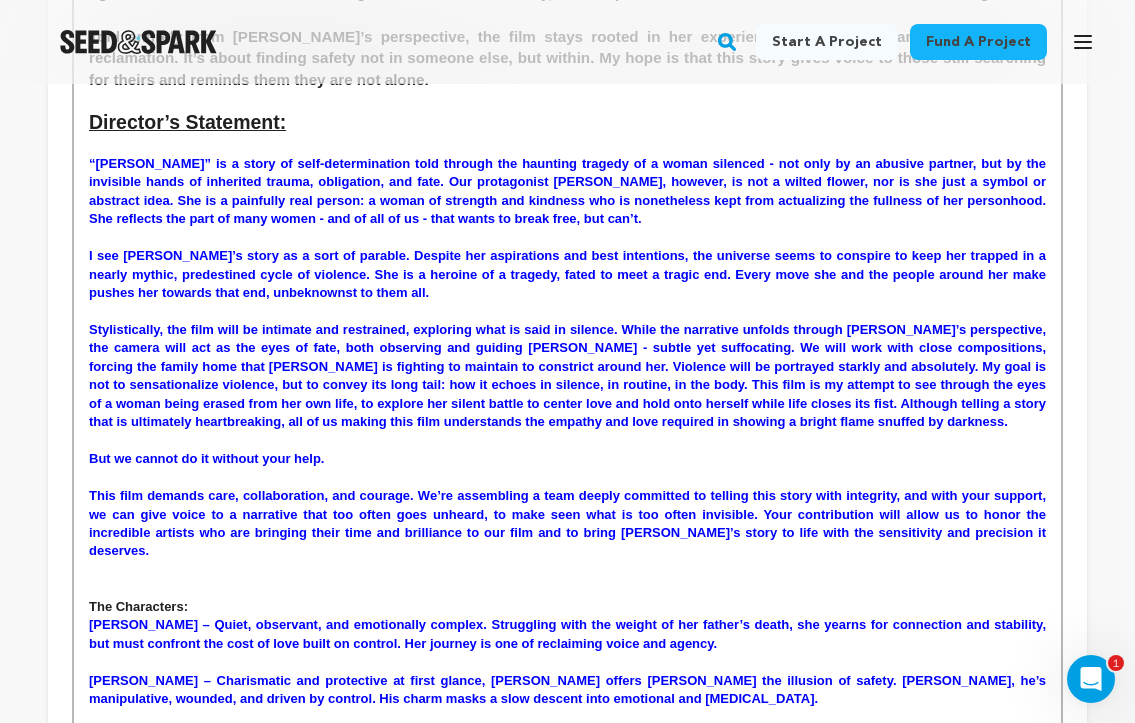 scroll, scrollTop: 2080, scrollLeft: 0, axis: vertical 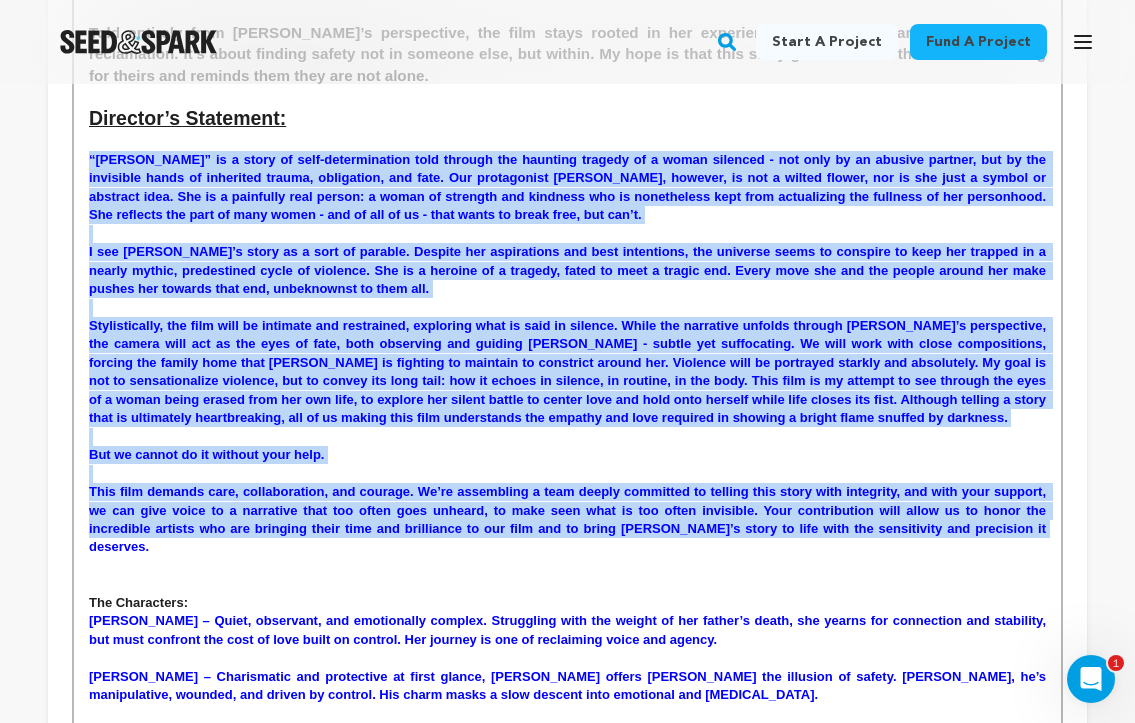 drag, startPoint x: 1012, startPoint y: 505, endPoint x: -16, endPoint y: 138, distance: 1091.5461 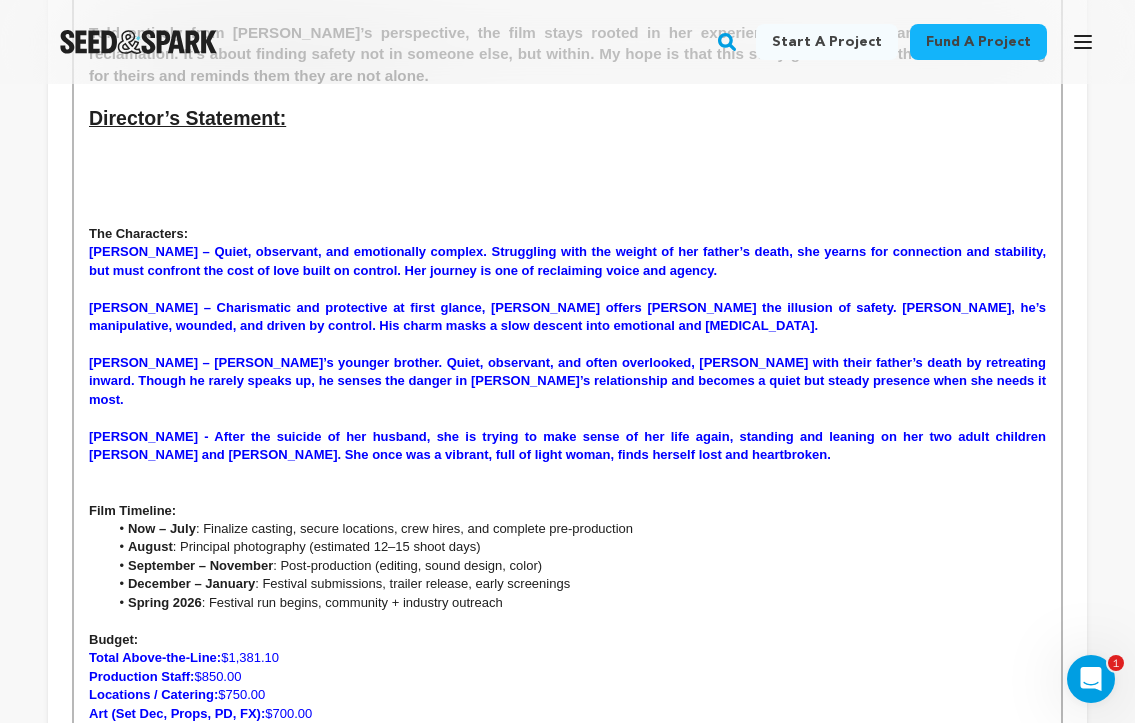 click at bounding box center [567, 160] 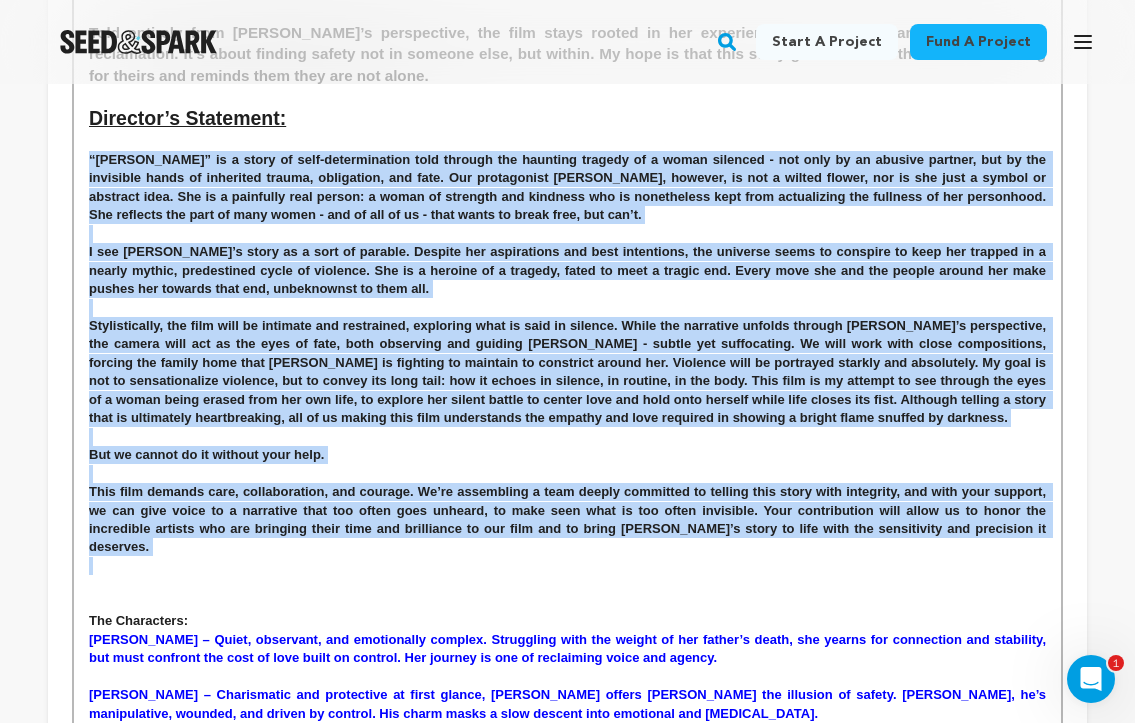 scroll, scrollTop: 456, scrollLeft: 0, axis: vertical 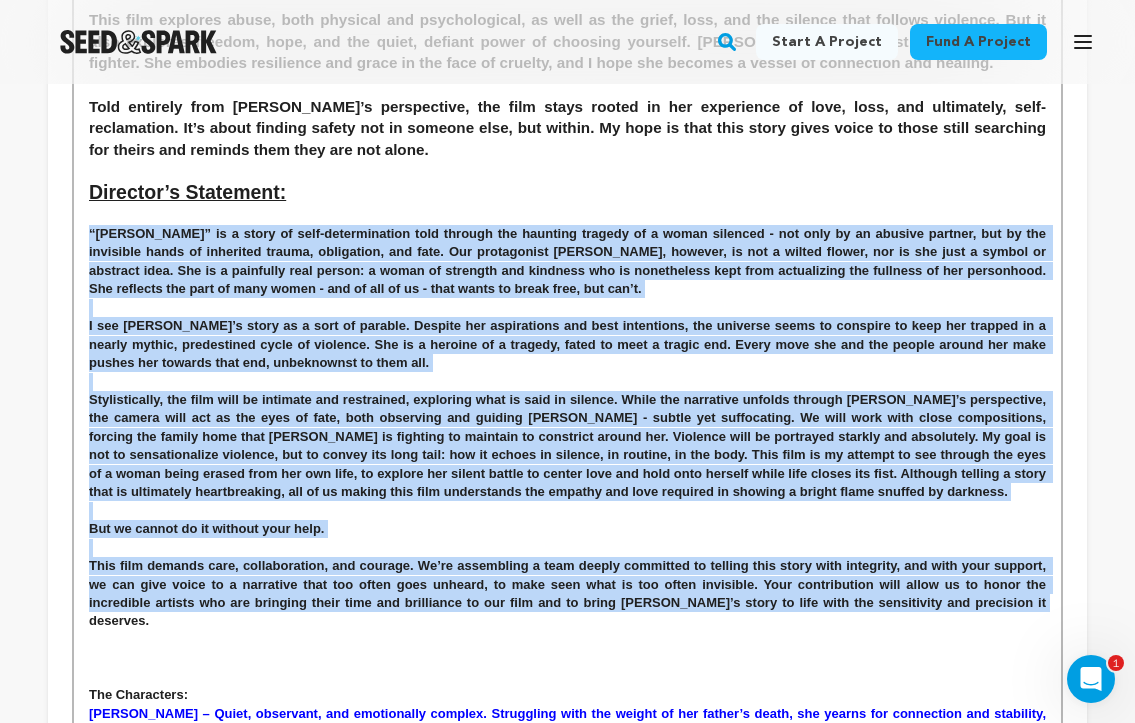 drag, startPoint x: 1006, startPoint y: 578, endPoint x: 87, endPoint y: 205, distance: 991.81146 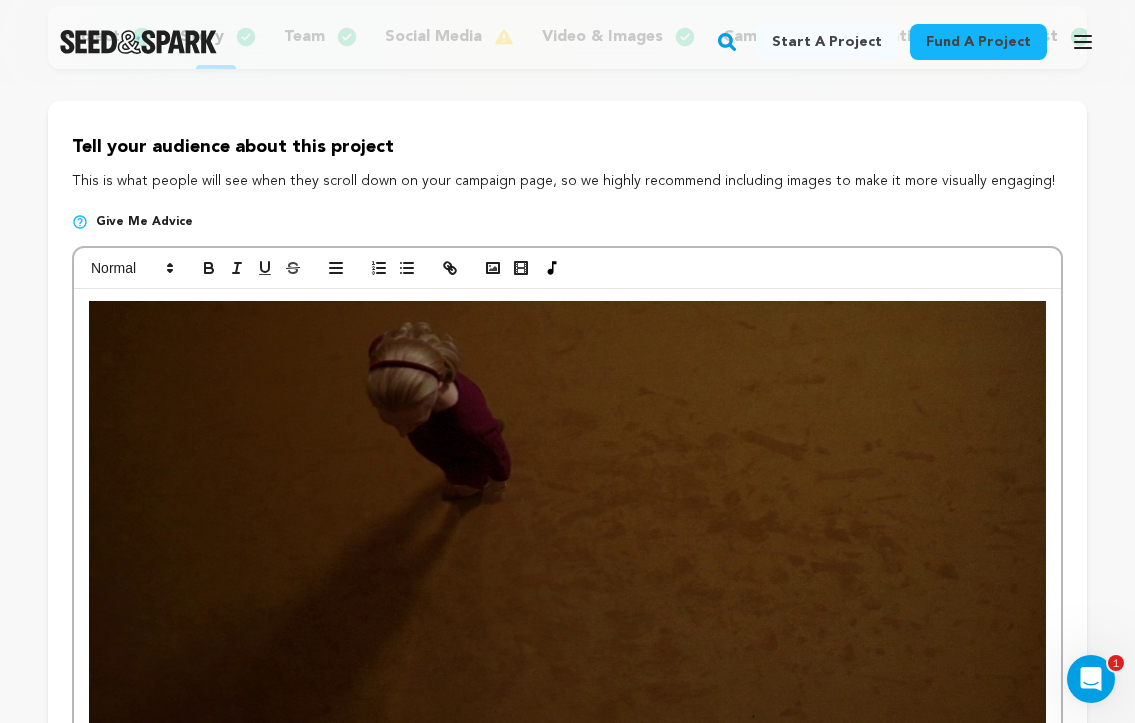 scroll, scrollTop: 266, scrollLeft: 0, axis: vertical 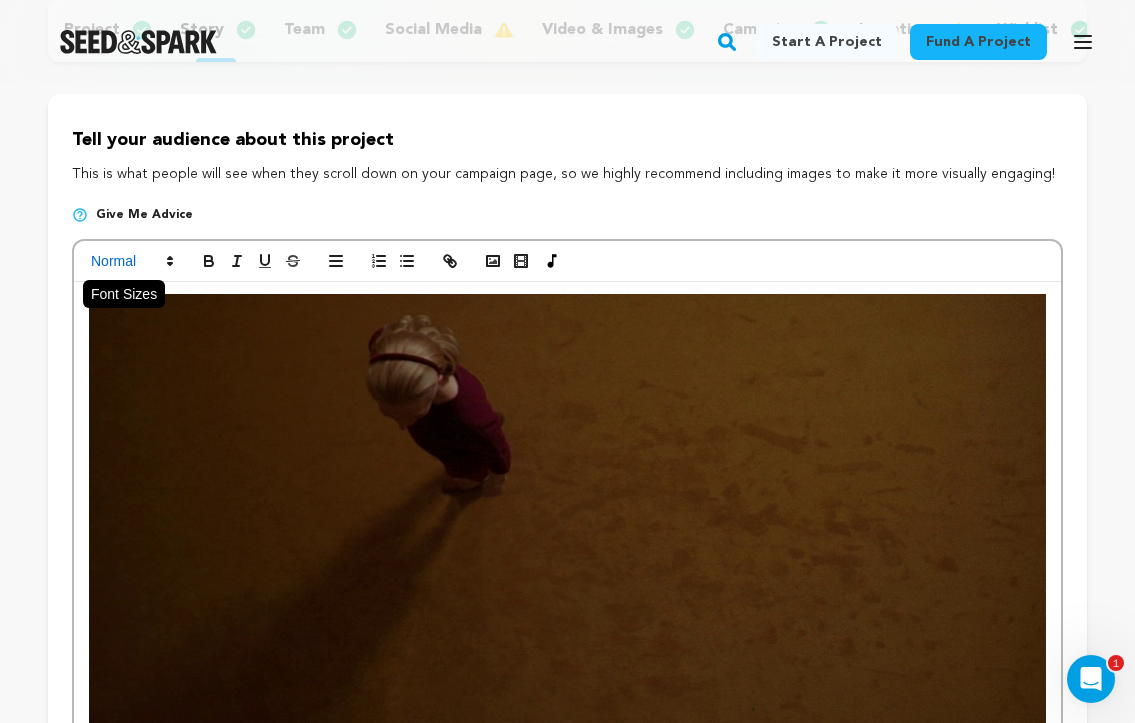 click at bounding box center [567, 262] 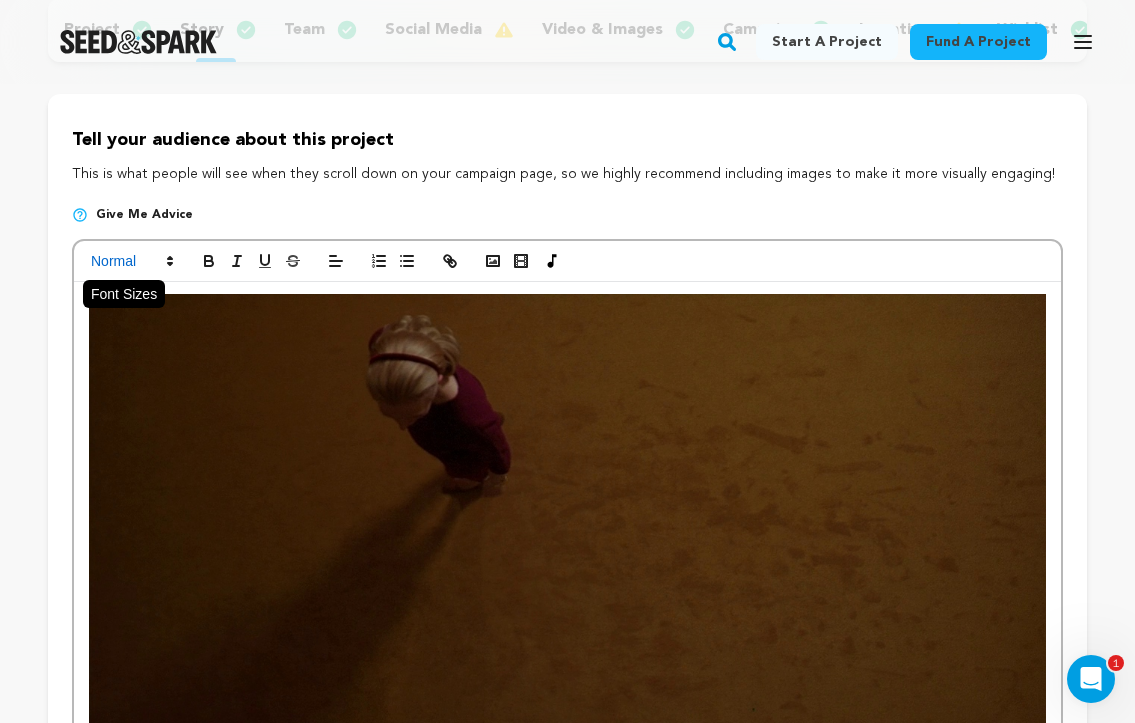 click at bounding box center (131, 261) 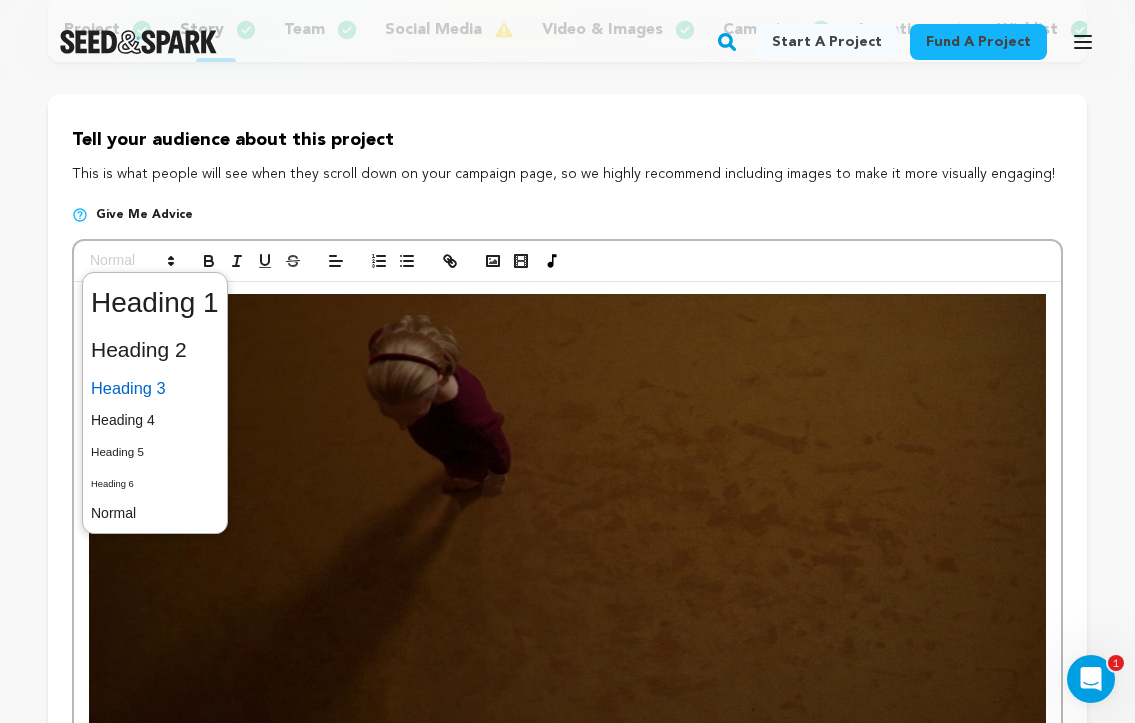 click at bounding box center [155, 388] 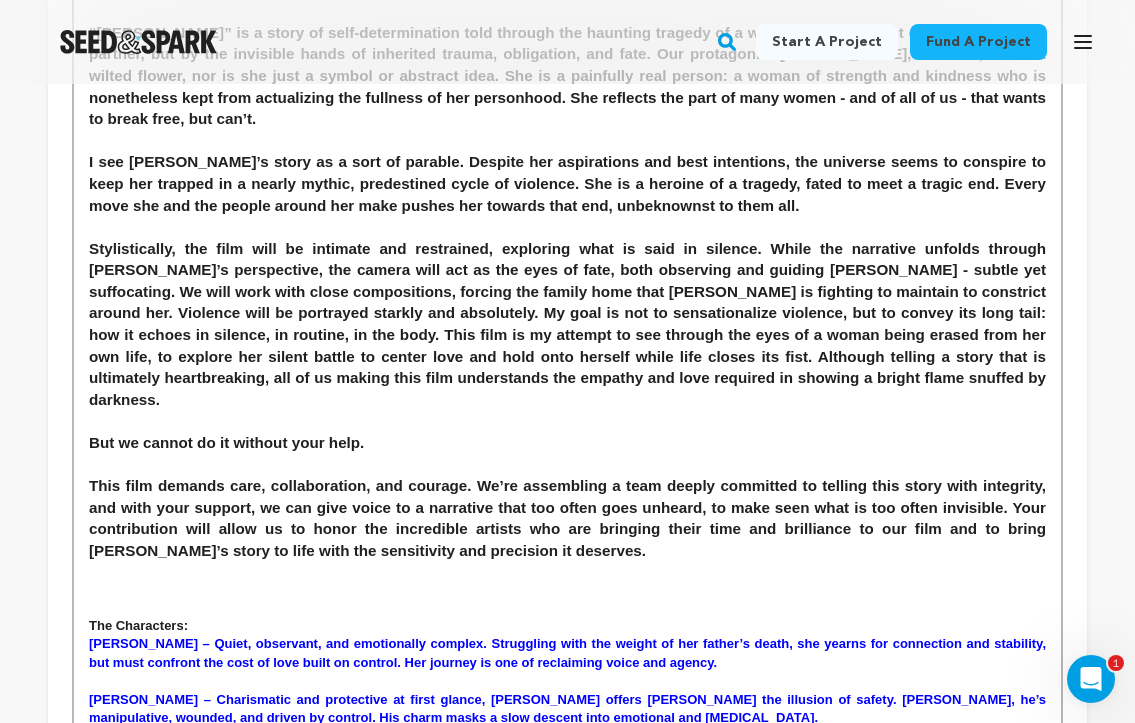 scroll, scrollTop: 2216, scrollLeft: 0, axis: vertical 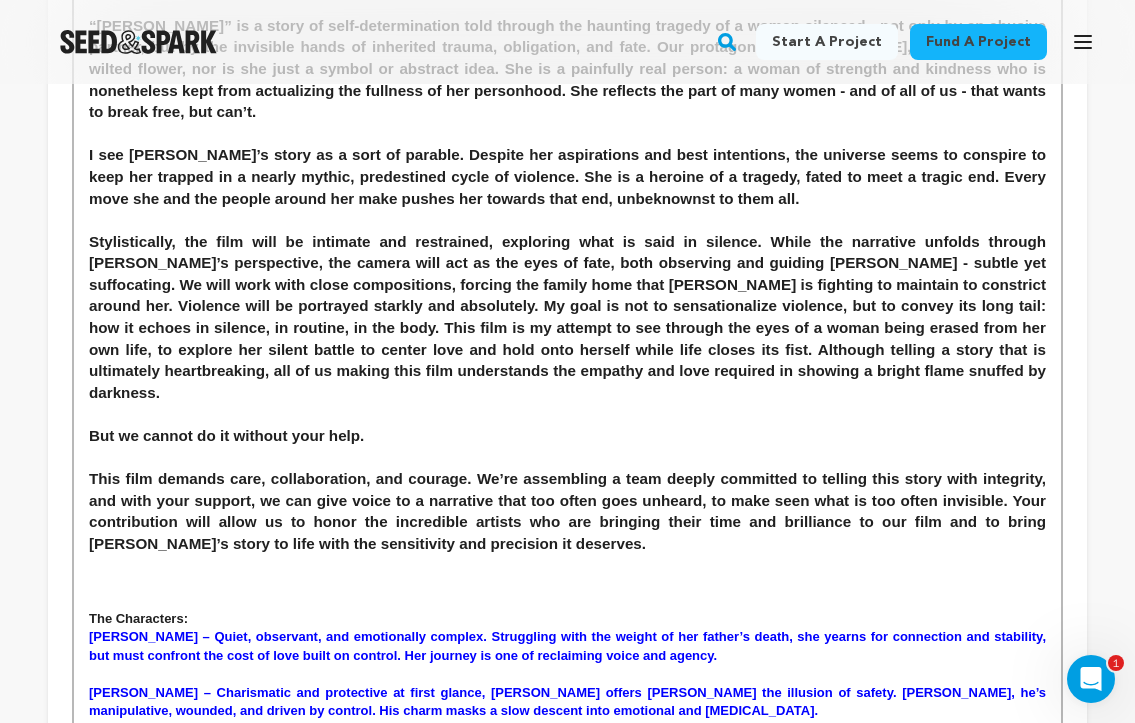 click at bounding box center [567, 600] 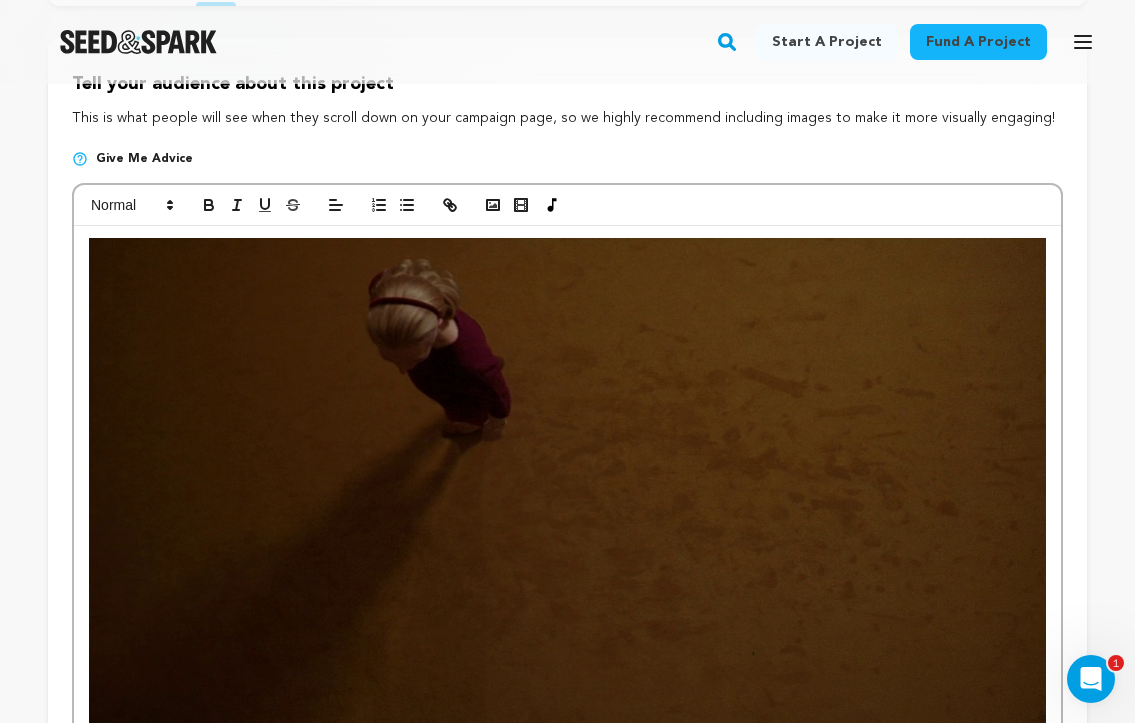 scroll, scrollTop: 187, scrollLeft: 0, axis: vertical 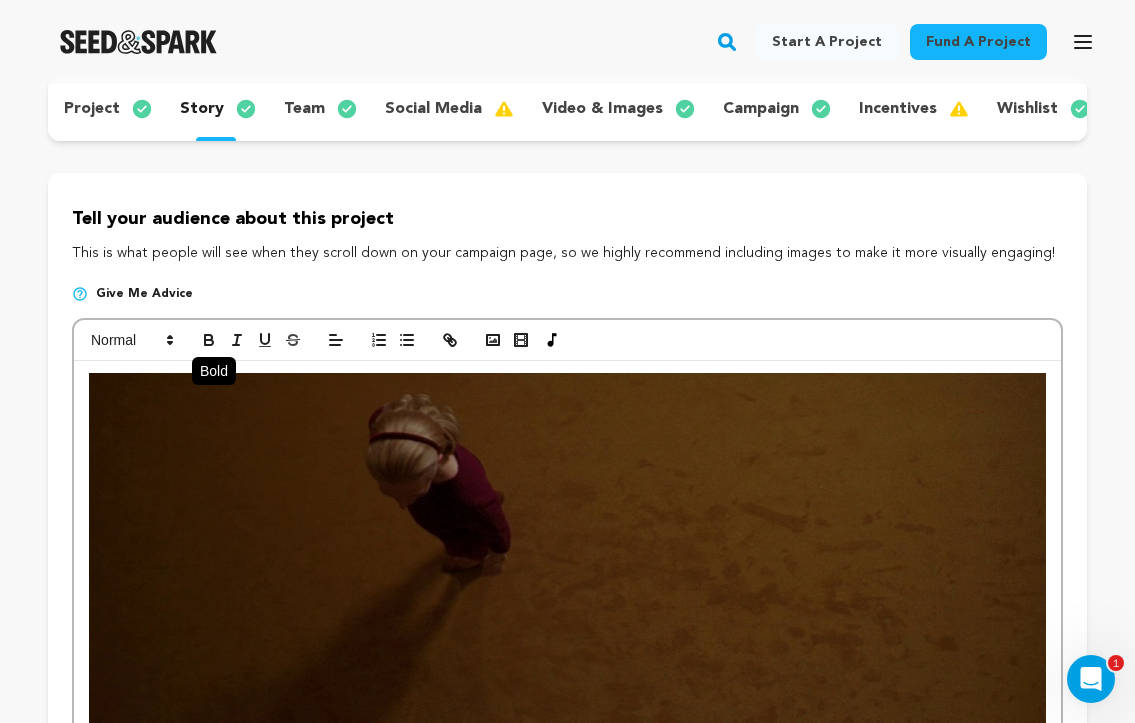 click 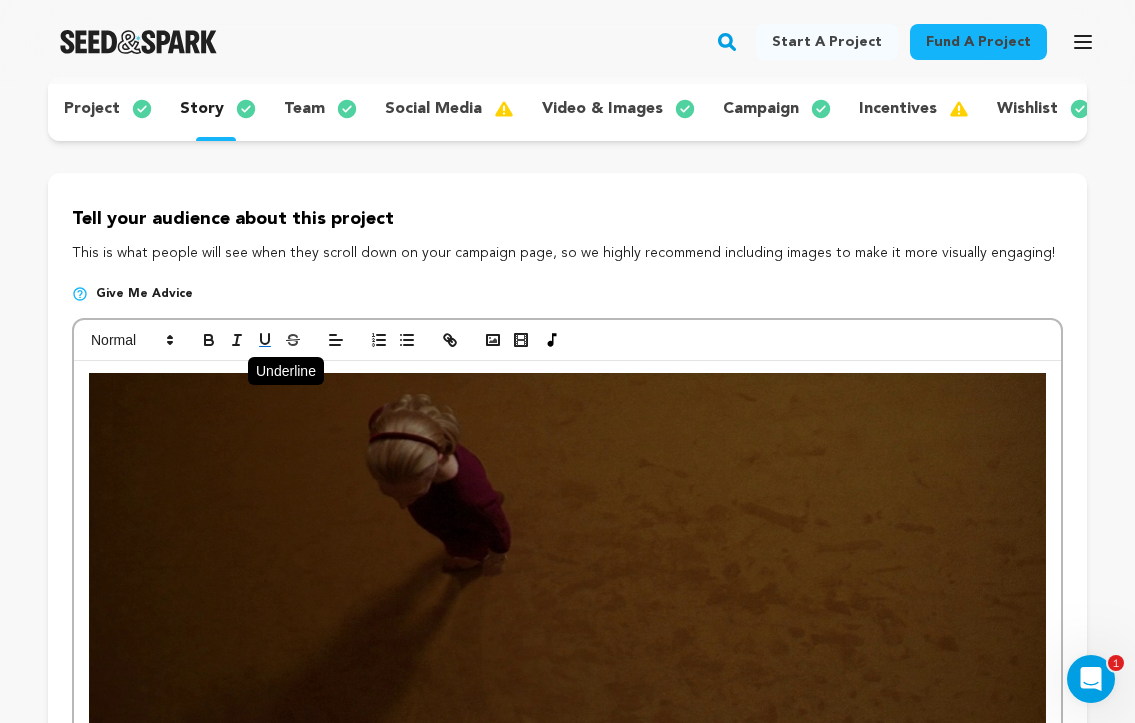 click 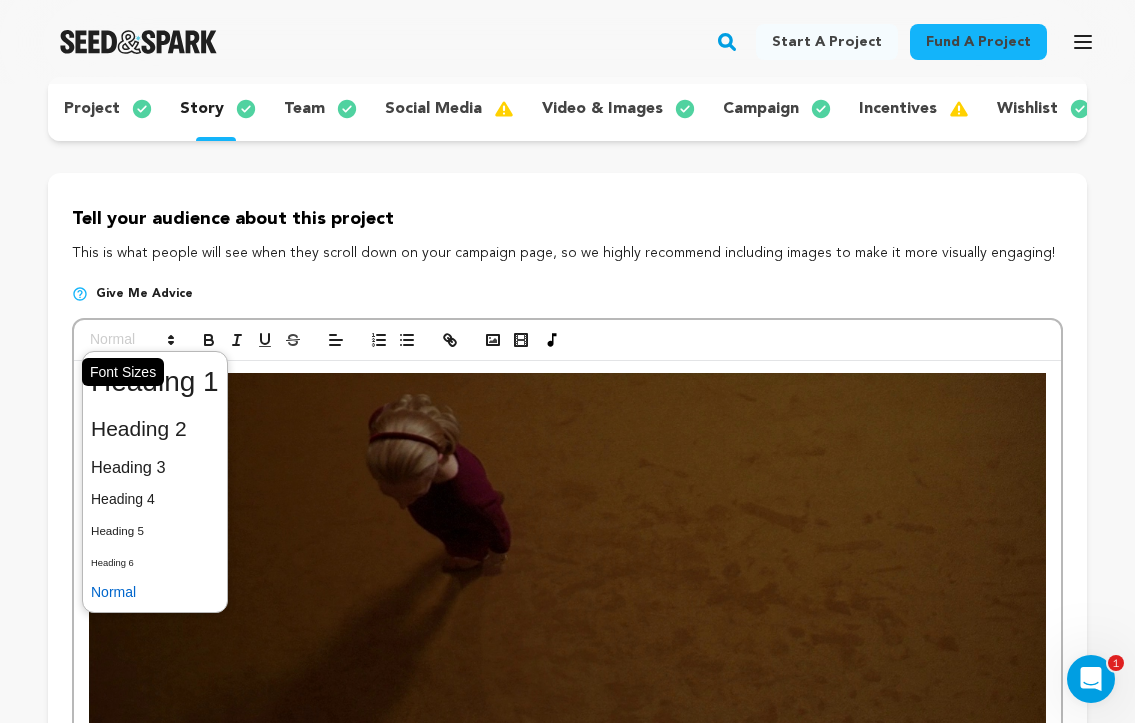 click at bounding box center [131, 340] 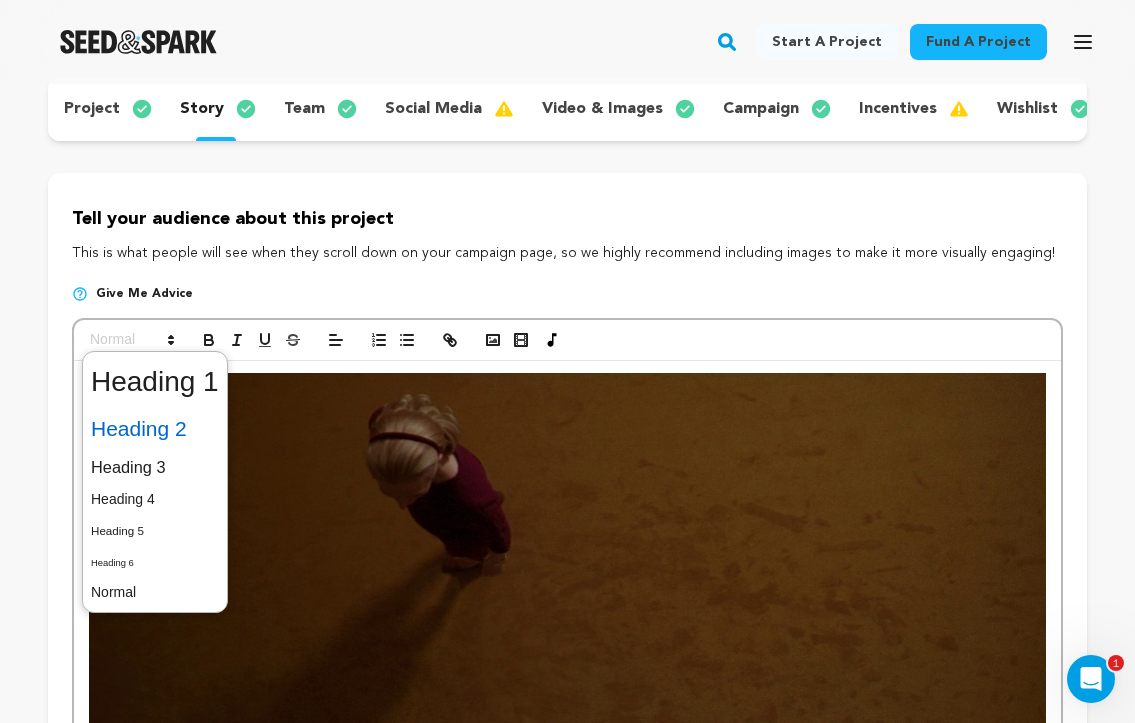 click at bounding box center [155, 429] 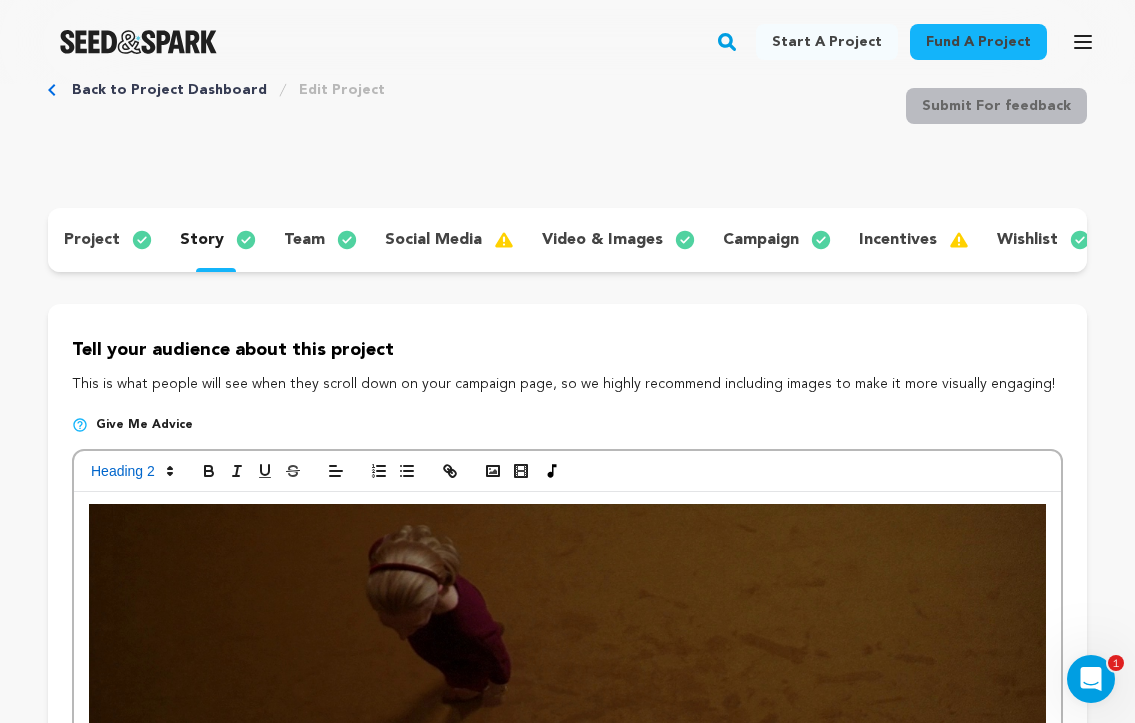 scroll, scrollTop: 55, scrollLeft: 0, axis: vertical 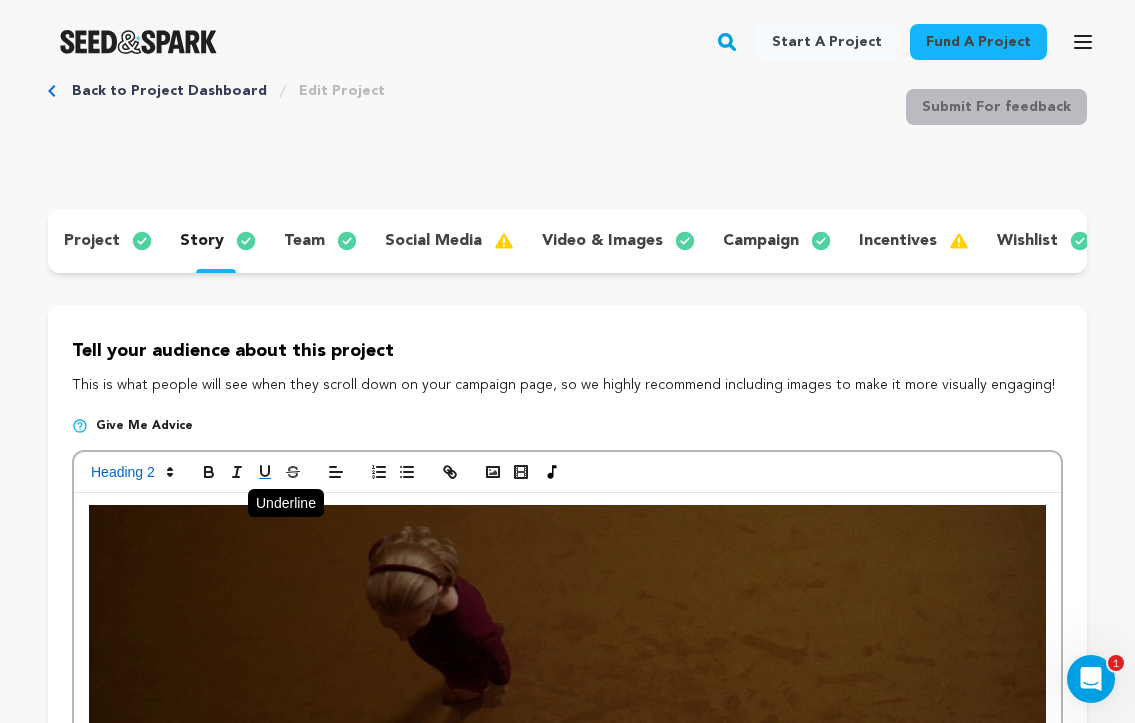 click 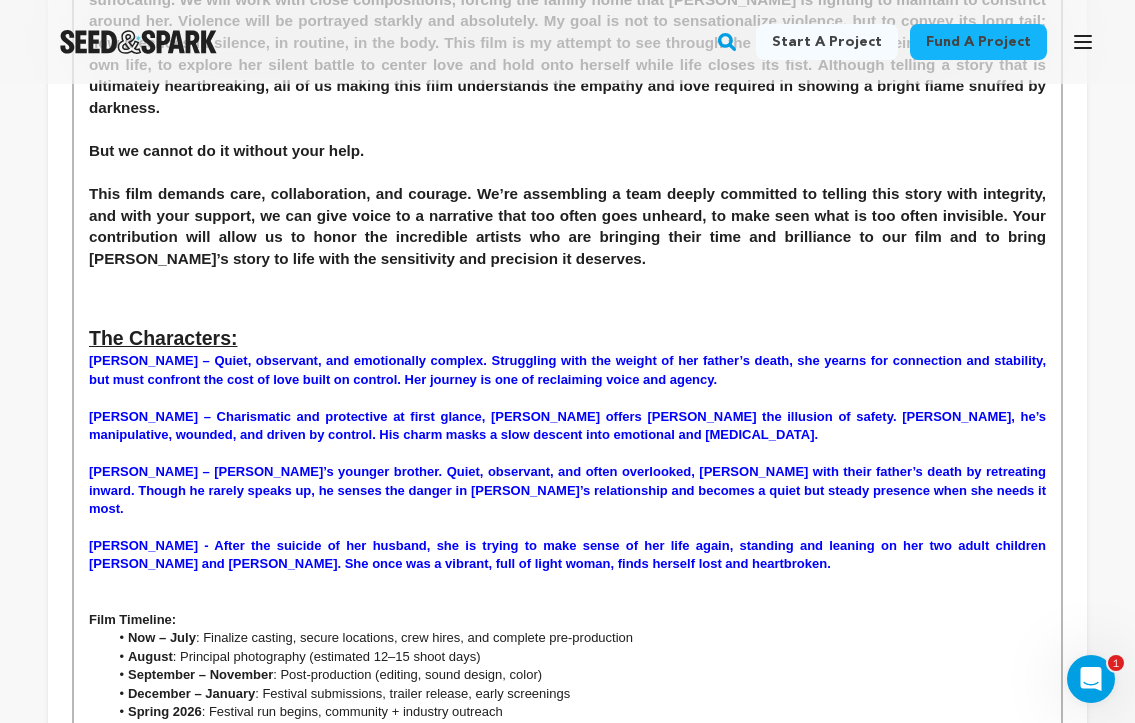 scroll, scrollTop: 2514, scrollLeft: 0, axis: vertical 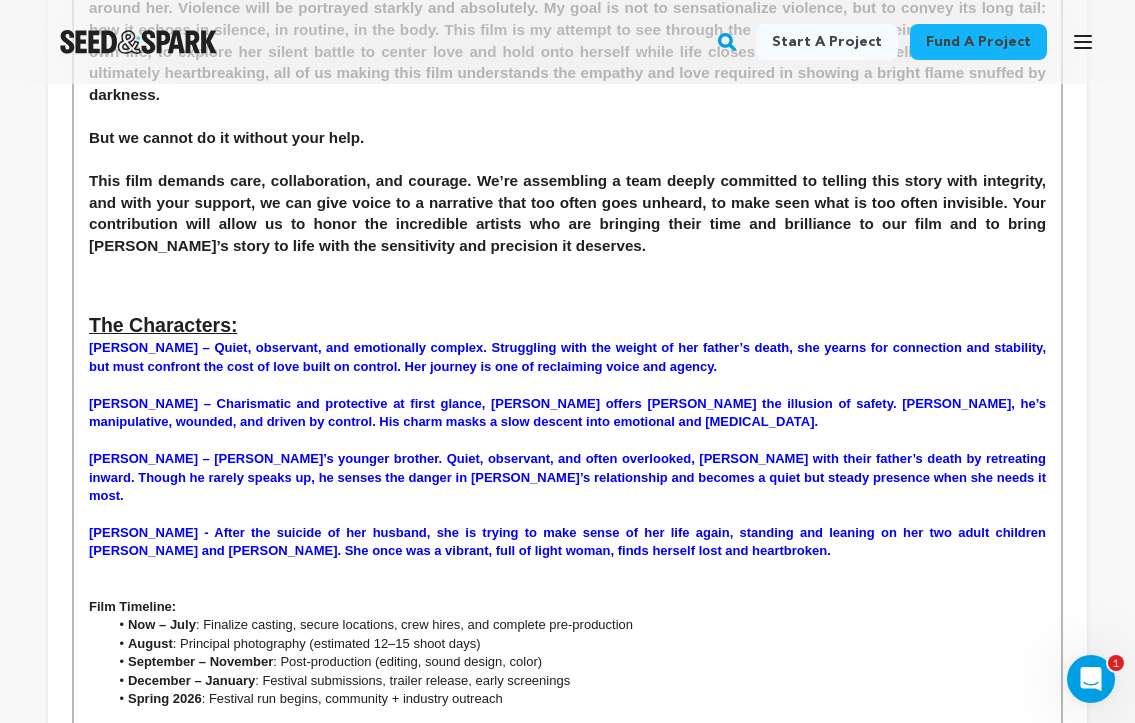 click on "The Characters:" at bounding box center (567, 326) 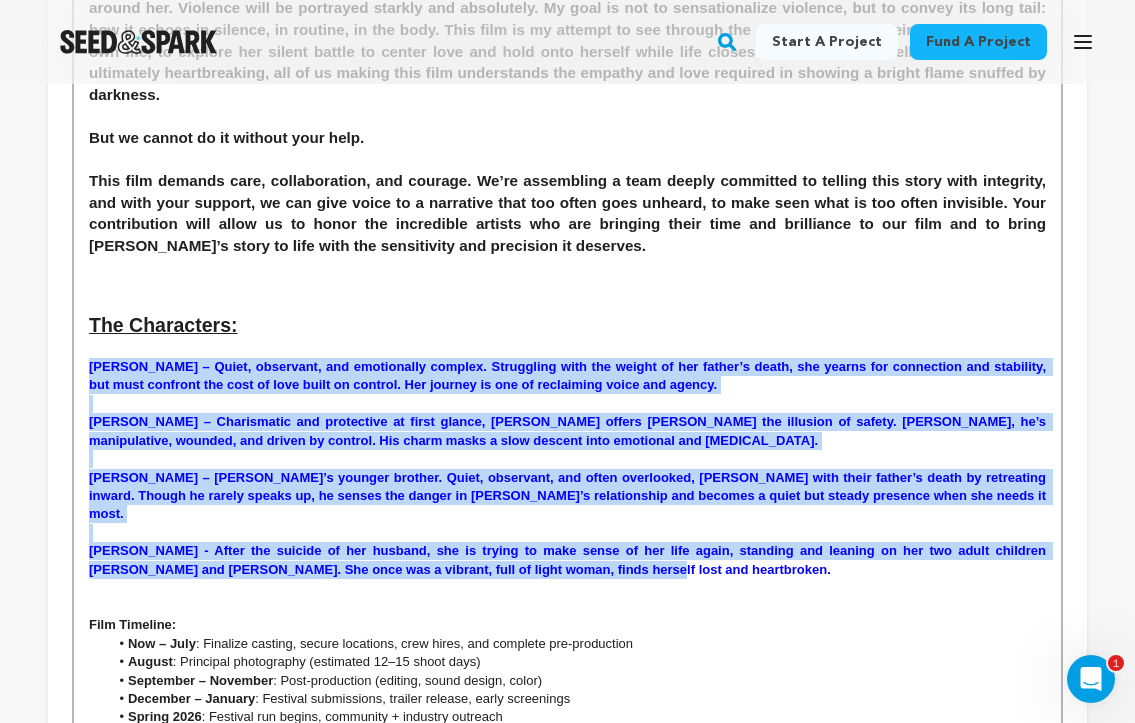 drag, startPoint x: 558, startPoint y: 490, endPoint x: 55, endPoint y: 302, distance: 536.9851 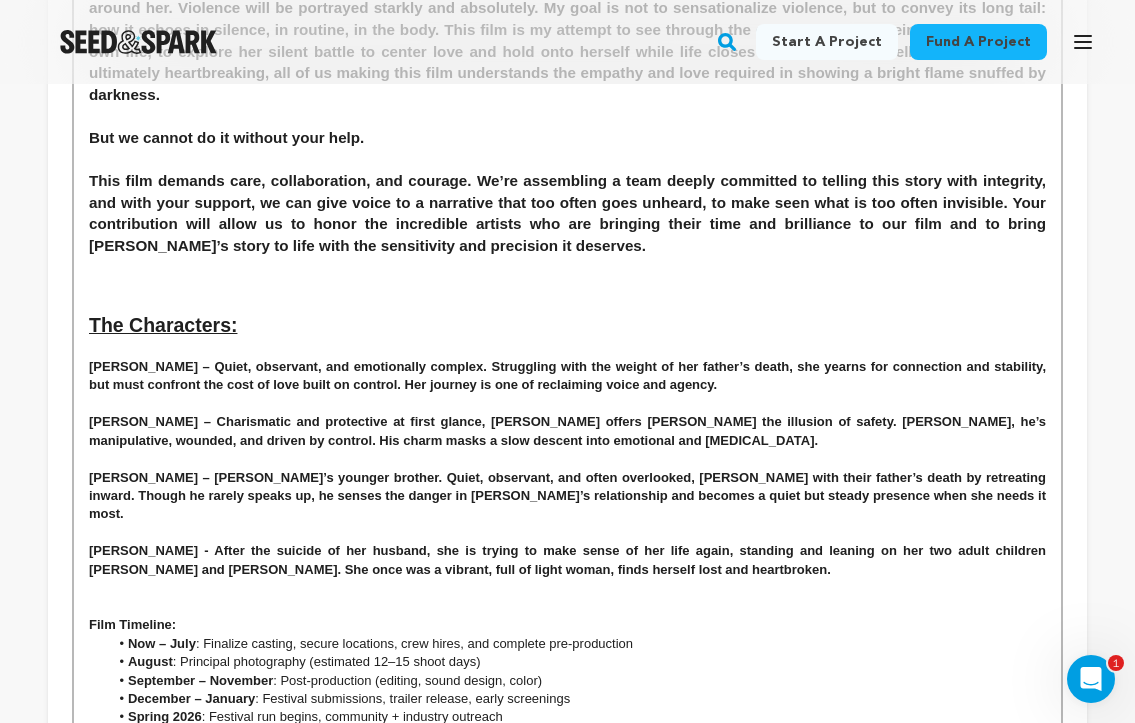 scroll, scrollTop: 456, scrollLeft: 0, axis: vertical 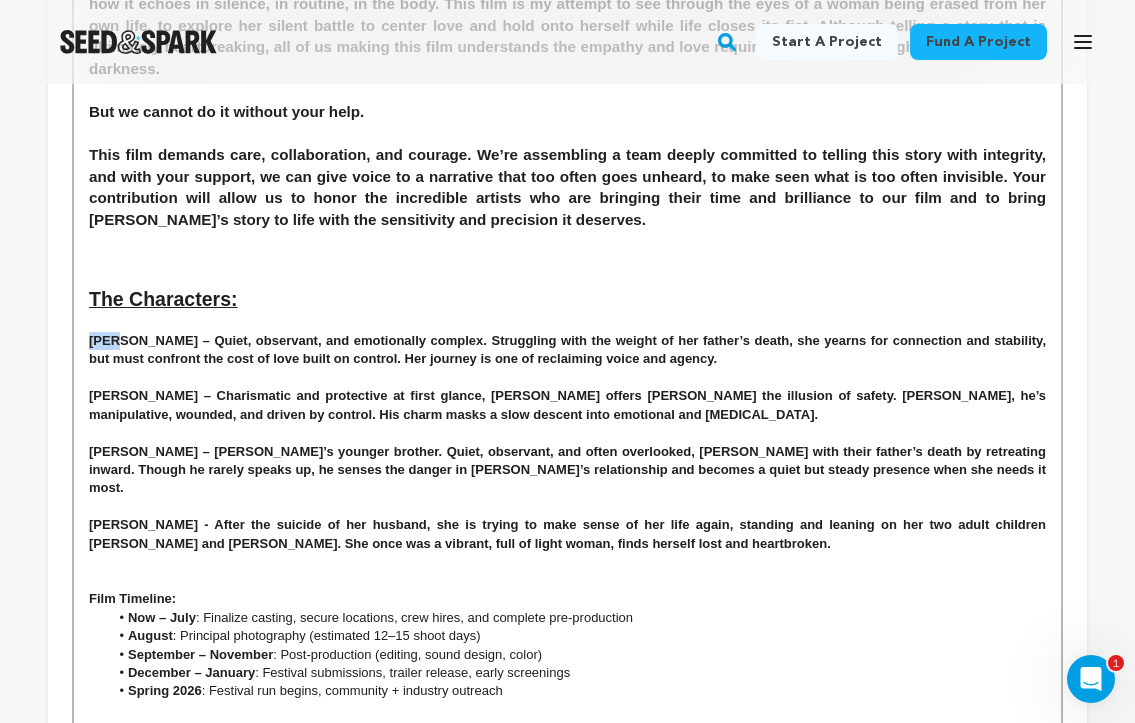 drag, startPoint x: 124, startPoint y: 280, endPoint x: 82, endPoint y: 279, distance: 42.0119 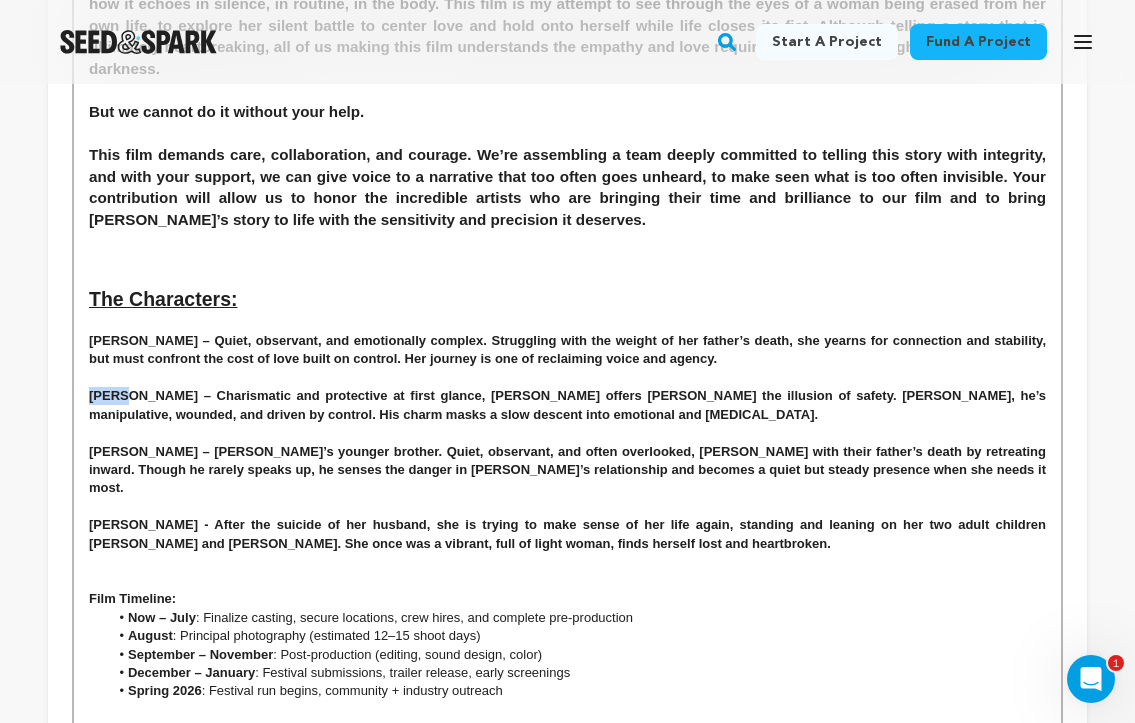 drag, startPoint x: 131, startPoint y: 335, endPoint x: 85, endPoint y: 334, distance: 46.010868 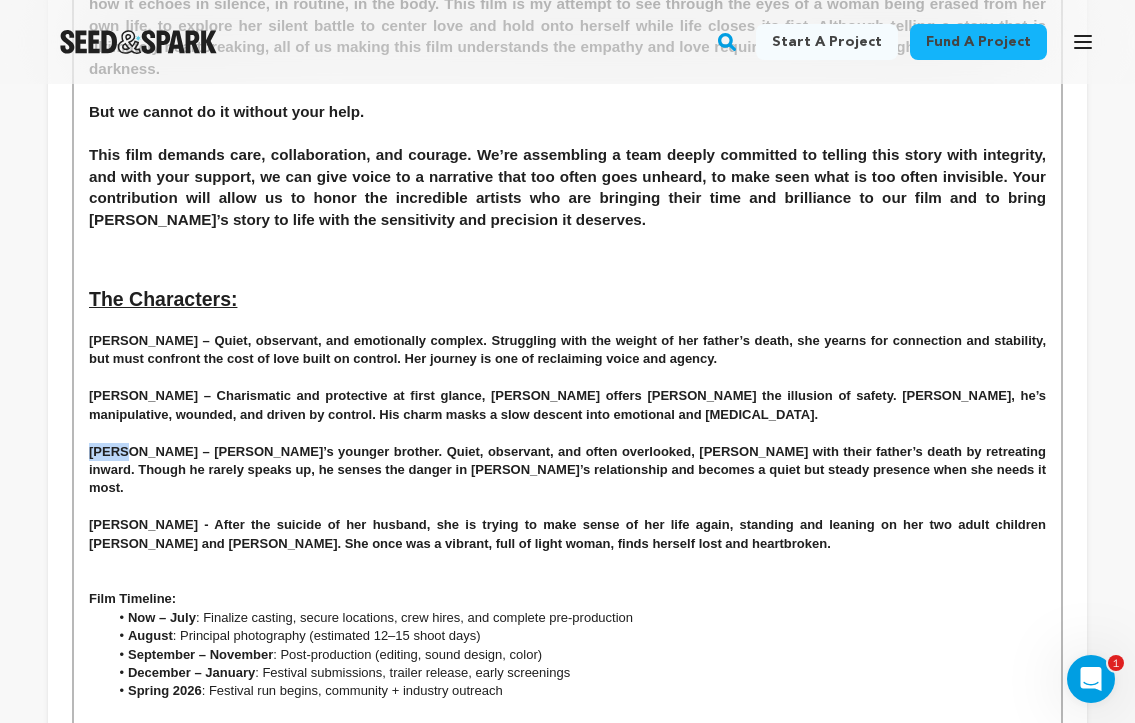 drag, startPoint x: 126, startPoint y: 395, endPoint x: 88, endPoint y: 395, distance: 38 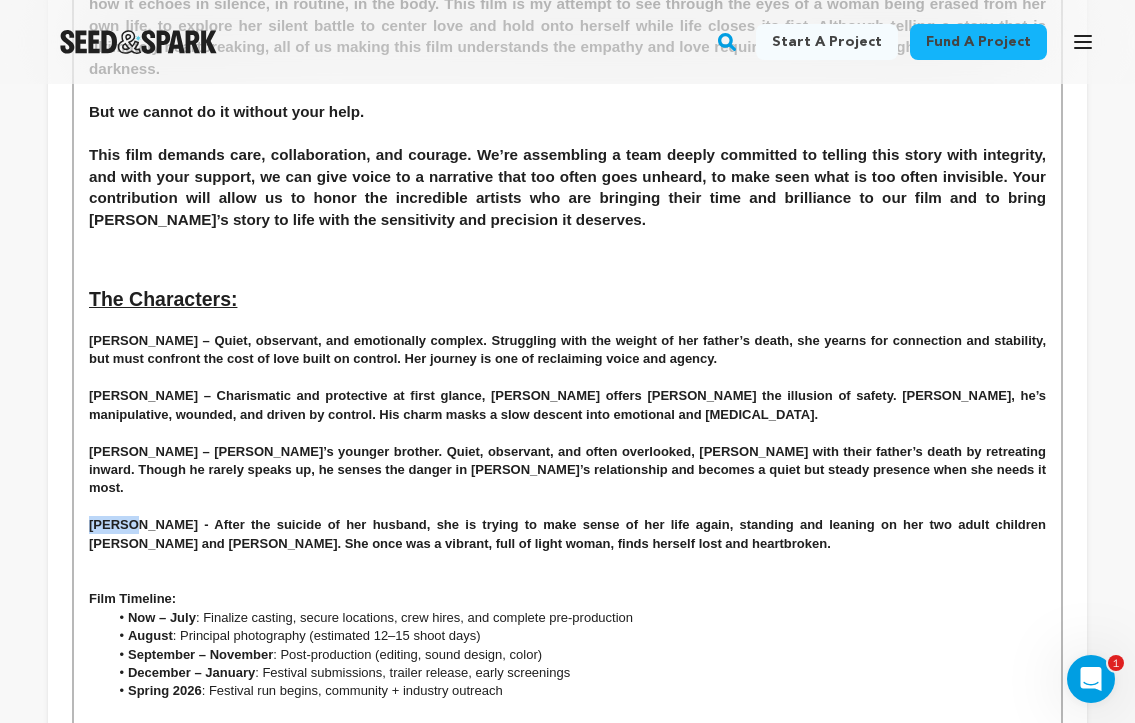 drag, startPoint x: 126, startPoint y: 446, endPoint x: 78, endPoint y: 445, distance: 48.010414 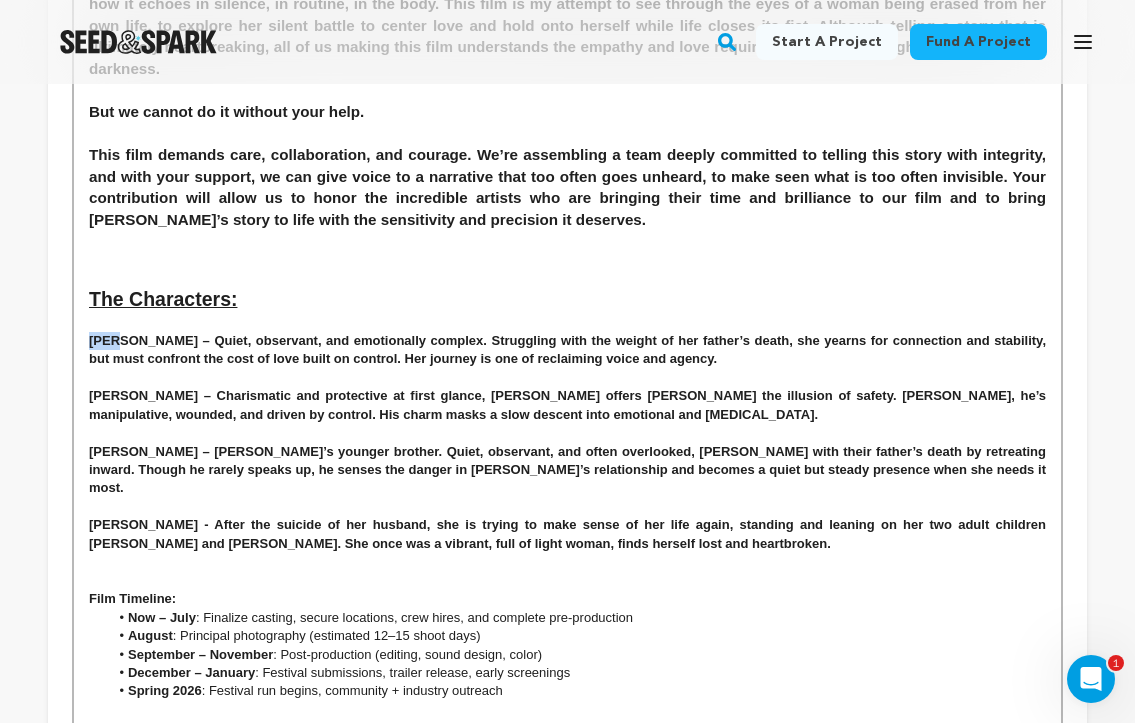 drag, startPoint x: 124, startPoint y: 286, endPoint x: 84, endPoint y: 285, distance: 40.012497 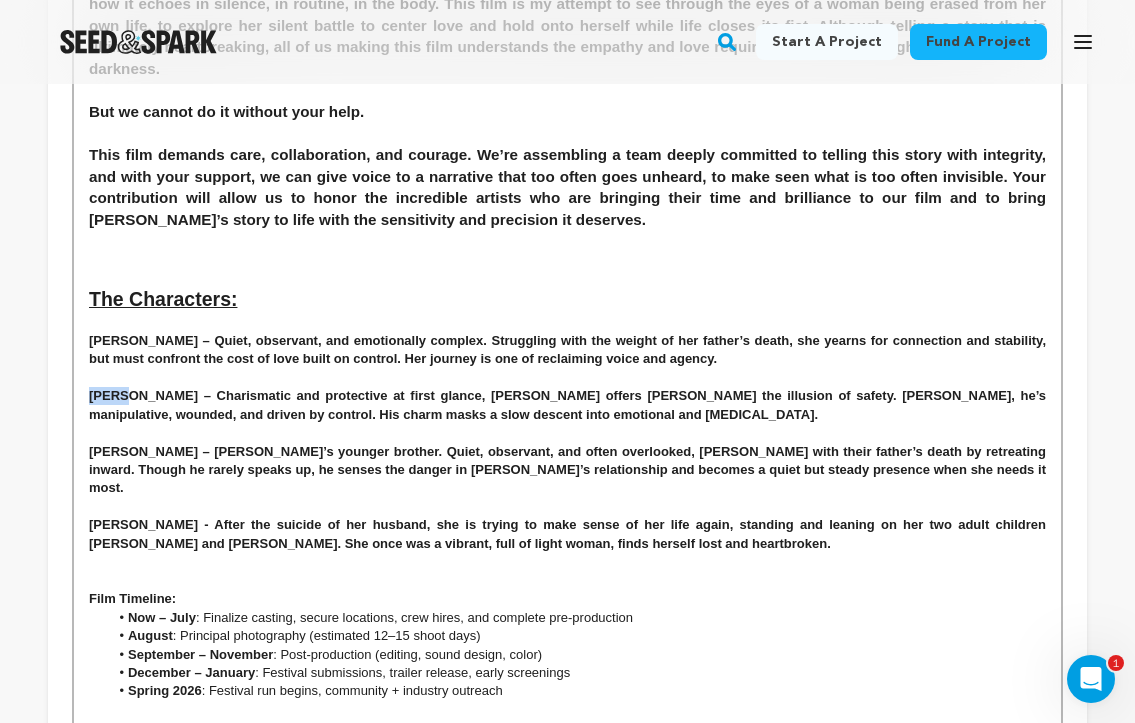 drag, startPoint x: 130, startPoint y: 339, endPoint x: 83, endPoint y: 339, distance: 47 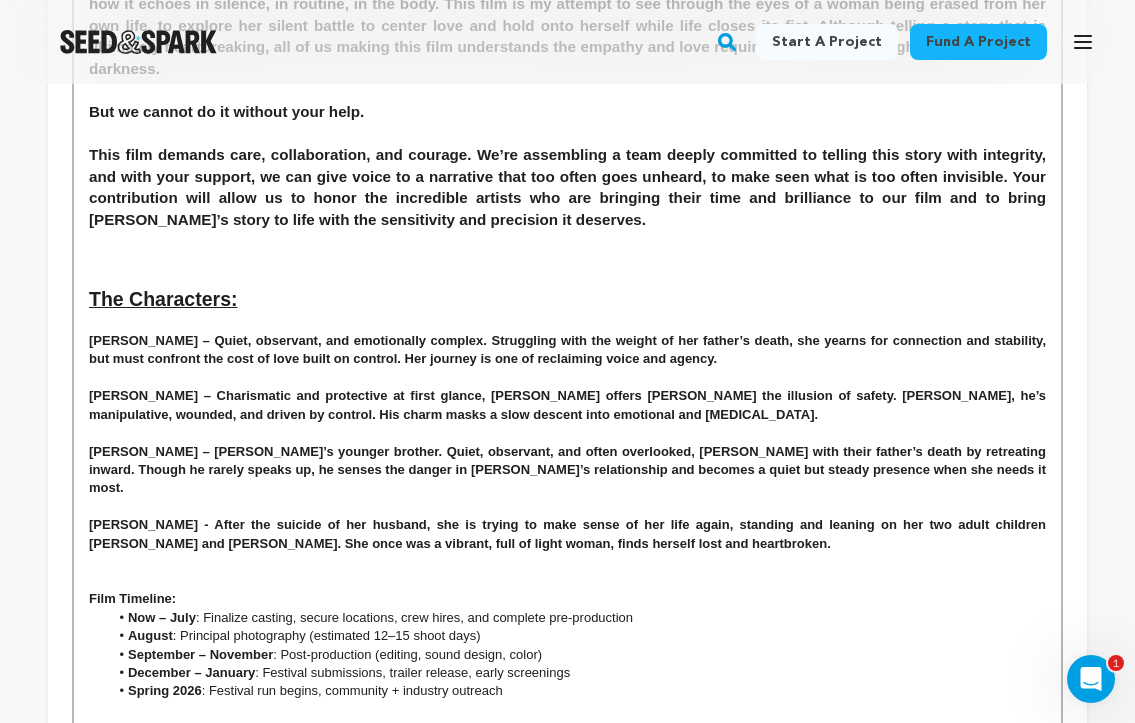 click at bounding box center (567, 378) 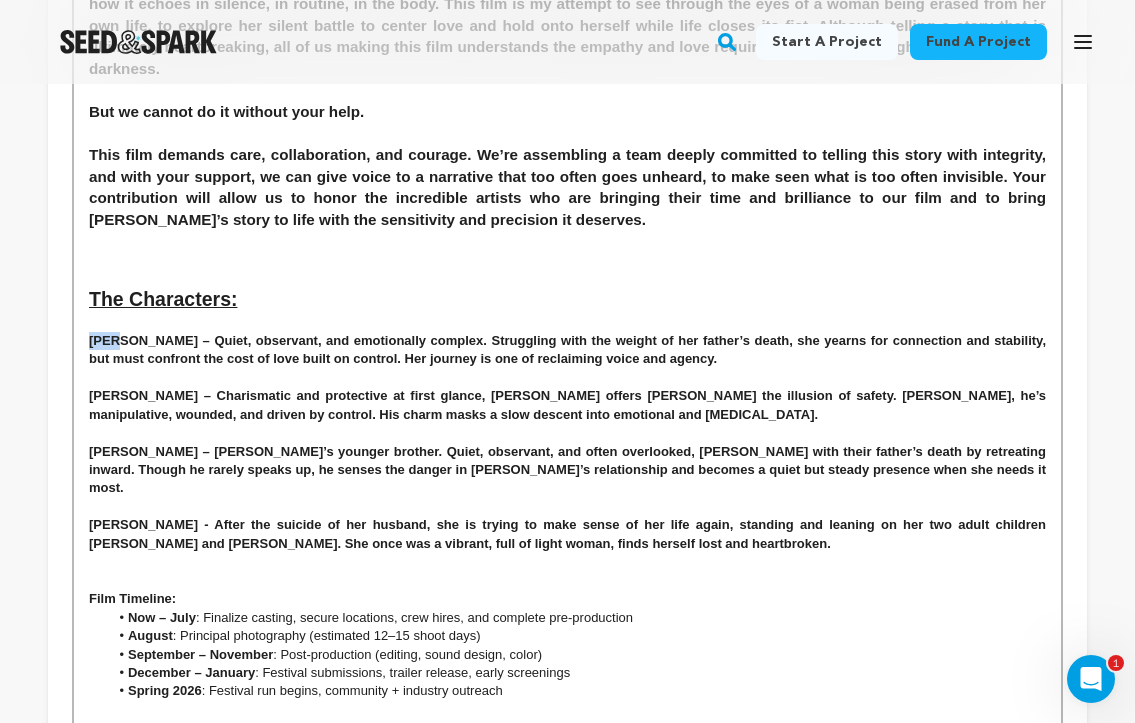 drag, startPoint x: 119, startPoint y: 284, endPoint x: 88, endPoint y: 281, distance: 31.144823 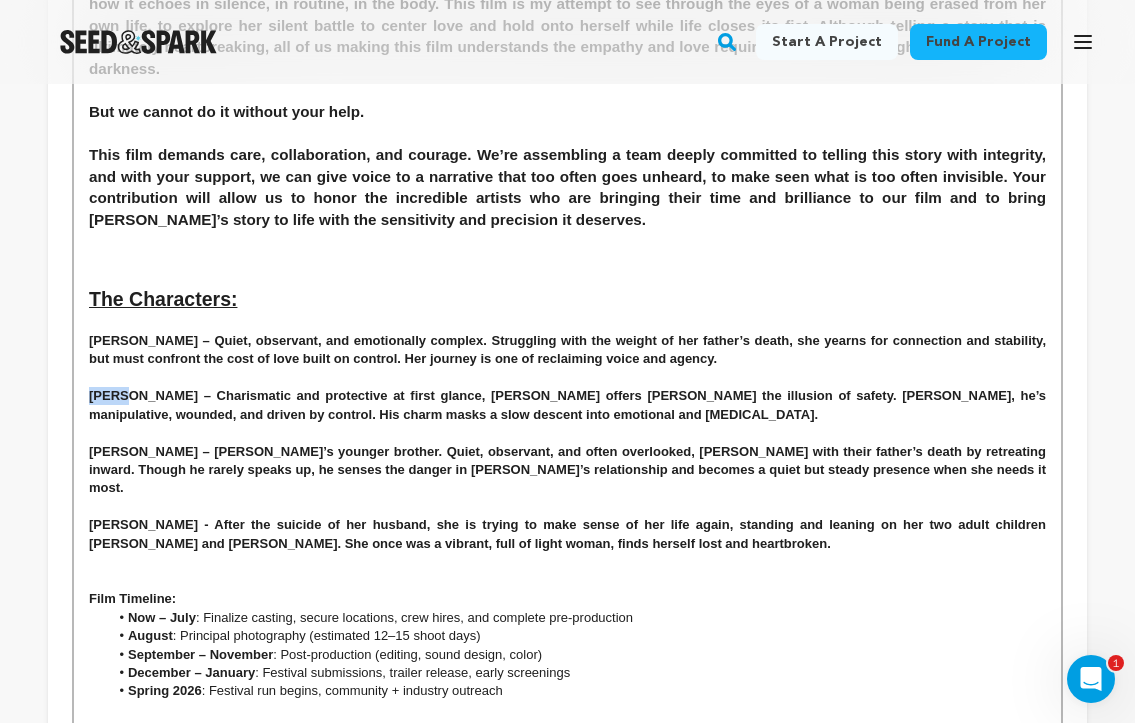 drag, startPoint x: 129, startPoint y: 338, endPoint x: 85, endPoint y: 337, distance: 44.011364 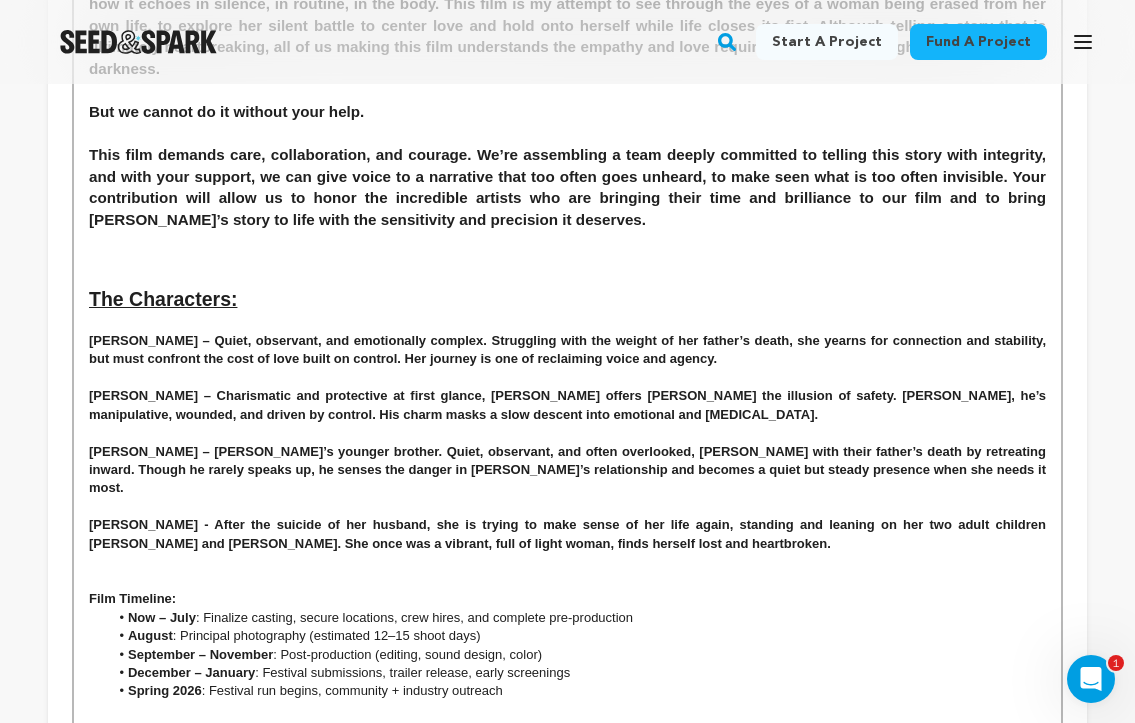 click at bounding box center (567, 378) 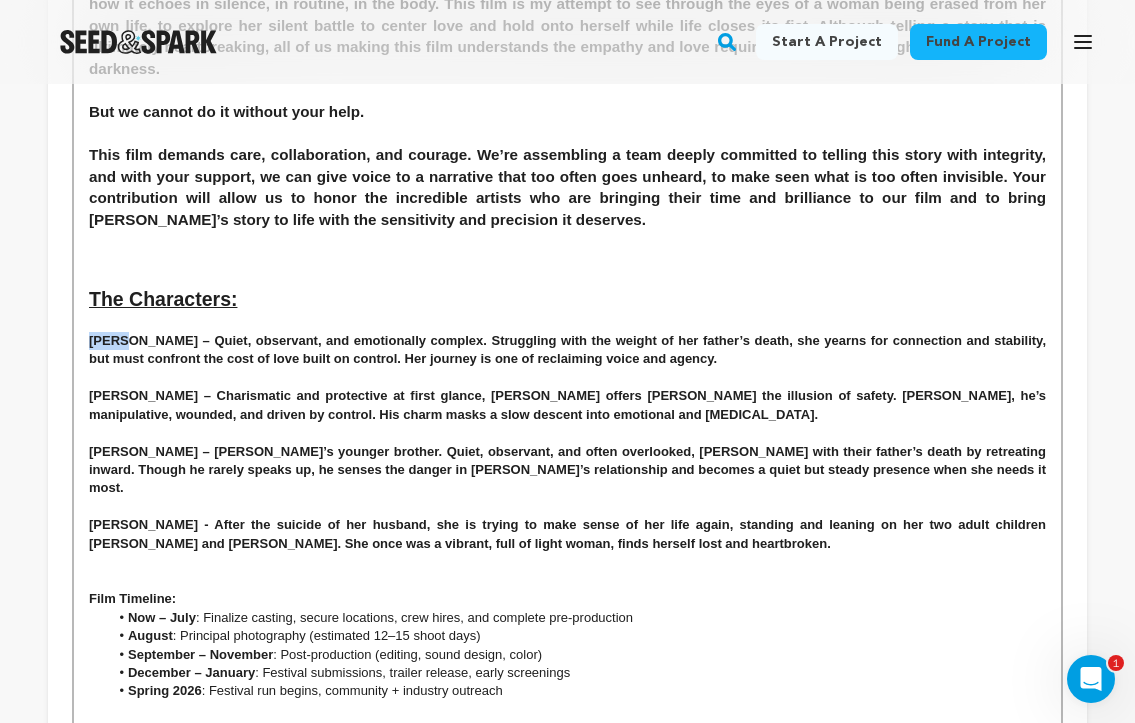 drag, startPoint x: 125, startPoint y: 280, endPoint x: 85, endPoint y: 277, distance: 40.112343 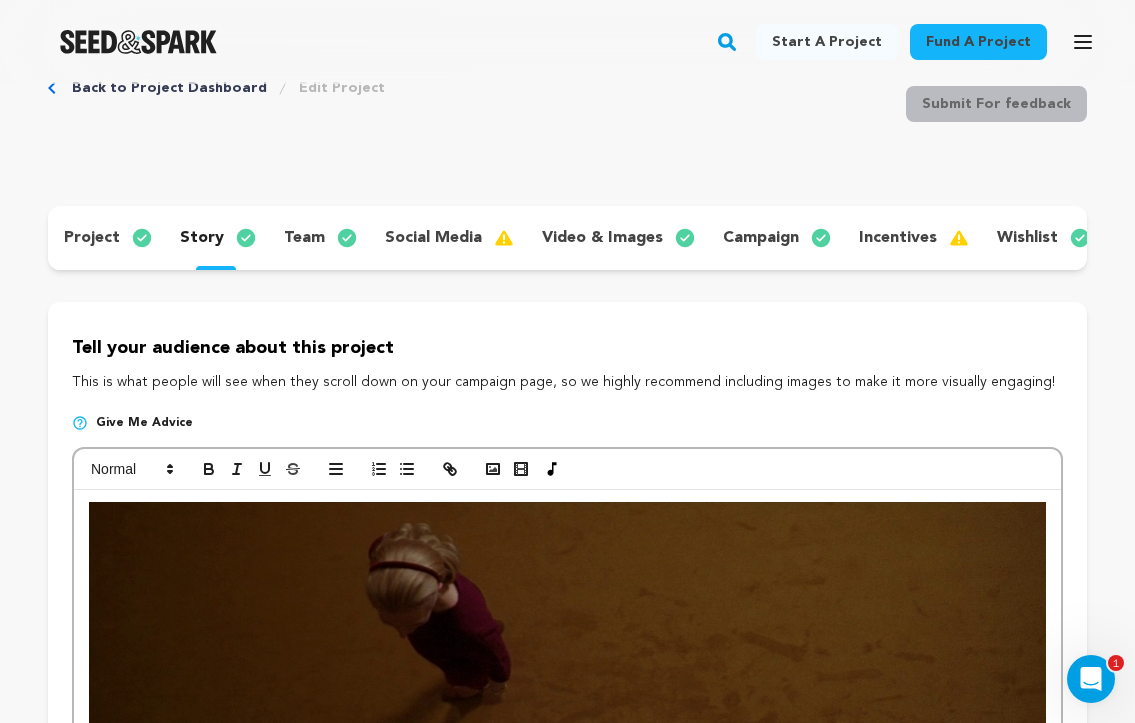 scroll, scrollTop: 0, scrollLeft: 0, axis: both 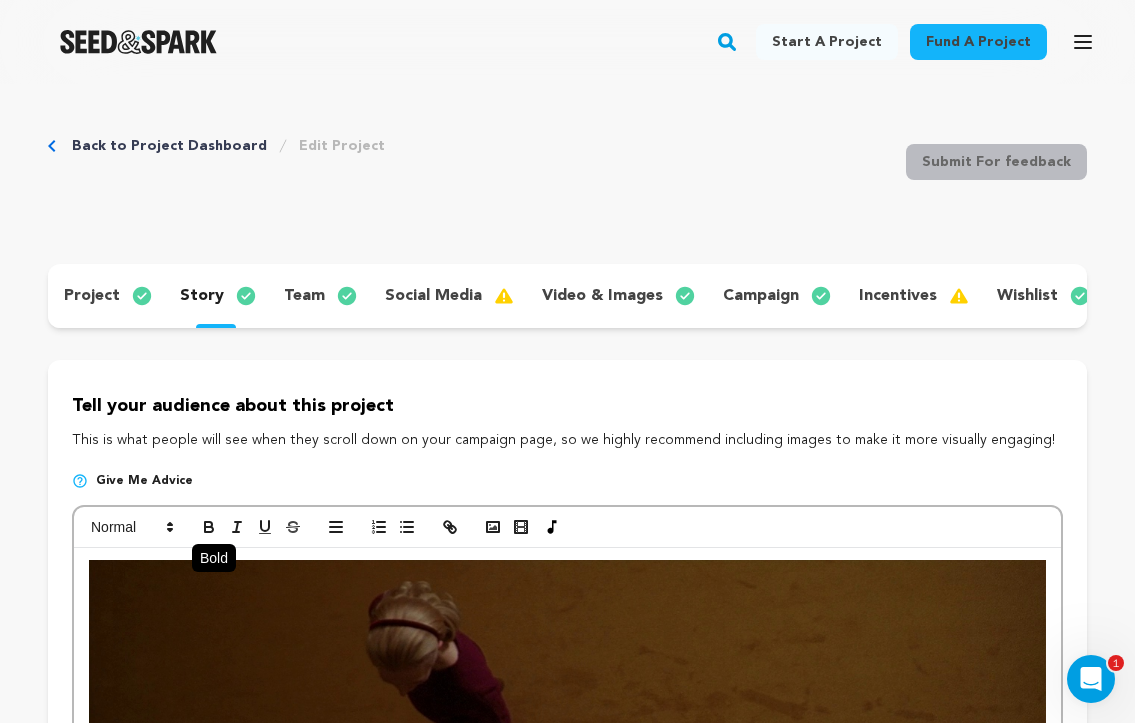 click 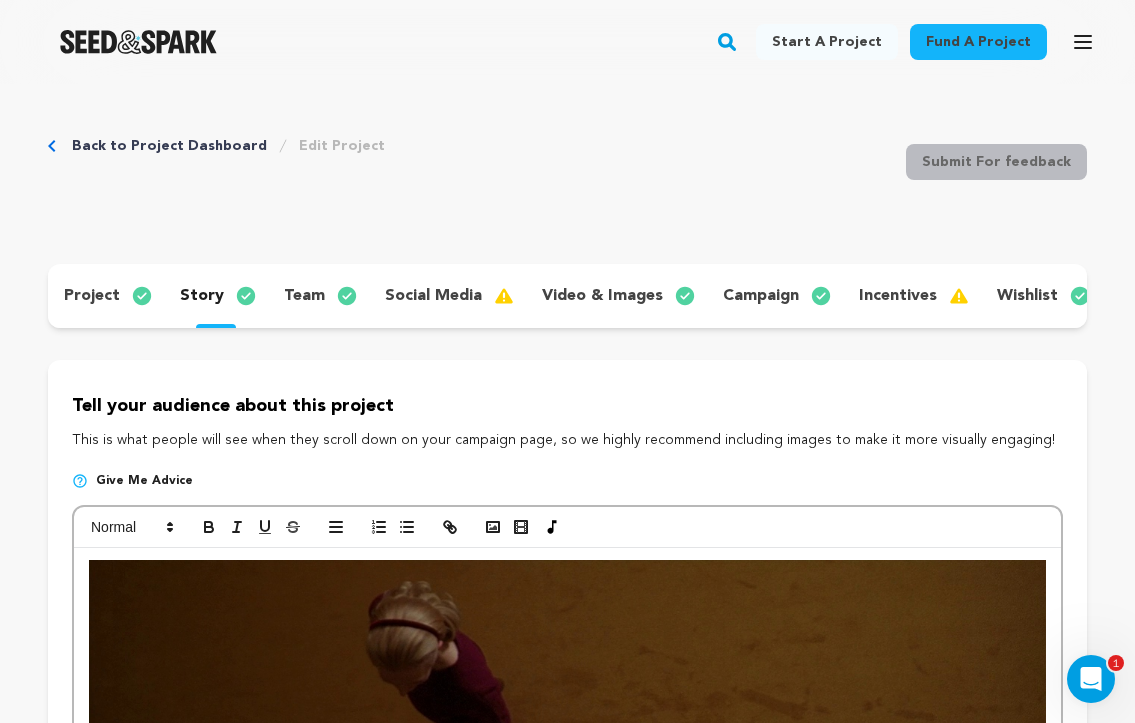 scroll, scrollTop: 0, scrollLeft: 0, axis: both 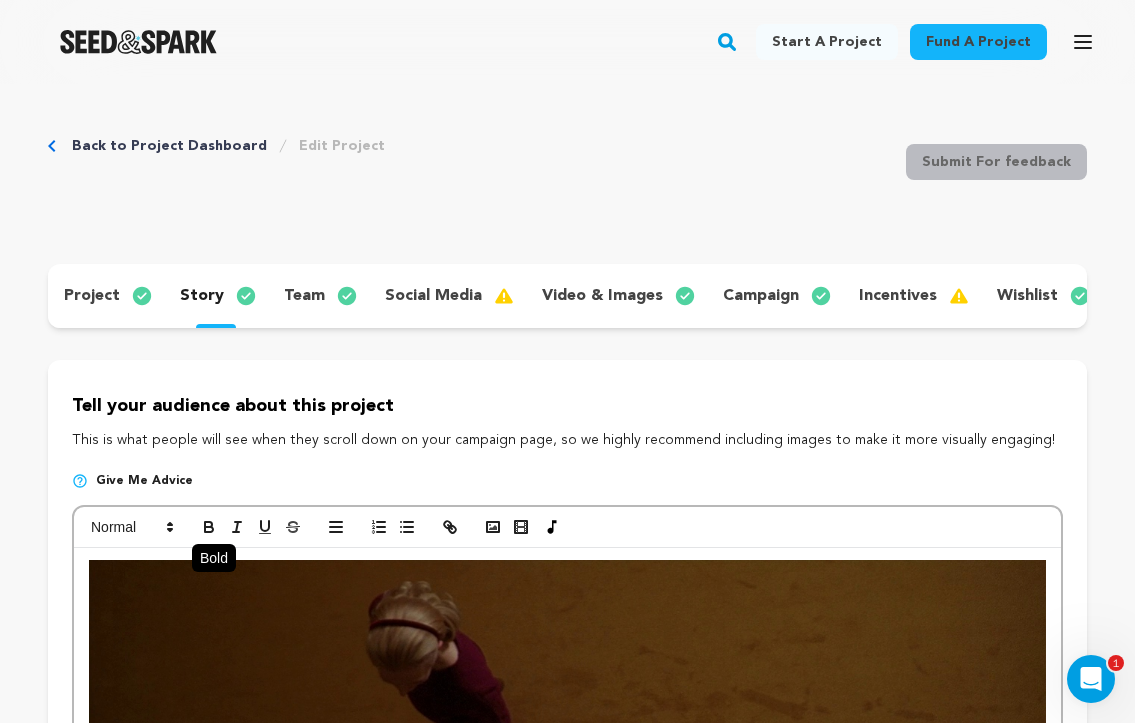 click 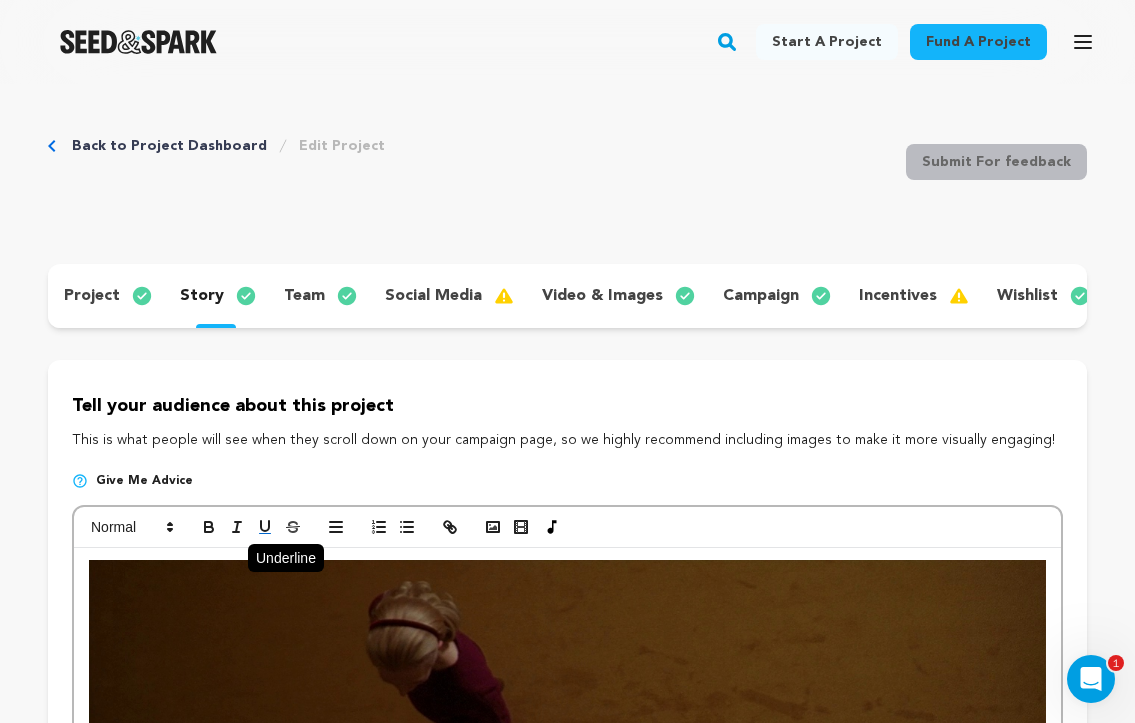 click 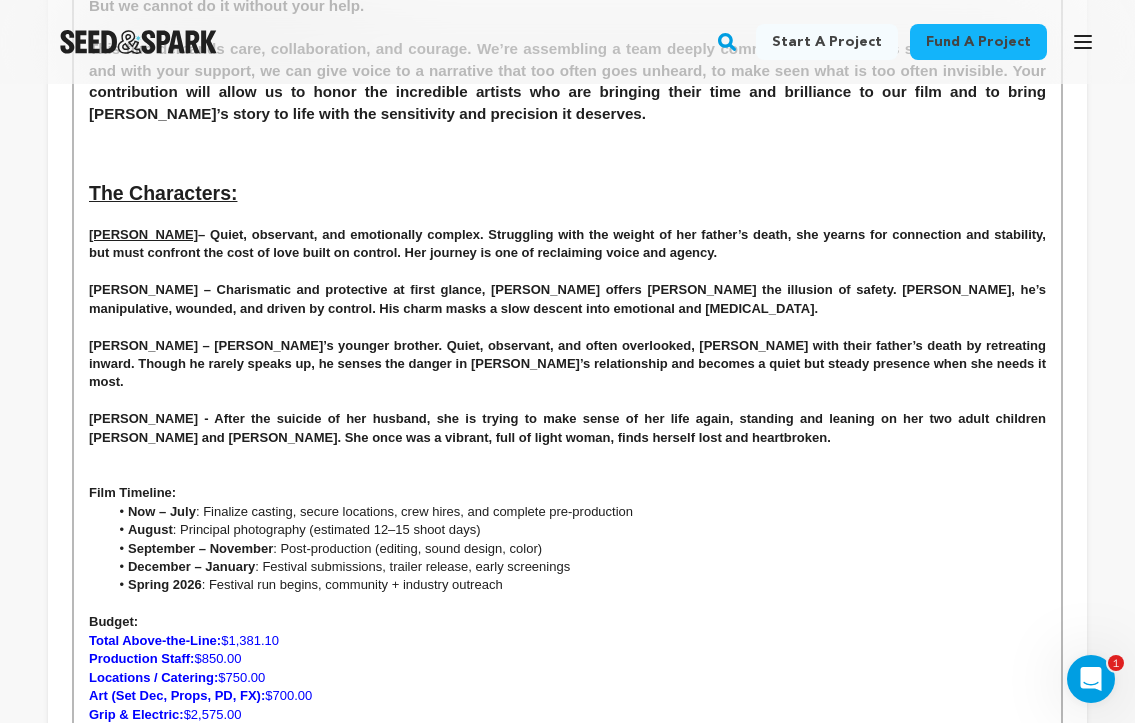 scroll, scrollTop: 2645, scrollLeft: 0, axis: vertical 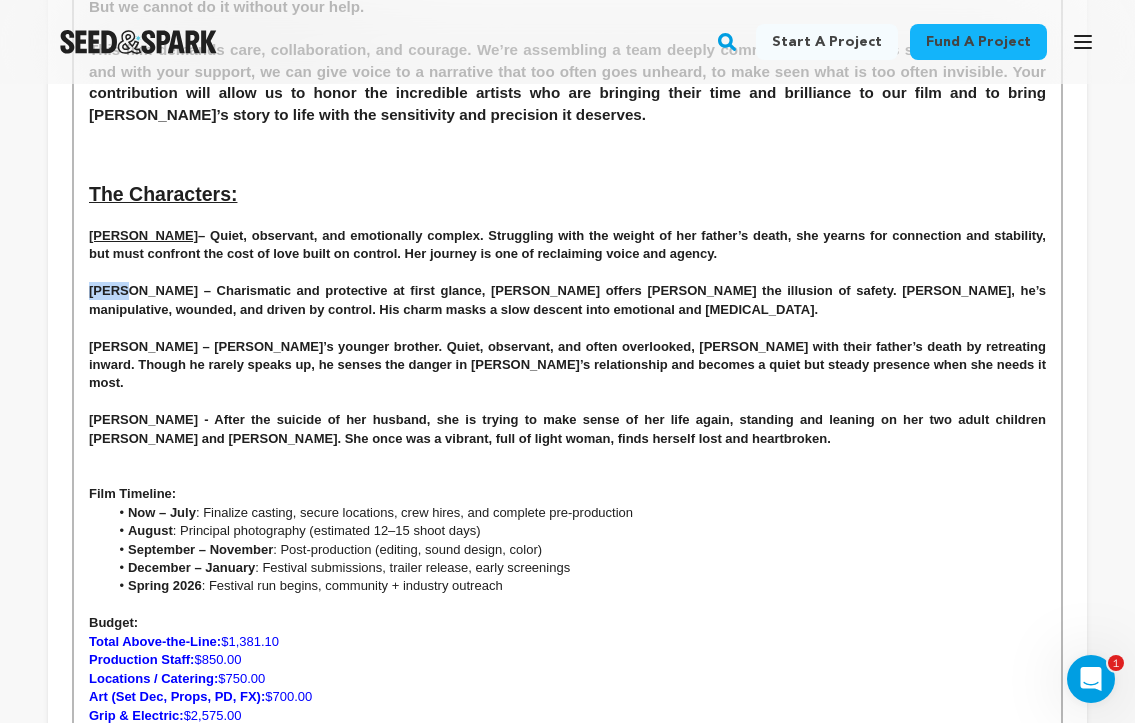 drag, startPoint x: 131, startPoint y: 231, endPoint x: 82, endPoint y: 230, distance: 49.010204 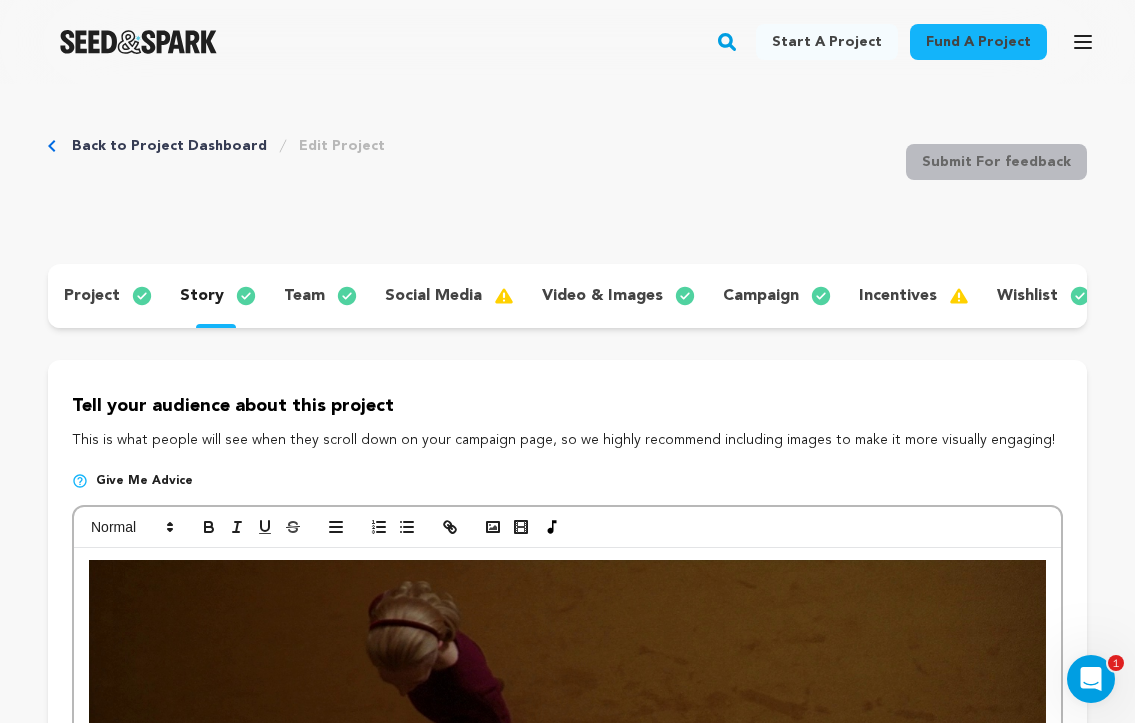 scroll, scrollTop: 0, scrollLeft: 0, axis: both 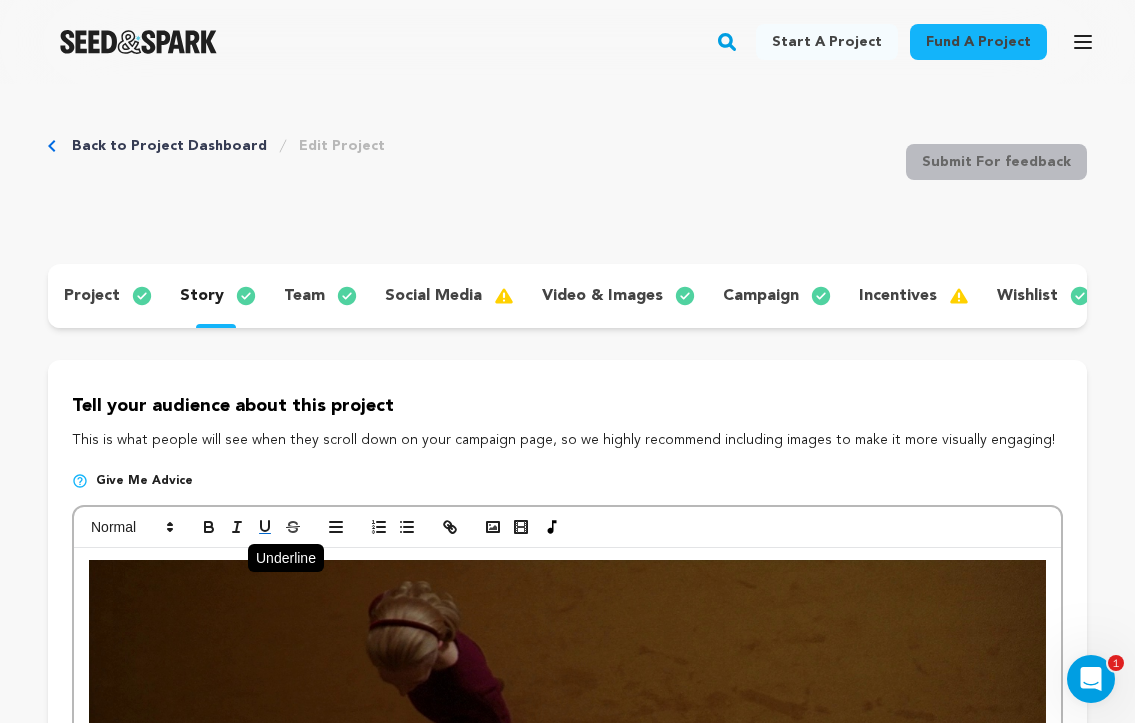 click 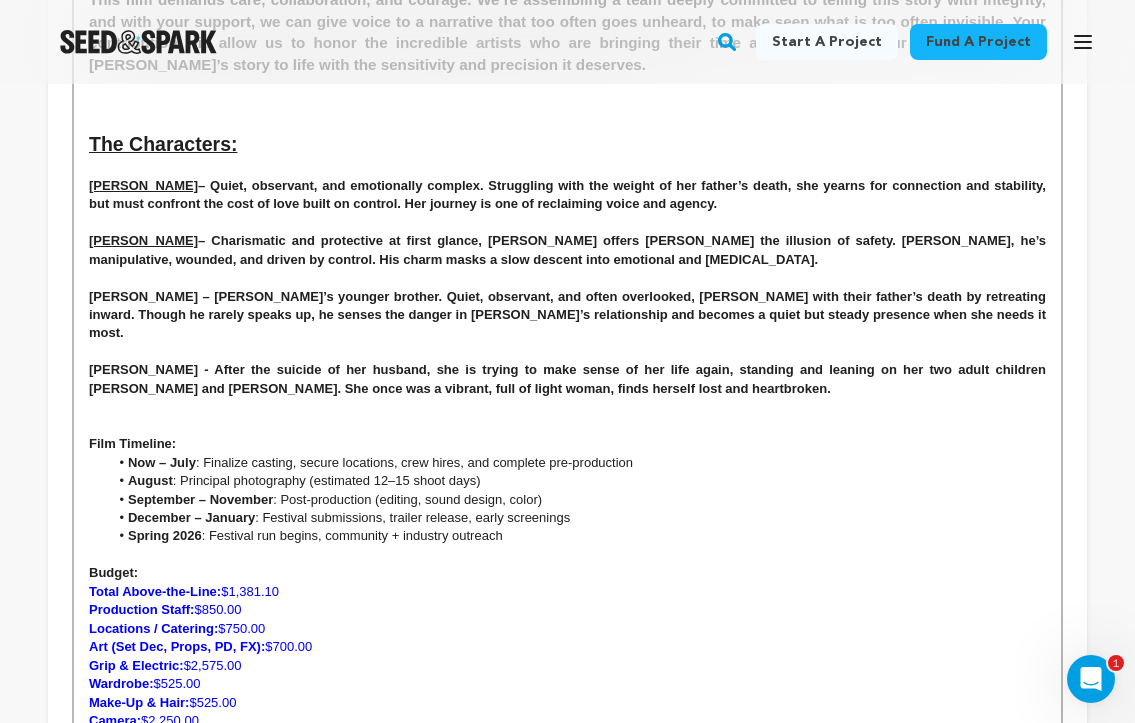 scroll, scrollTop: 2696, scrollLeft: 0, axis: vertical 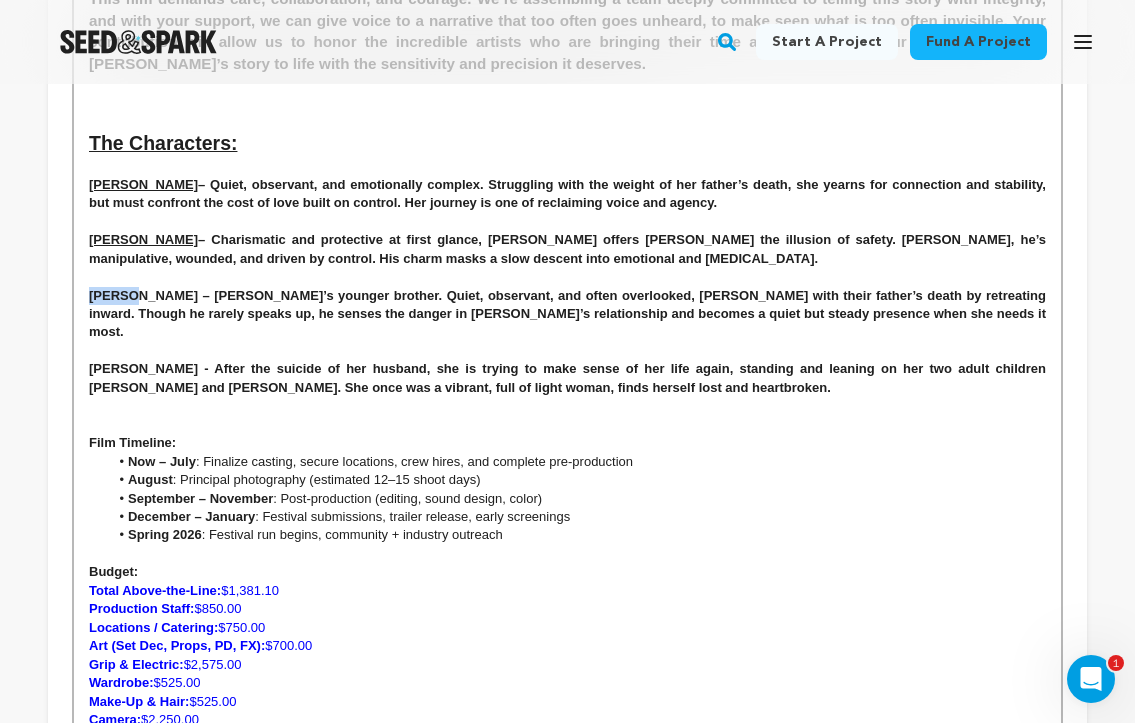 drag, startPoint x: 128, startPoint y: 241, endPoint x: 78, endPoint y: 238, distance: 50.08992 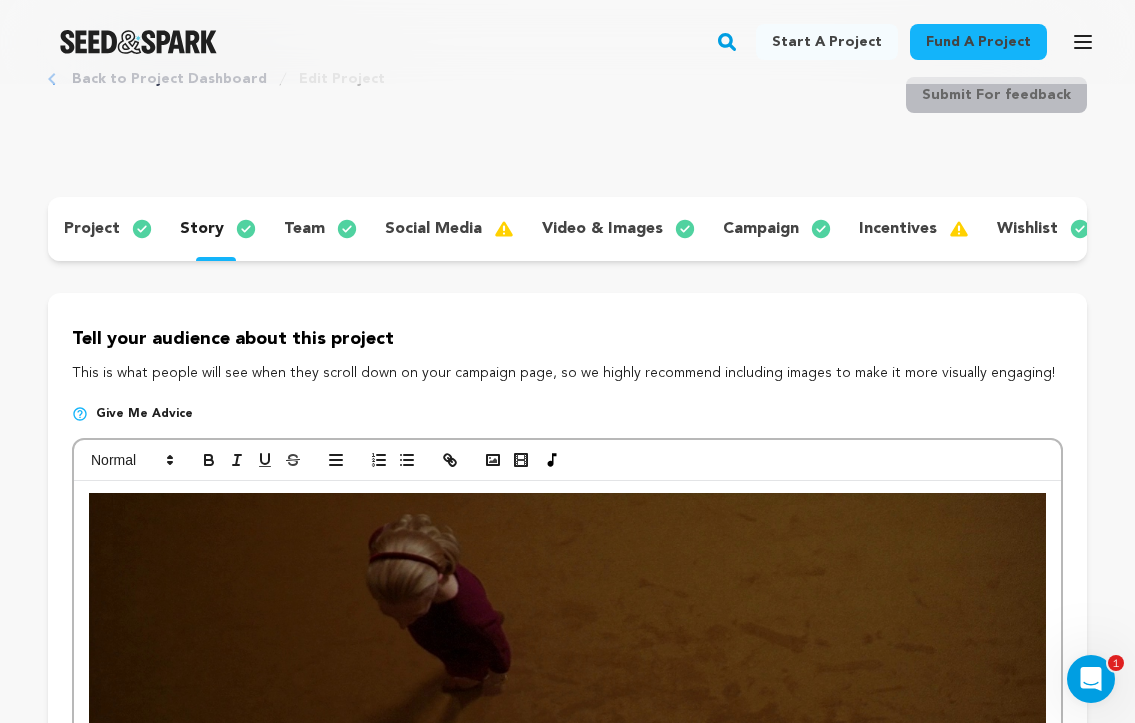 scroll, scrollTop: 69, scrollLeft: 0, axis: vertical 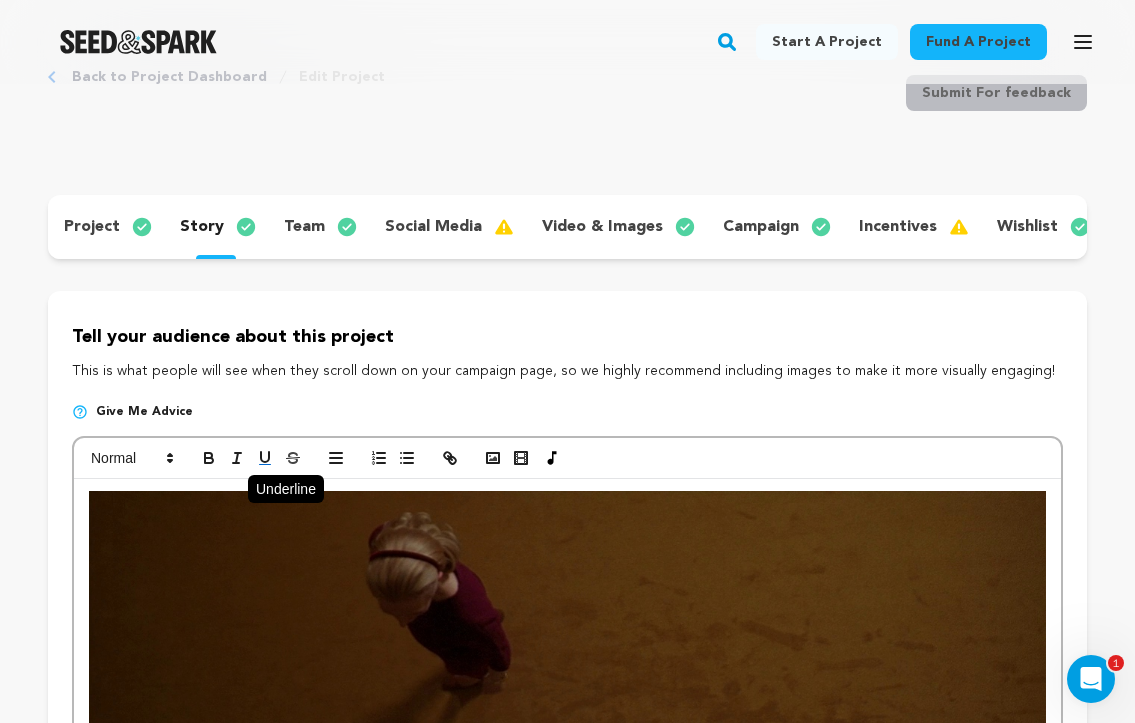 click 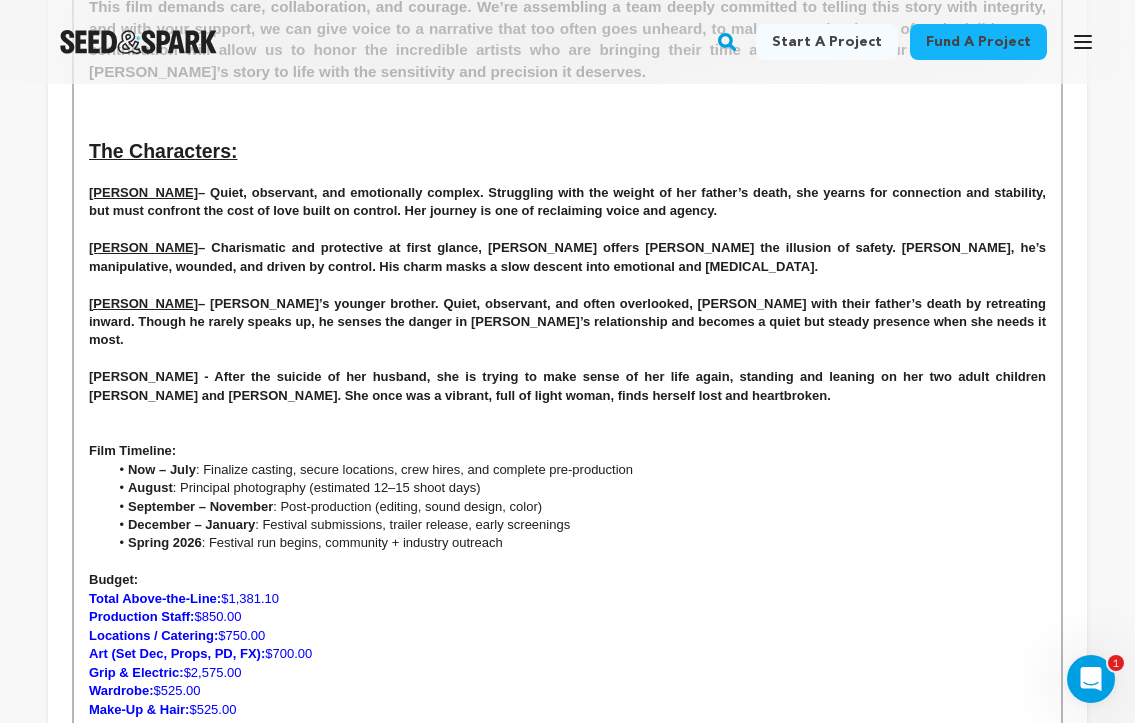 scroll, scrollTop: 2664, scrollLeft: 0, axis: vertical 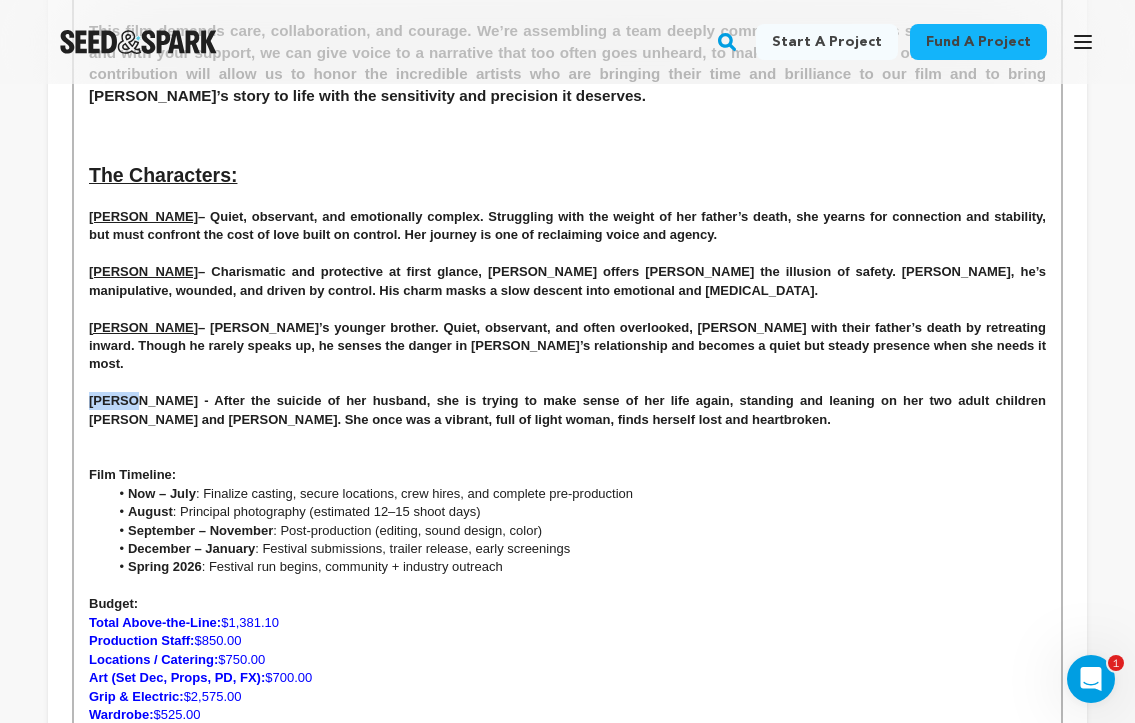 drag, startPoint x: 126, startPoint y: 316, endPoint x: 83, endPoint y: 316, distance: 43 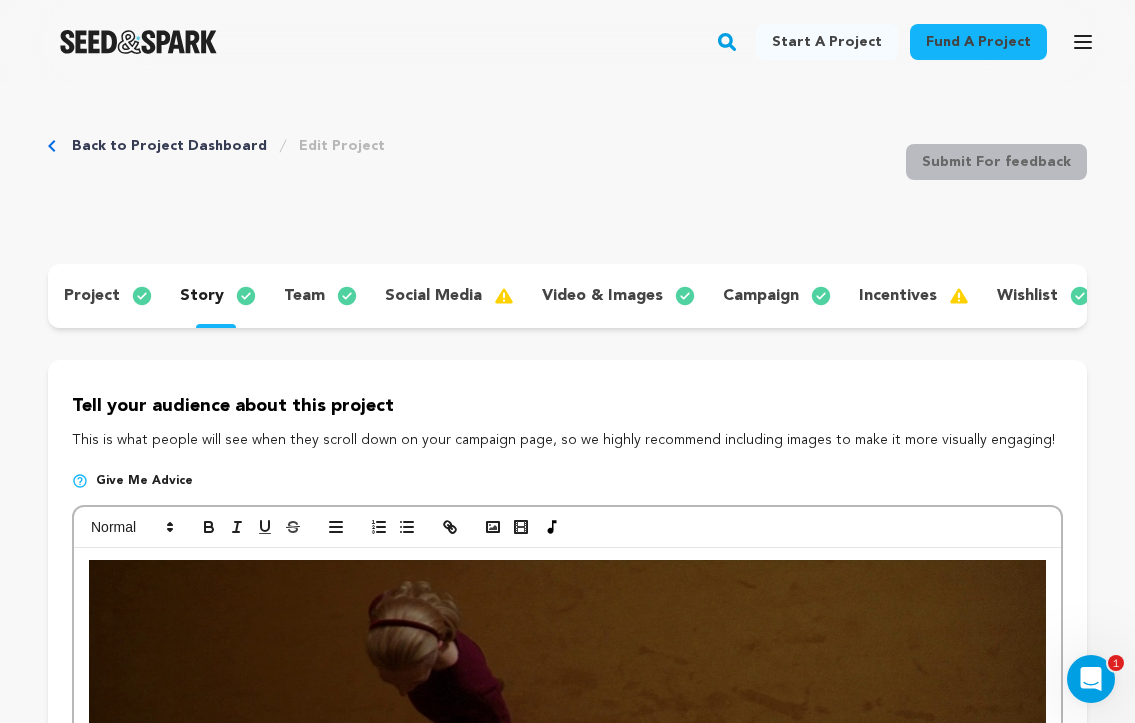 scroll, scrollTop: 0, scrollLeft: 0, axis: both 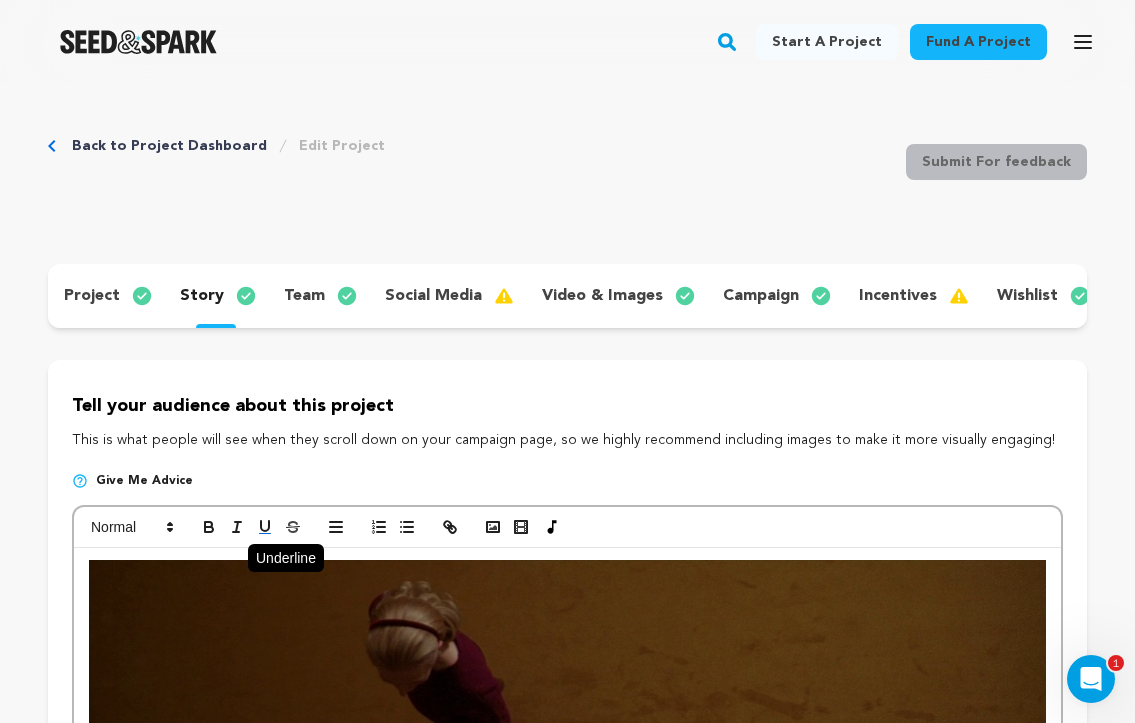 click 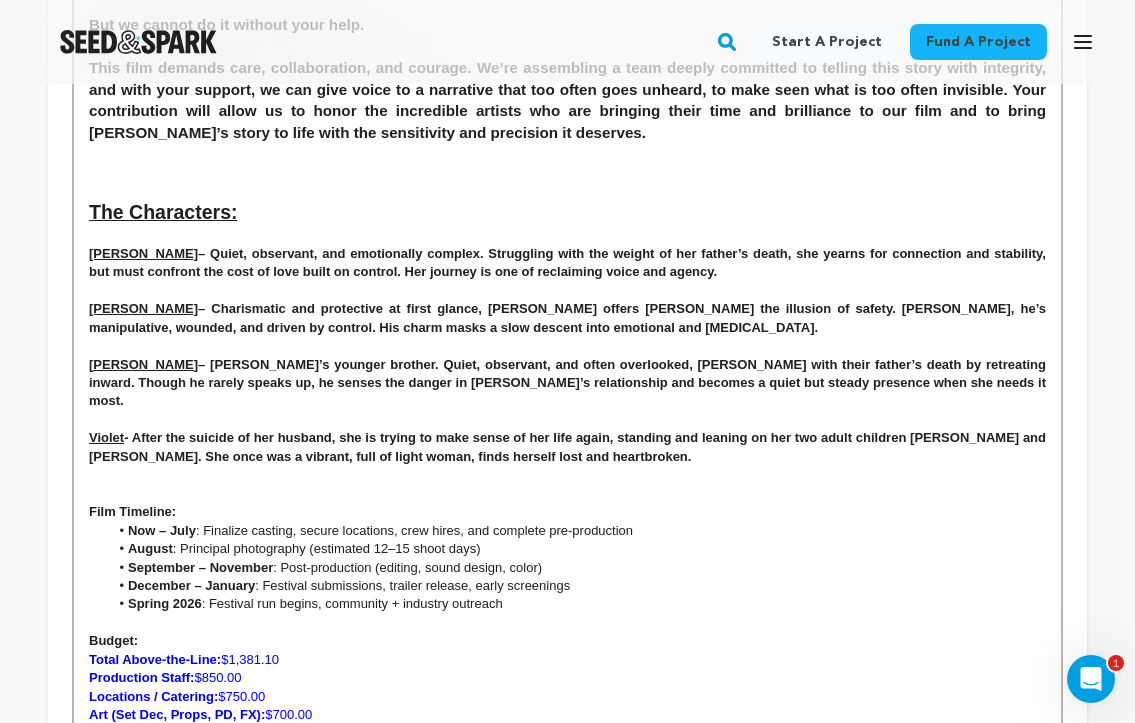 scroll, scrollTop: 2625, scrollLeft: 0, axis: vertical 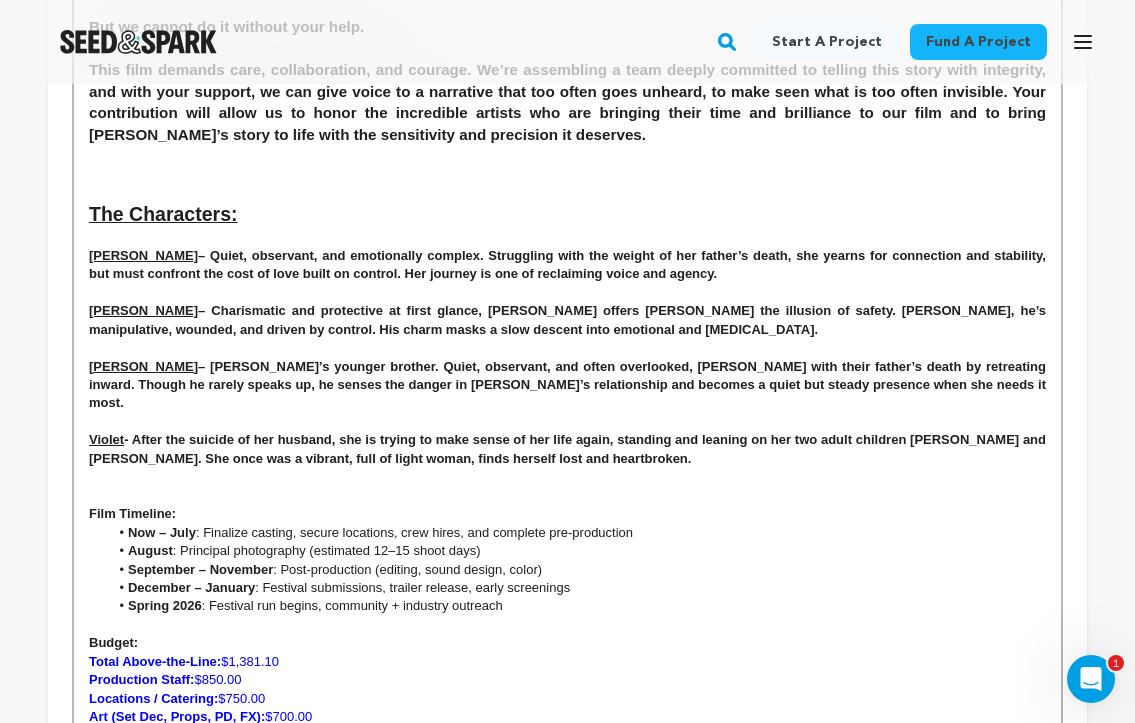 drag, startPoint x: 673, startPoint y: 216, endPoint x: 57, endPoint y: 187, distance: 616.68225 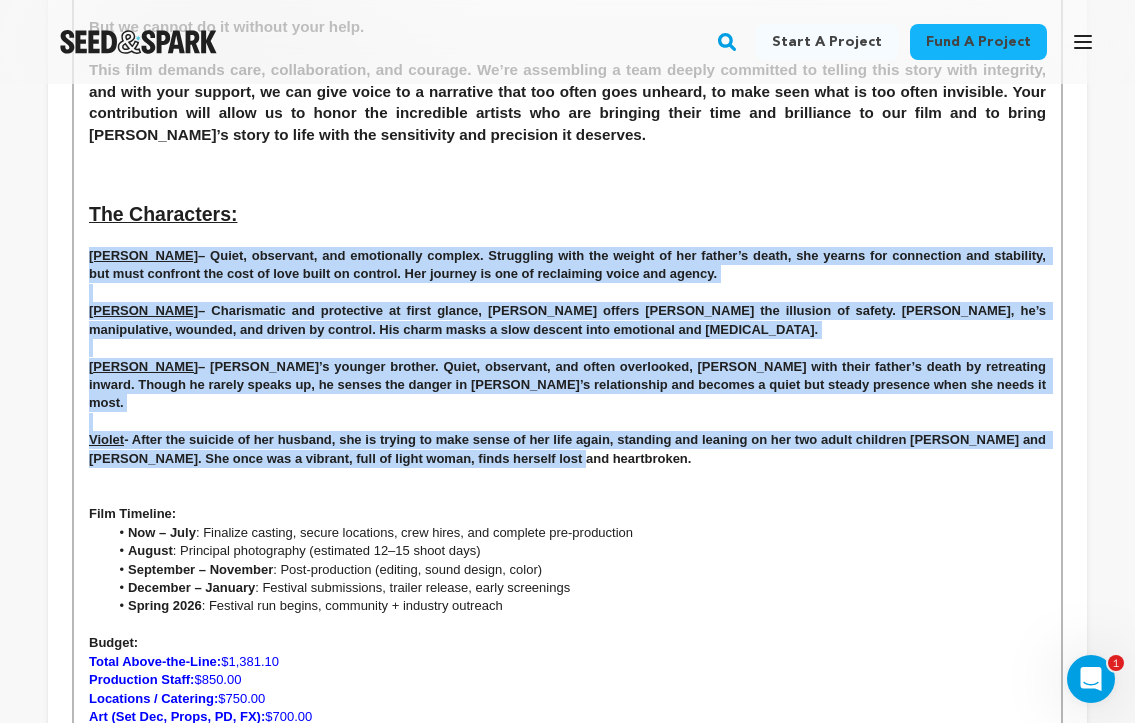 drag, startPoint x: 555, startPoint y: 381, endPoint x: 83, endPoint y: 201, distance: 505.1574 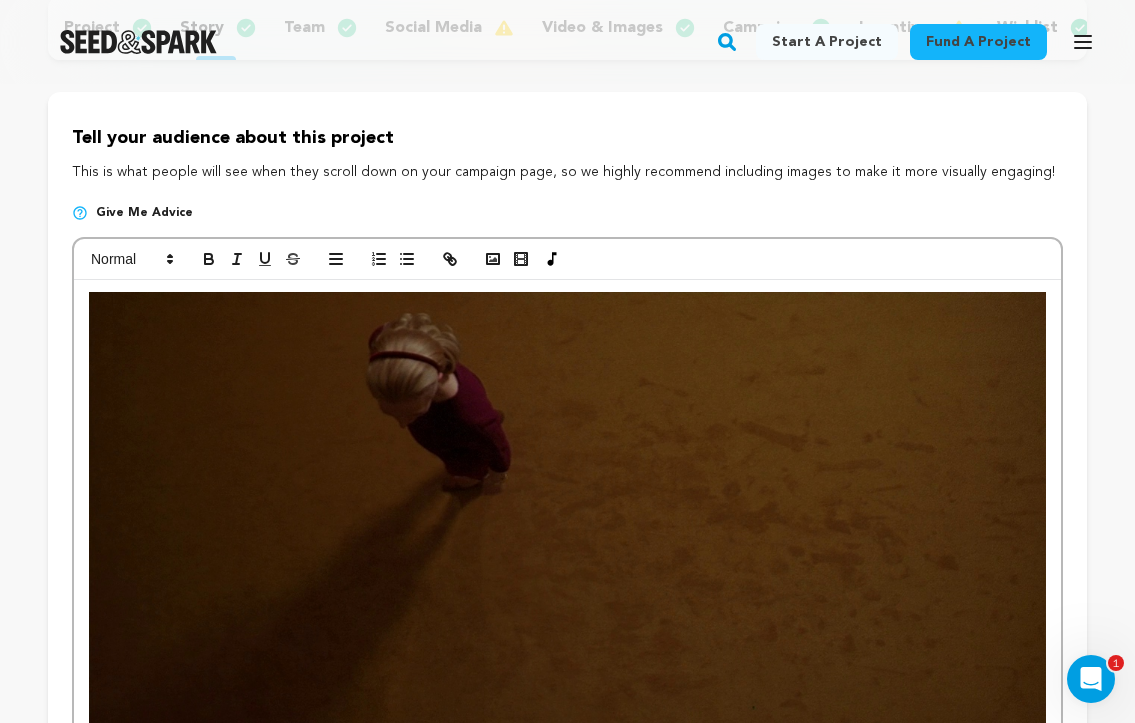 scroll, scrollTop: 283, scrollLeft: 0, axis: vertical 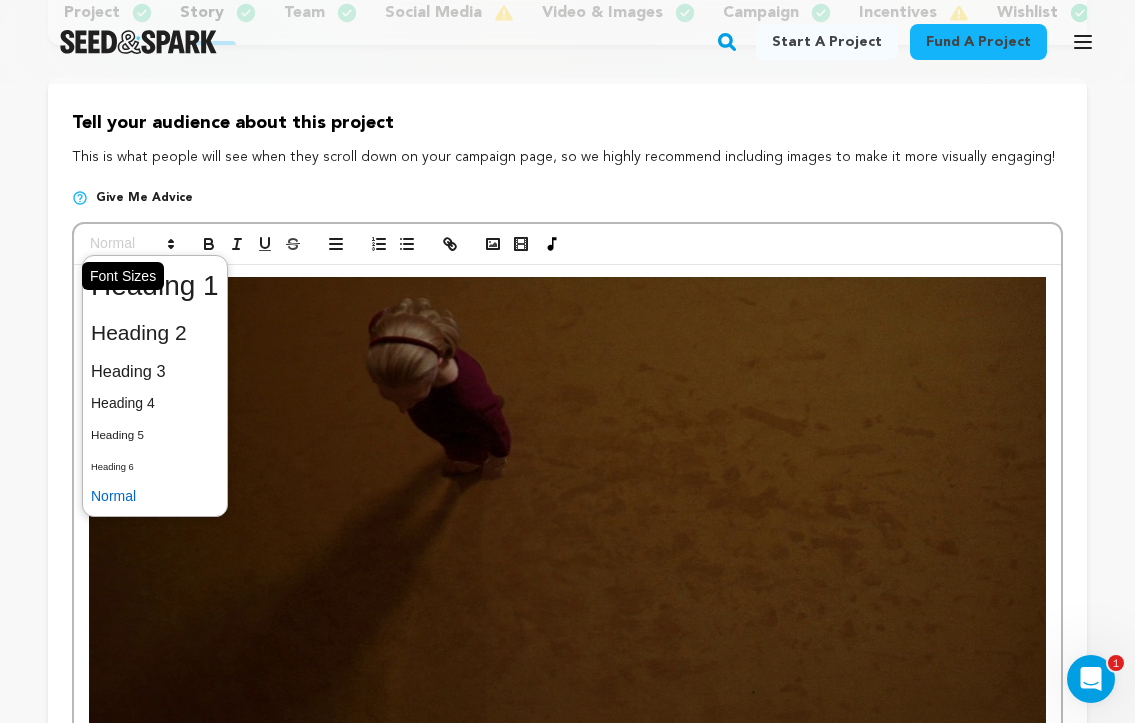 click at bounding box center [131, 244] 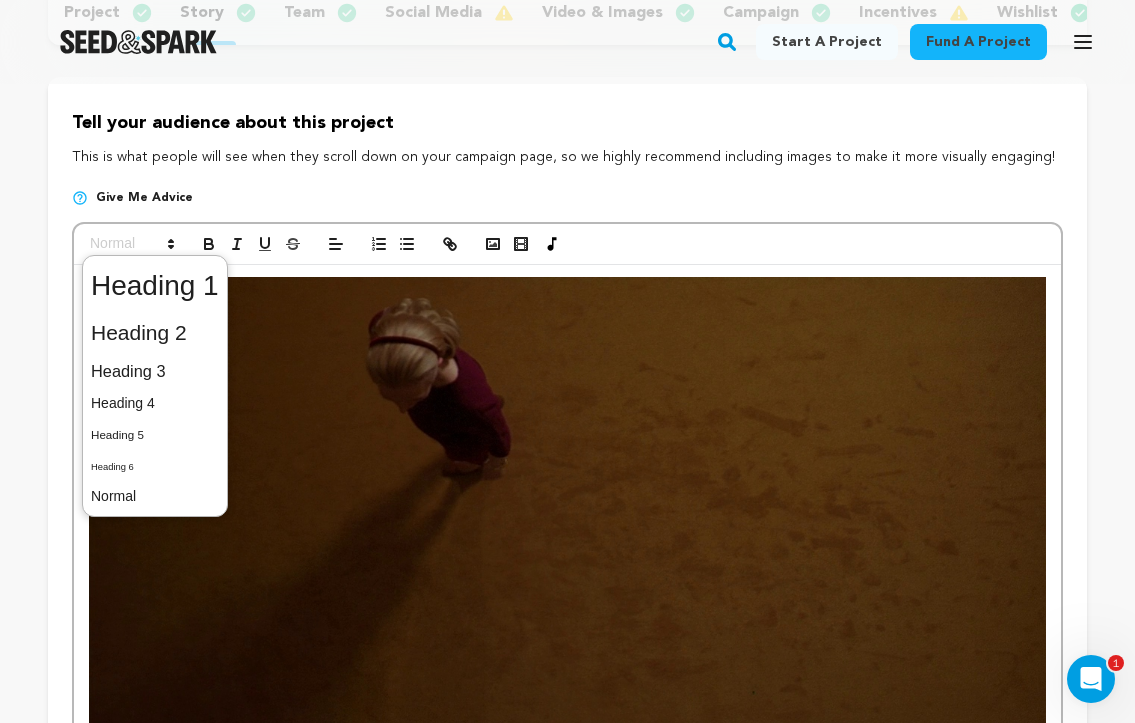 click at bounding box center [155, 371] 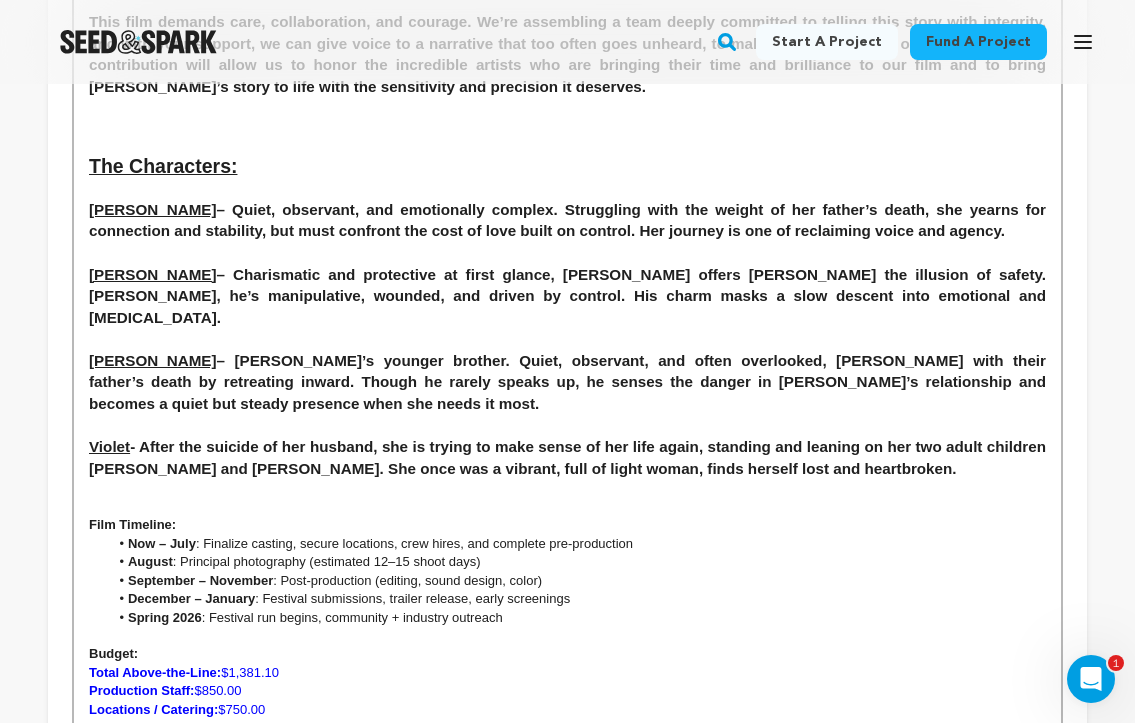 scroll, scrollTop: 2650, scrollLeft: 1, axis: both 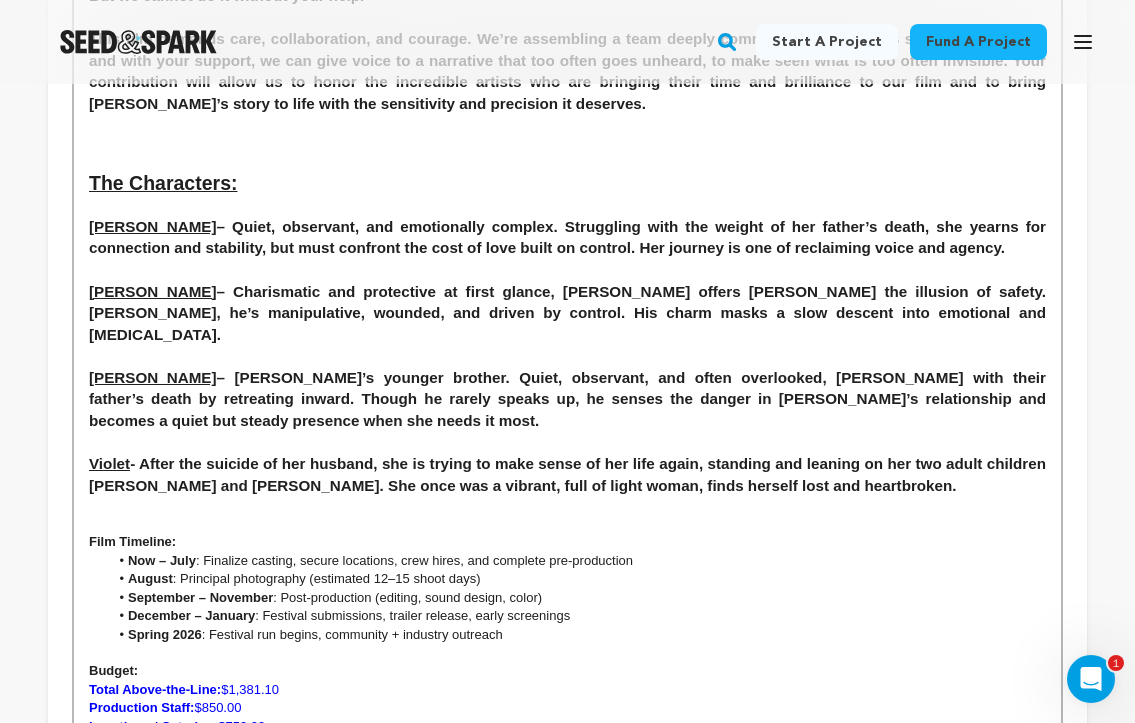 click at bounding box center [567, 524] 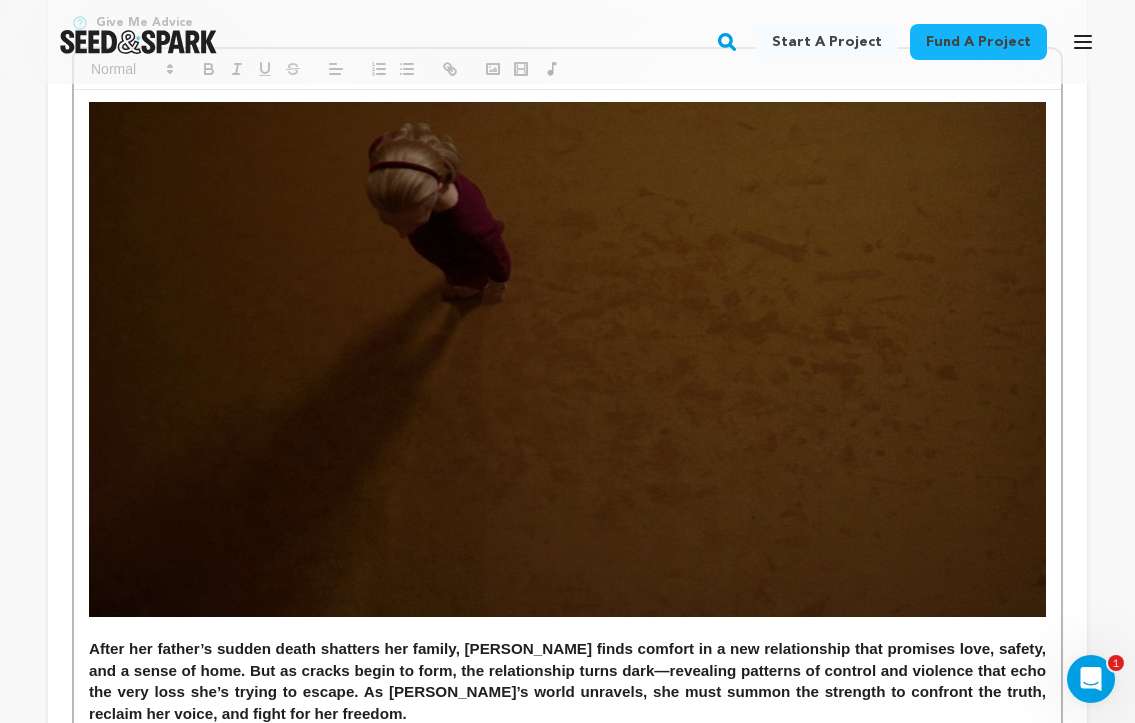 scroll, scrollTop: 433, scrollLeft: 0, axis: vertical 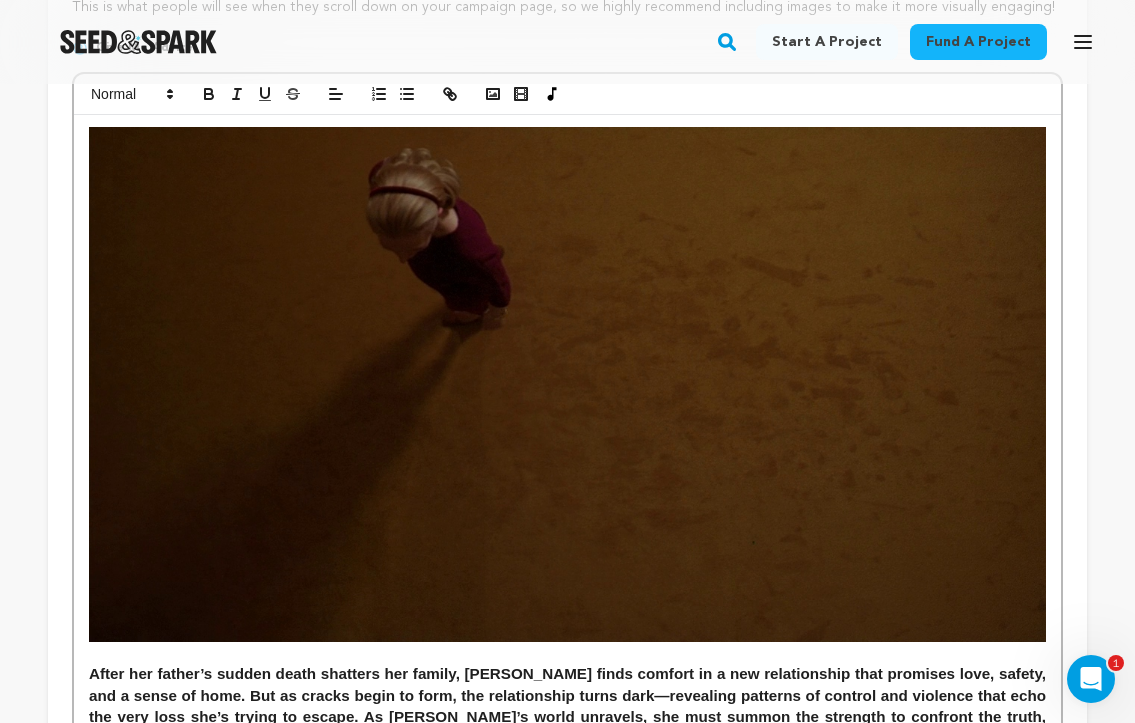 click on "After her father’s sudden death shatters her family, [PERSON_NAME] finds comfort in a new relationship that promises love, safety, and a sense of home. But as cracks begin to form, the relationship turns dark—revealing patterns of control and violence that echo the very loss she’s trying to escape. As [PERSON_NAME]’s world unravels, she must summon the strength to confront the truth, reclaim her voice, and fight for her freedom. A raw, emotionally charged story of grief, resilience, and self-reclamation, this film explores how trauma reverberates through love and family. As the world searches for healing and belonging,  [PERSON_NAME]’s  journey offers a powerful reflection on survival, strength, and breaking free. Writer’s Statement:  This story was born from anger: anger at the reality that women are still being killed simply for wanting to live freely. In [GEOGRAPHIC_DATA] we have a word to describe the killing of women,  femminicidio, Director’s Statement: But we cannot do it without your help. The Characters:  [PERSON_NAME]" at bounding box center [567, 1626] 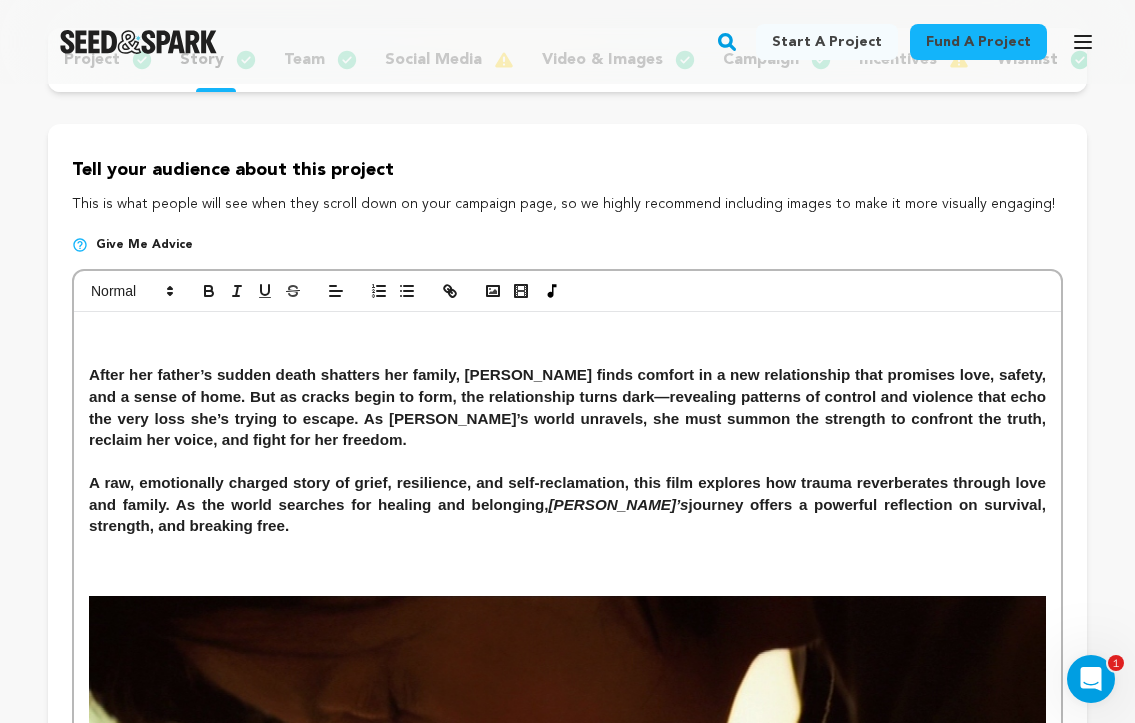 scroll, scrollTop: 219, scrollLeft: 0, axis: vertical 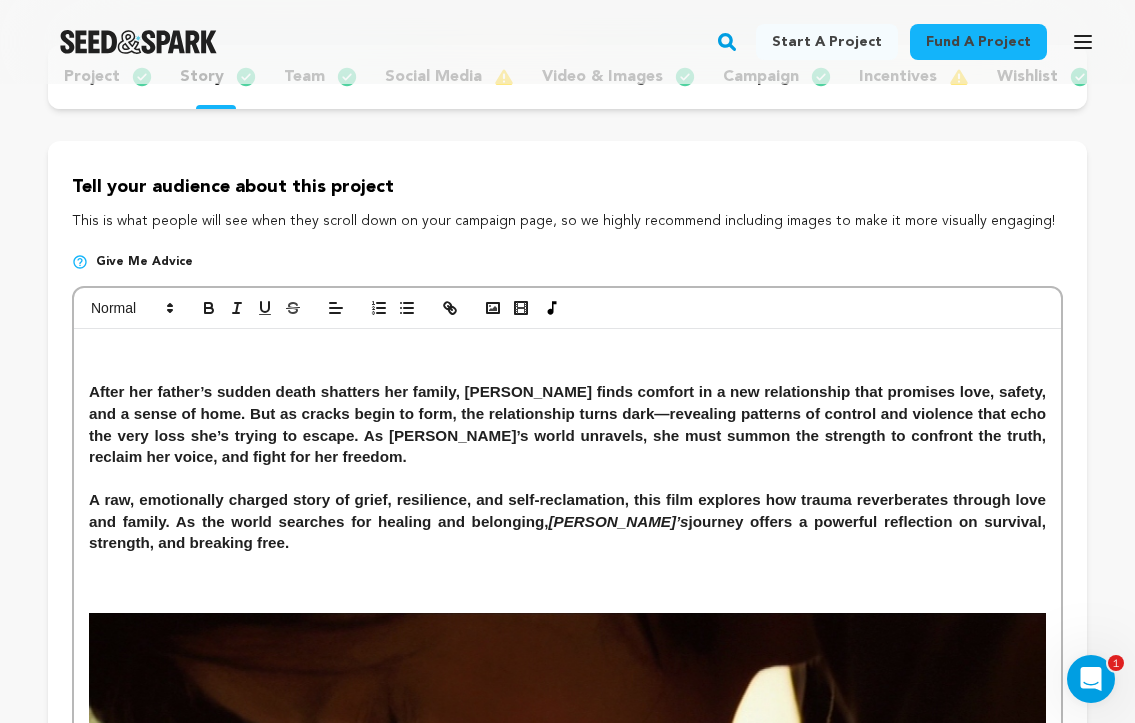click on "Open main menu" at bounding box center [1083, 42] 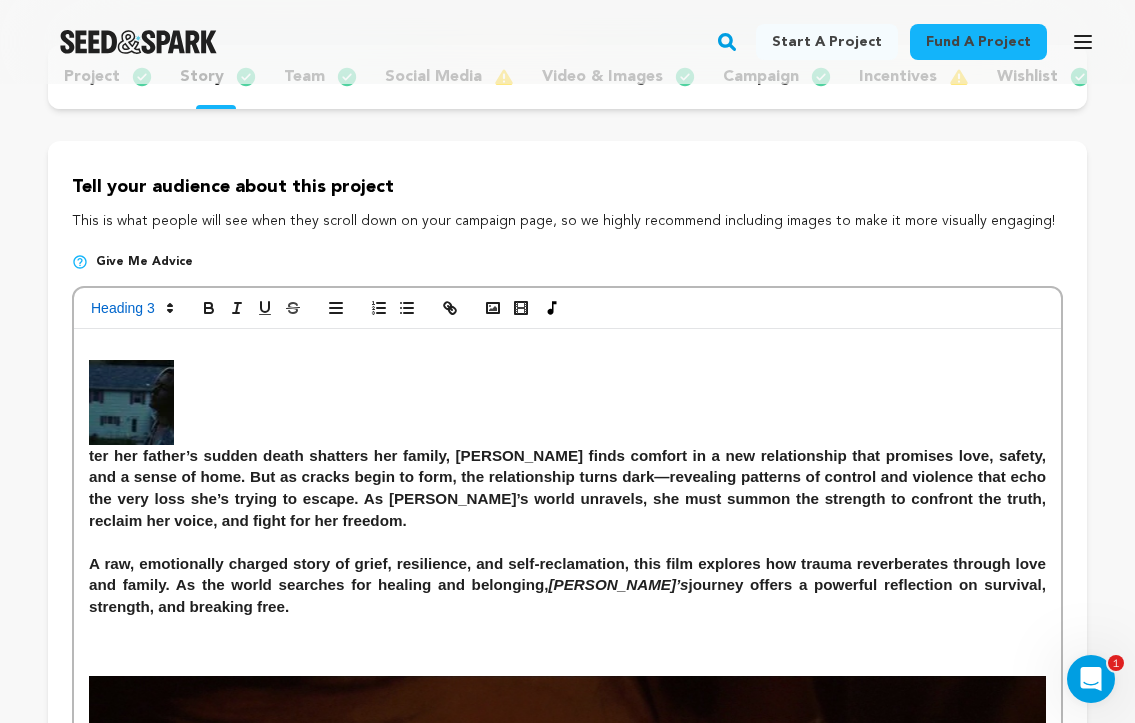 click on "ter her father’s sudden death shatters her family, [PERSON_NAME] finds comfort in a new relationship that promises love, safety, and a sense of home. But as cracks begin to form, the relationship turns dark—revealing patterns of control and violence that echo the very loss she’s trying to escape. As [PERSON_NAME]’s world unravels, she must summon the strength to confront the truth, reclaim her voice, and fight for her freedom." at bounding box center (569, 444) 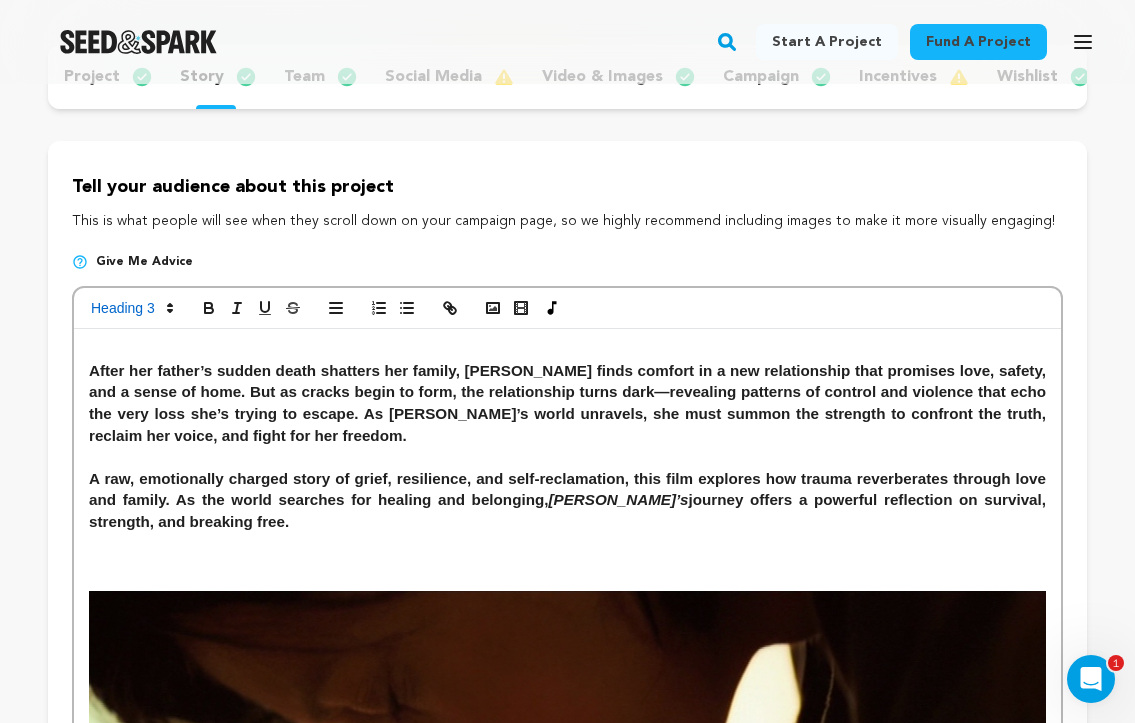 click at bounding box center [567, 350] 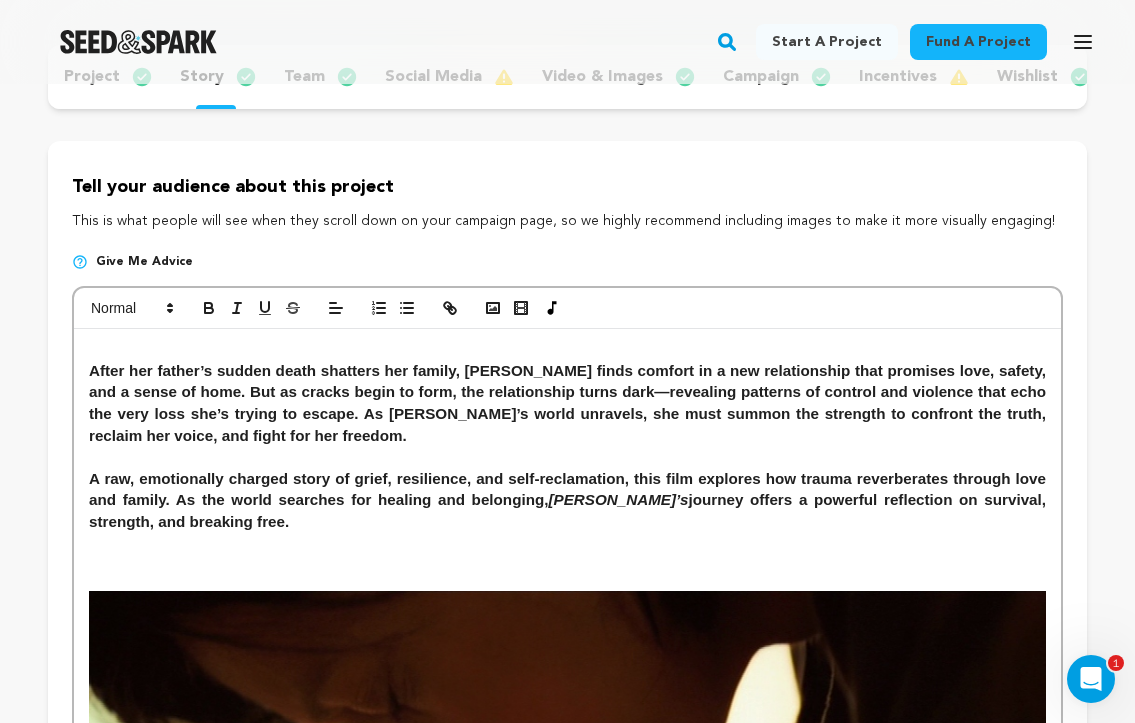 click on "After her father’s sudden death shatters her family, [PERSON_NAME] finds comfort in a new relationship that promises love, safety, and a sense of home. But as cracks begin to form, the relationship turns dark—revealing patterns of control and violence that echo the very loss she’s trying to escape. As [PERSON_NAME]’s world unravels, she must summon the strength to confront the truth, reclaim her voice, and fight for her freedom." at bounding box center (569, 403) 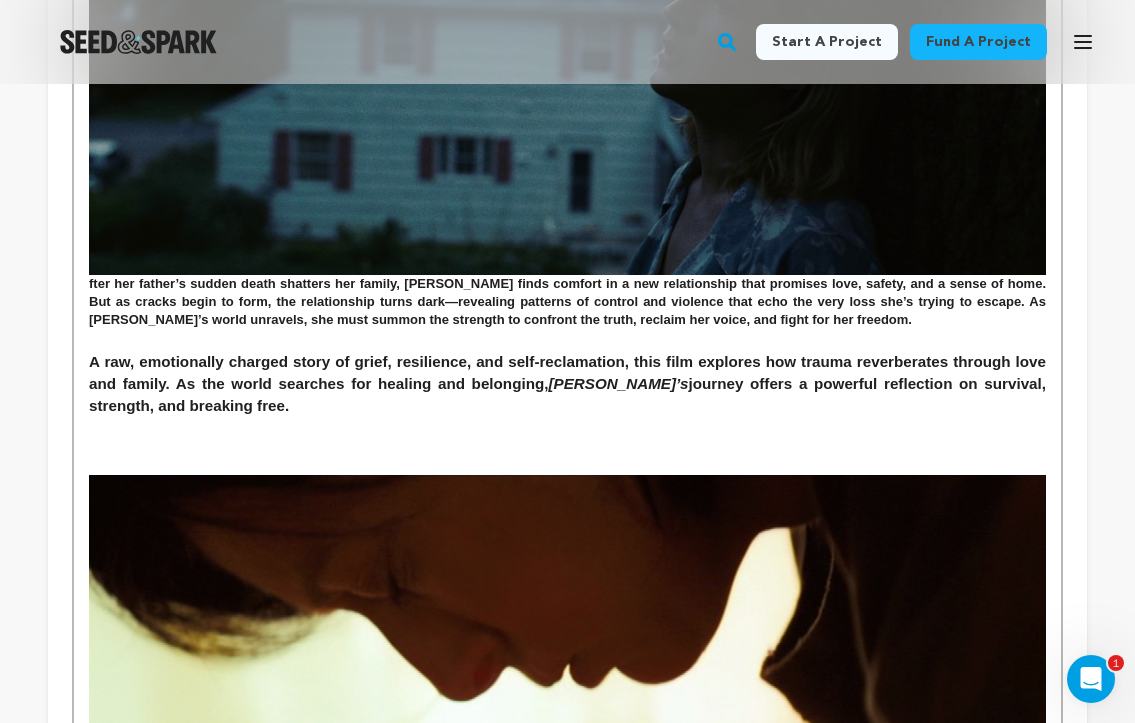 scroll, scrollTop: 683, scrollLeft: 0, axis: vertical 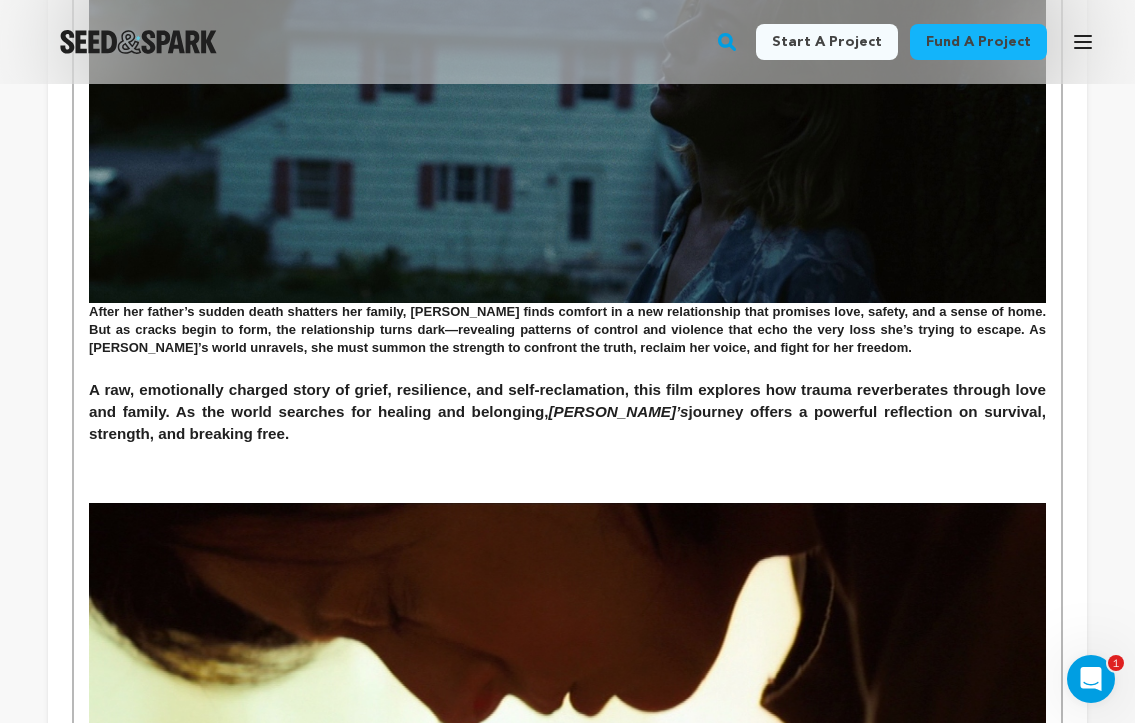 click on "After her father’s sudden death shatters her family, [PERSON_NAME] finds comfort in a new relationship that promises love, safety, and a sense of home. But as cracks begin to form, the relationship turns dark—revealing patterns of control and violence that echo the very loss she’s trying to escape. As [PERSON_NAME]’s world unravels, she must summon the strength to confront the truth, reclaim her voice, and fight for her freedom." at bounding box center (569, 126) 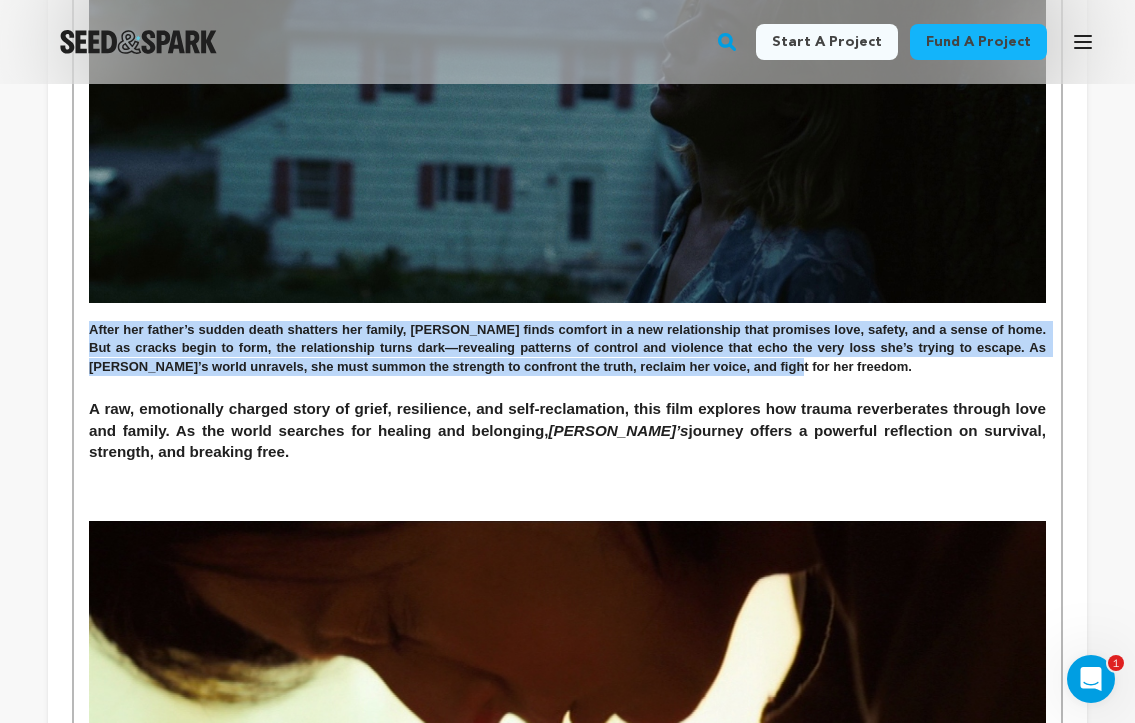 drag, startPoint x: 795, startPoint y: 368, endPoint x: 86, endPoint y: 323, distance: 710.42664 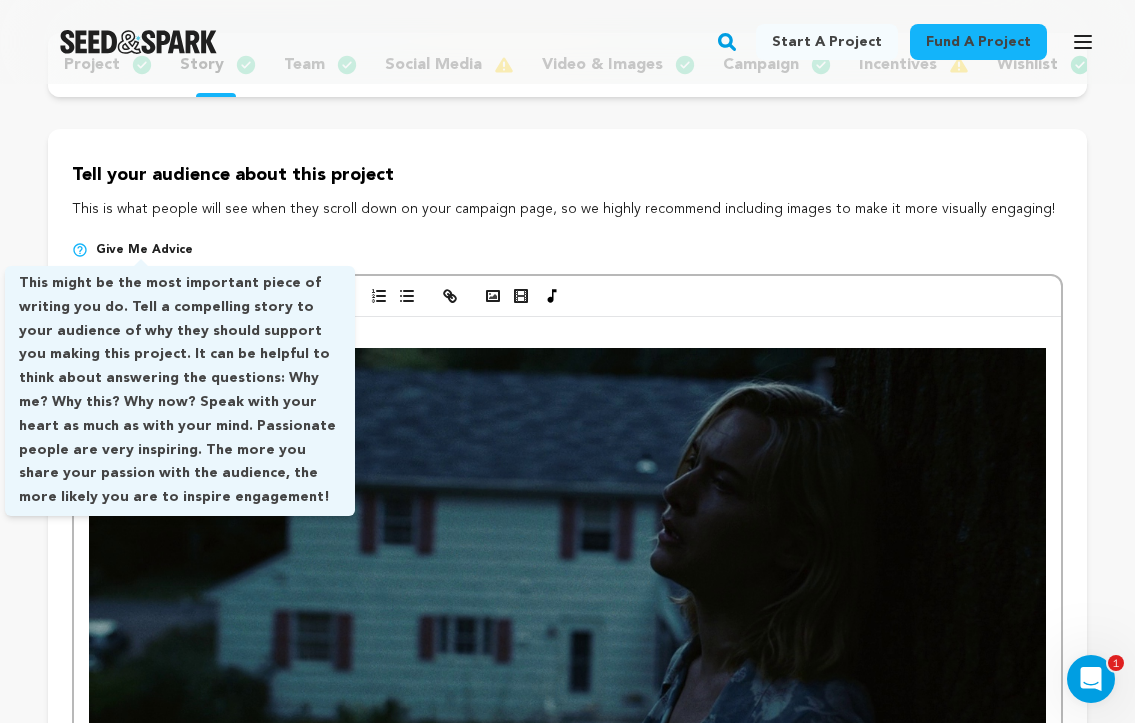 scroll, scrollTop: 268, scrollLeft: 0, axis: vertical 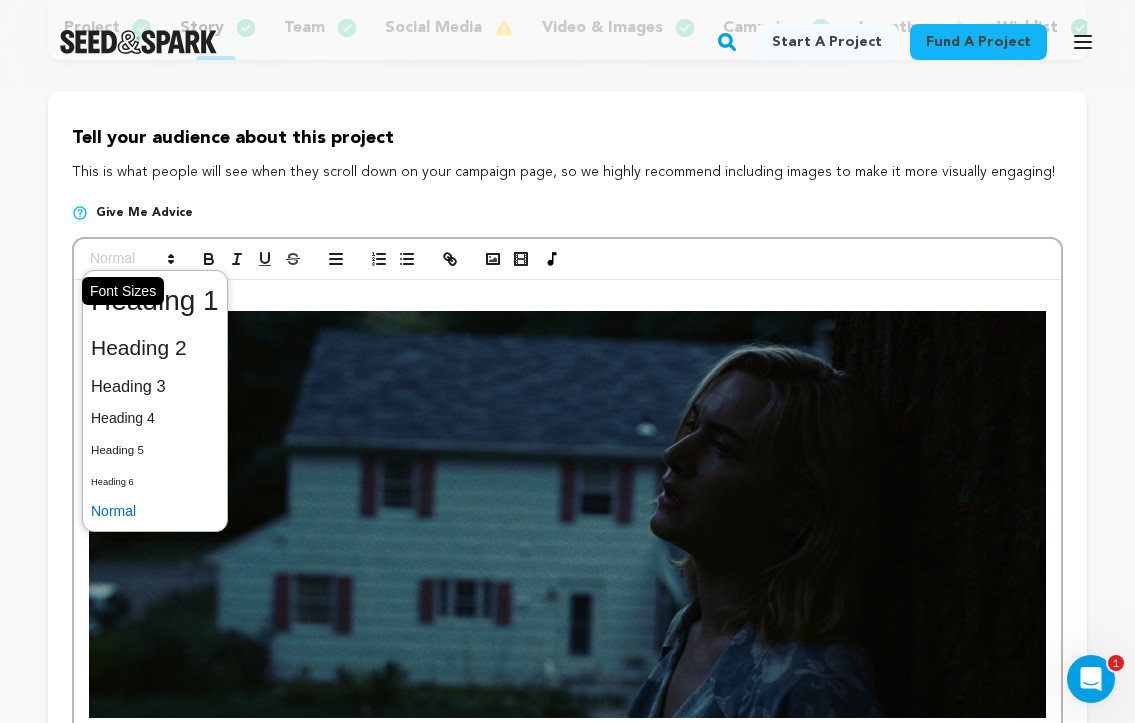 click at bounding box center (131, 259) 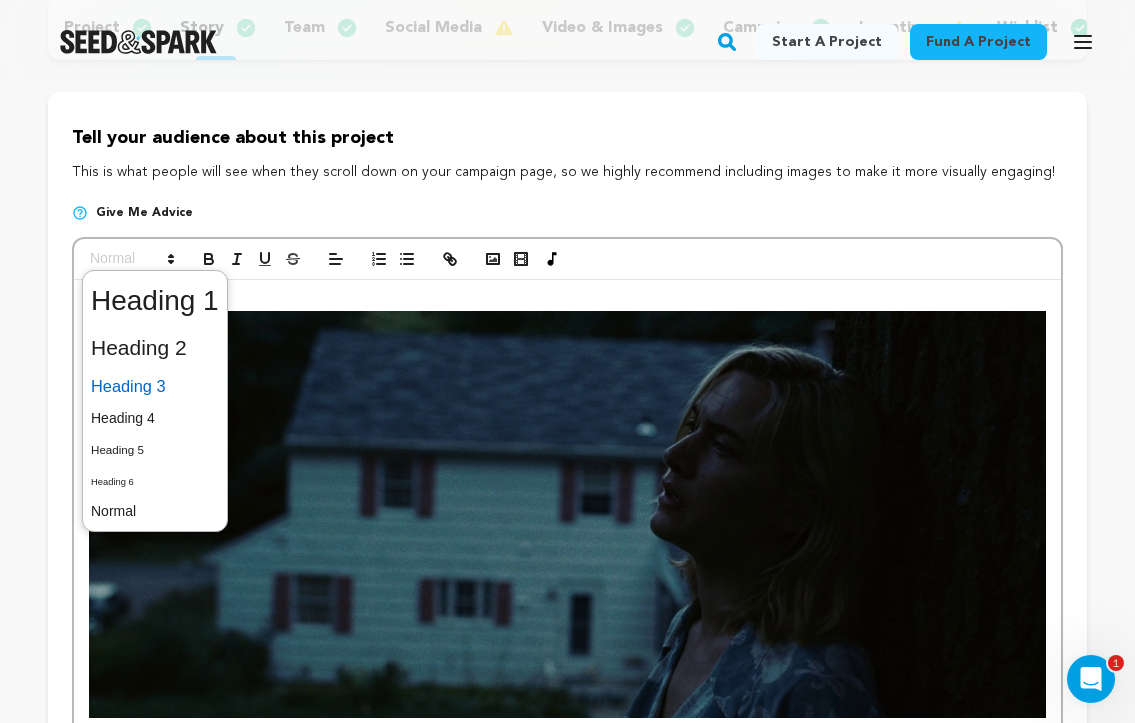 click at bounding box center (155, 386) 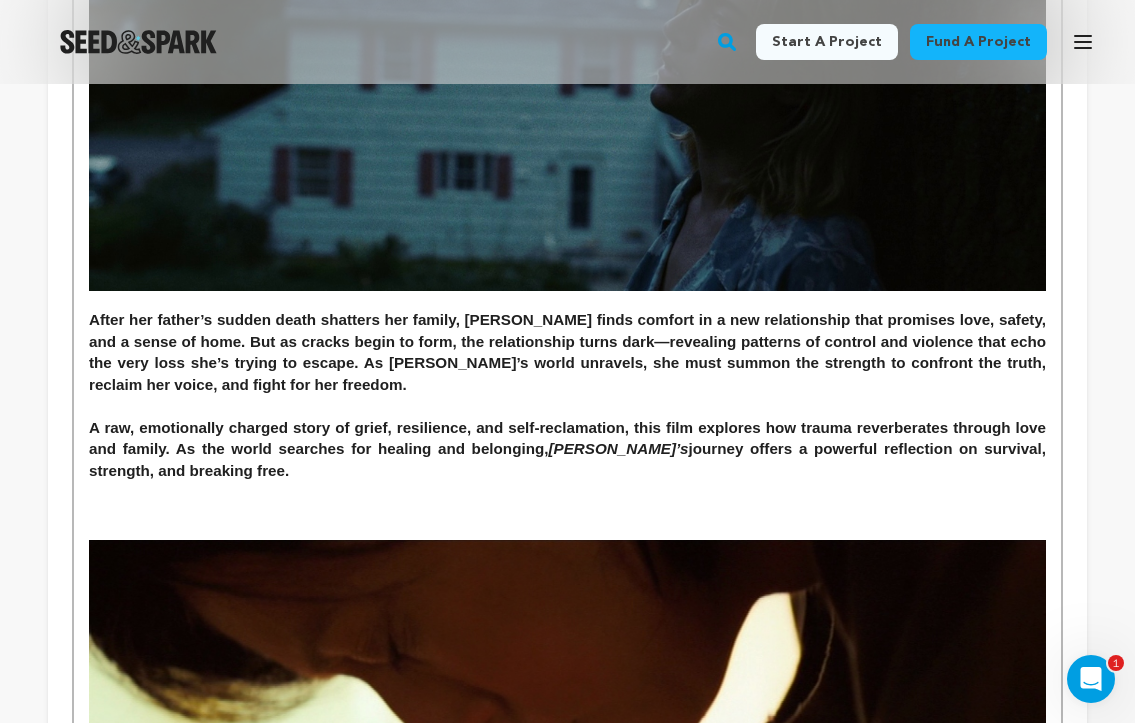 scroll, scrollTop: 687, scrollLeft: 0, axis: vertical 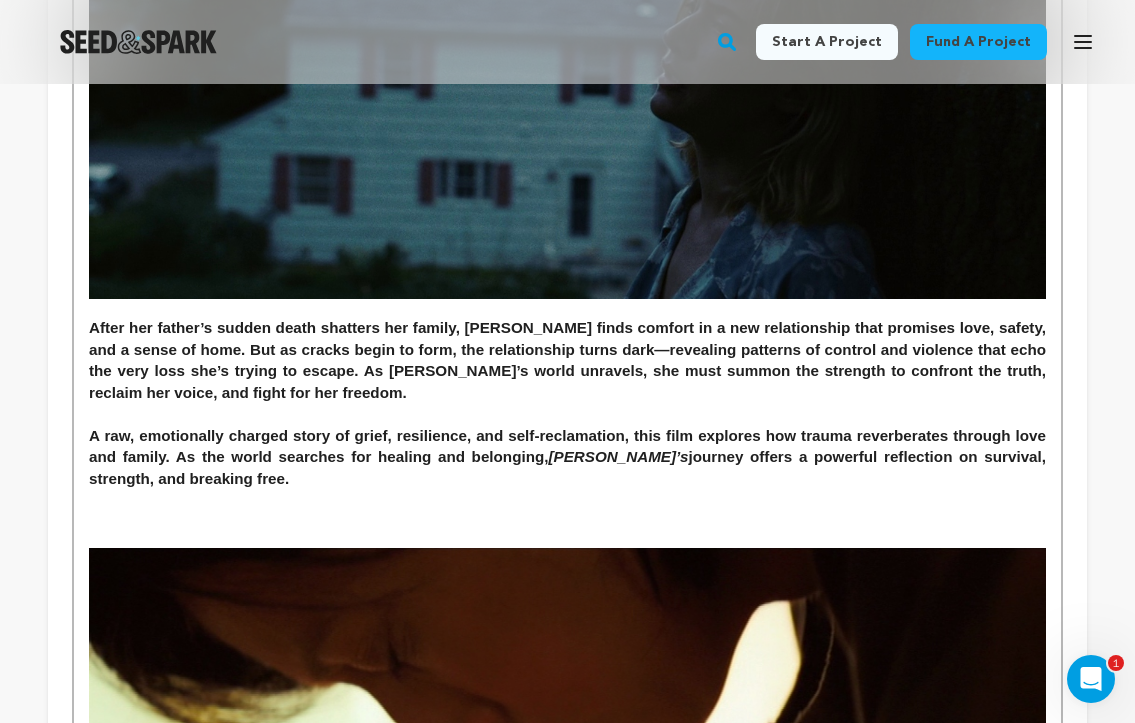 click on "A raw, emotionally charged story of grief, resilience, and self-reclamation, this film explores how trauma reverberates through love and family. As the world searches for healing and belonging,  [PERSON_NAME]’s  journey offers a powerful reflection on survival, strength, and breaking free." at bounding box center (569, 457) 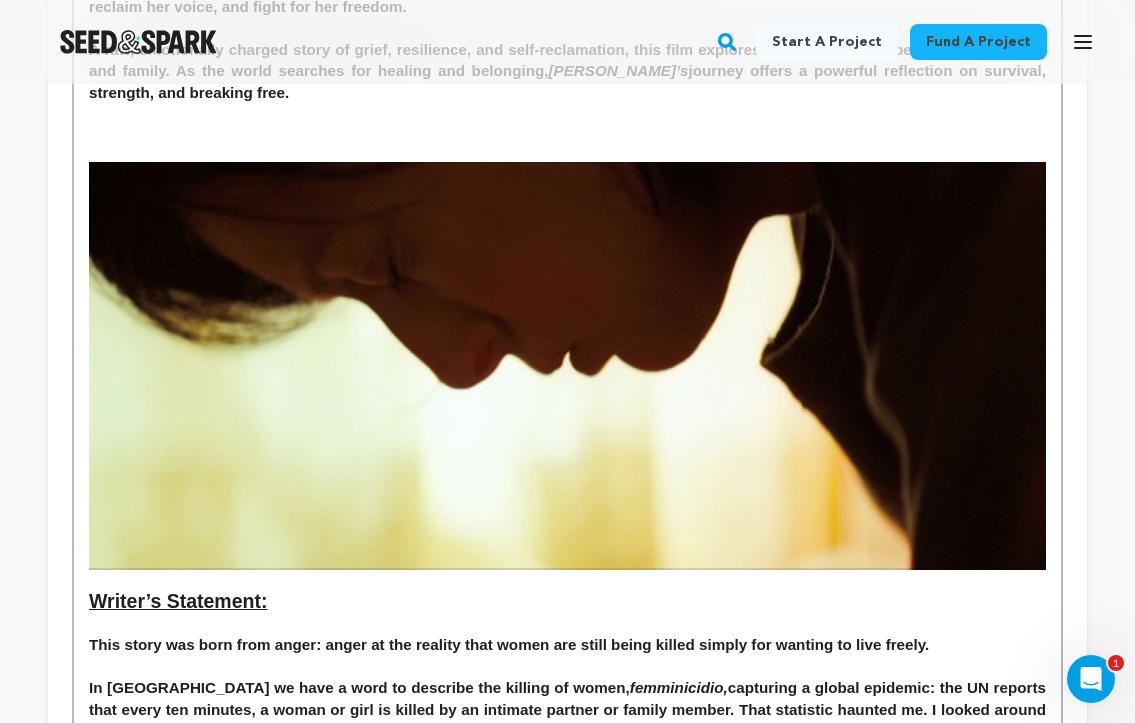 scroll, scrollTop: 1050, scrollLeft: 0, axis: vertical 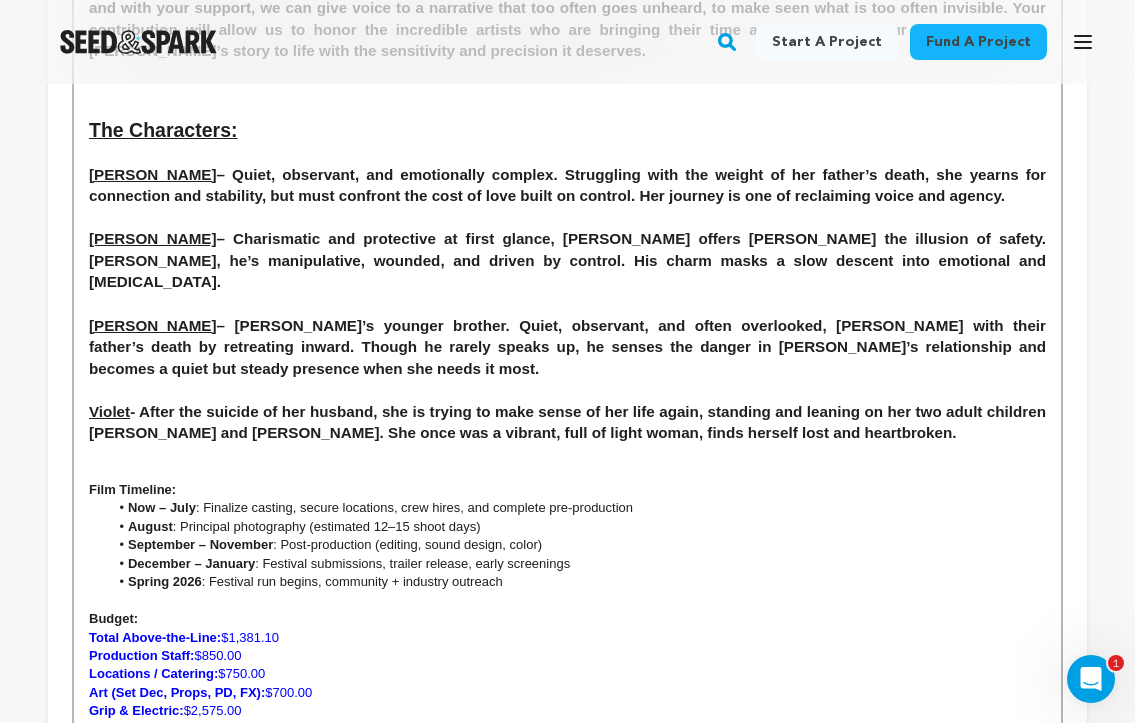drag, startPoint x: 185, startPoint y: 404, endPoint x: 80, endPoint y: 384, distance: 106.887794 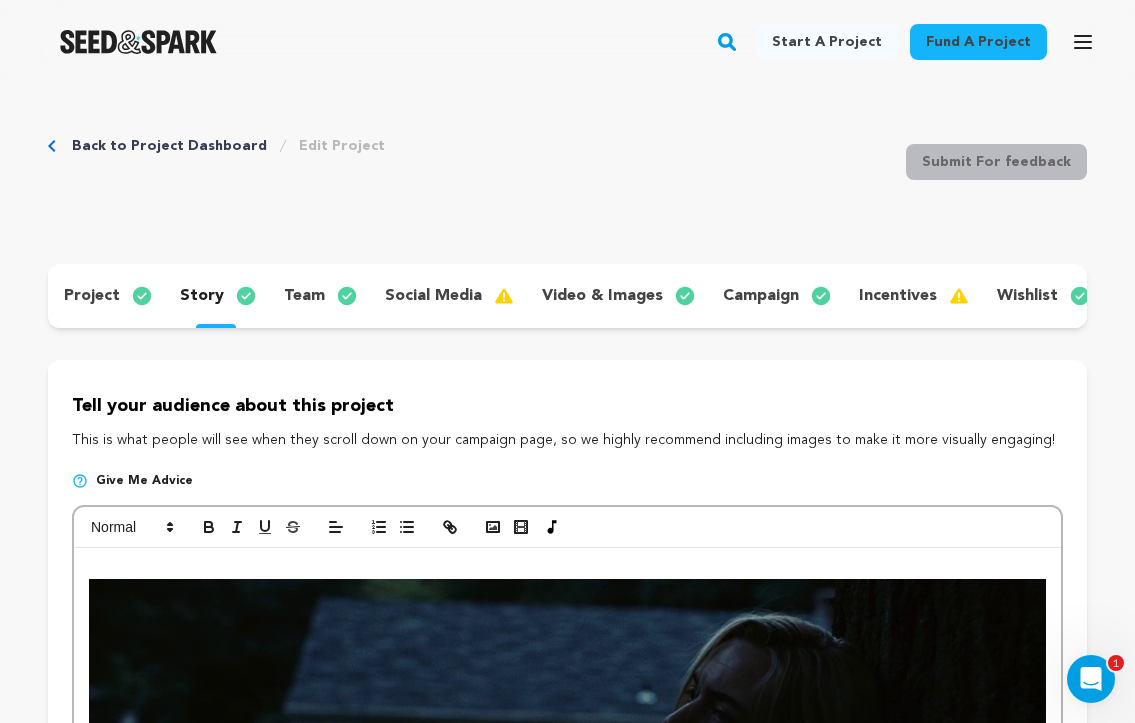 scroll, scrollTop: 0, scrollLeft: 0, axis: both 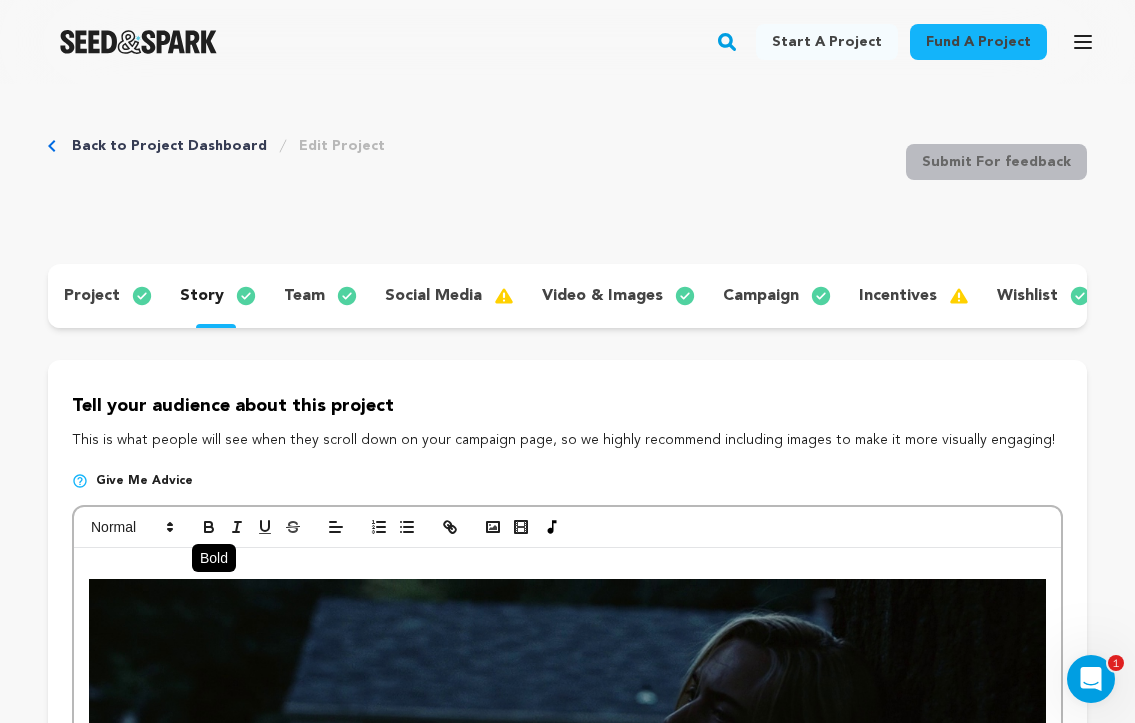 click 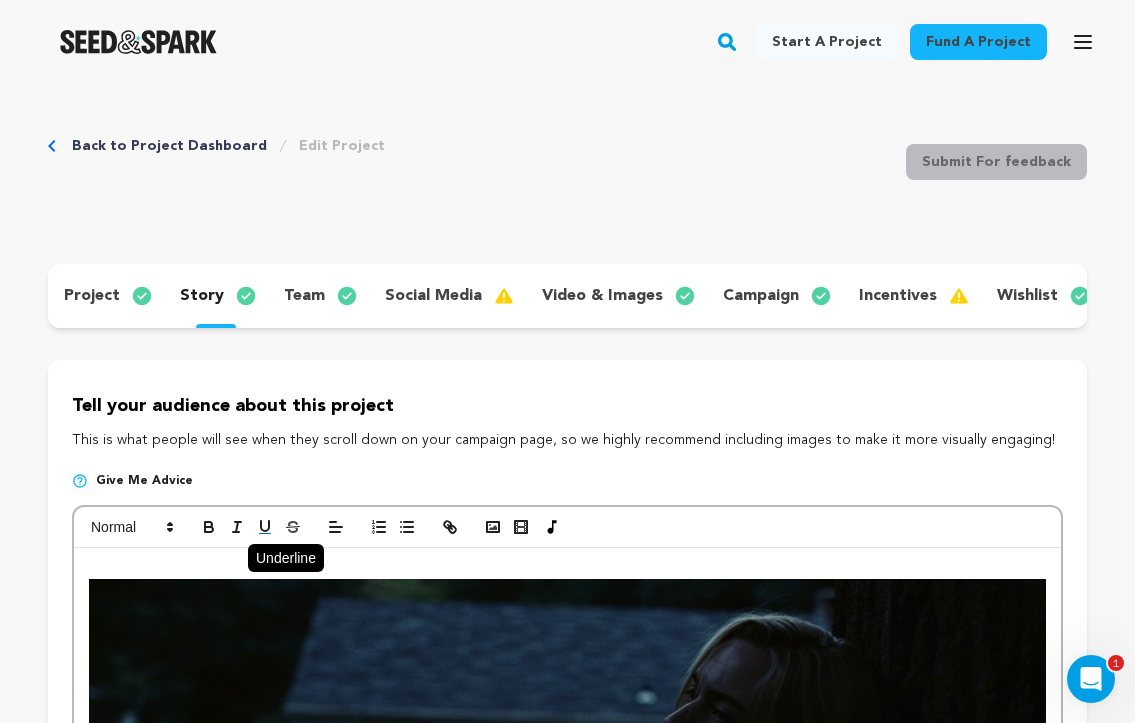click 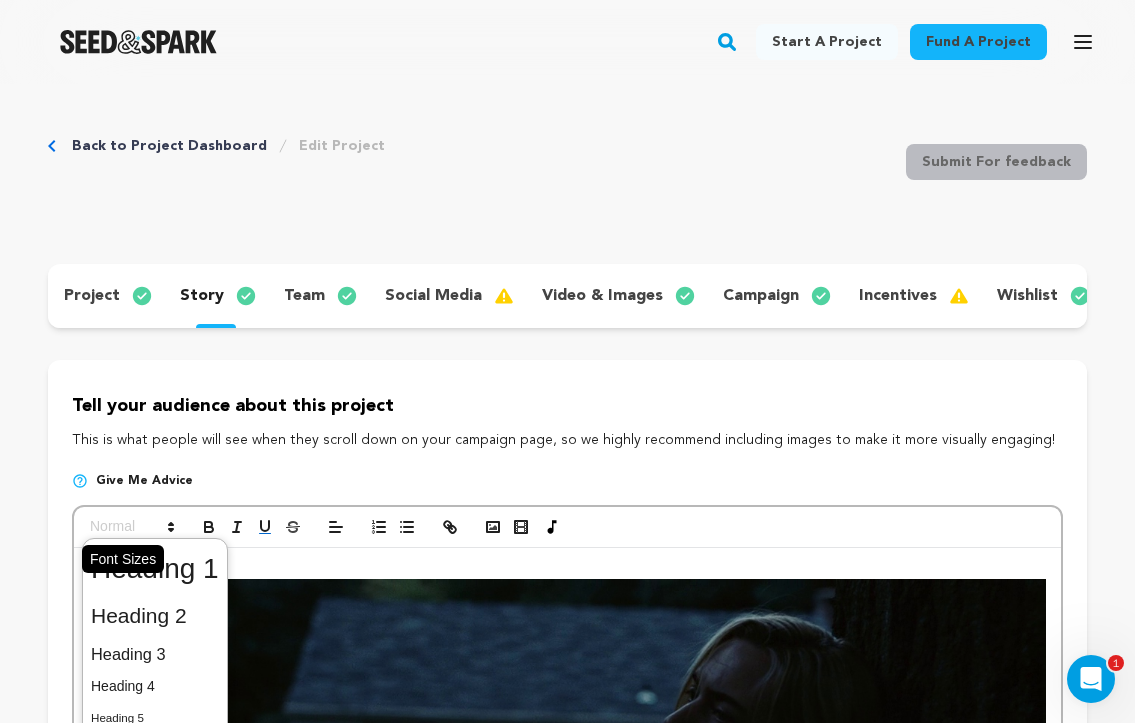 click at bounding box center (131, 527) 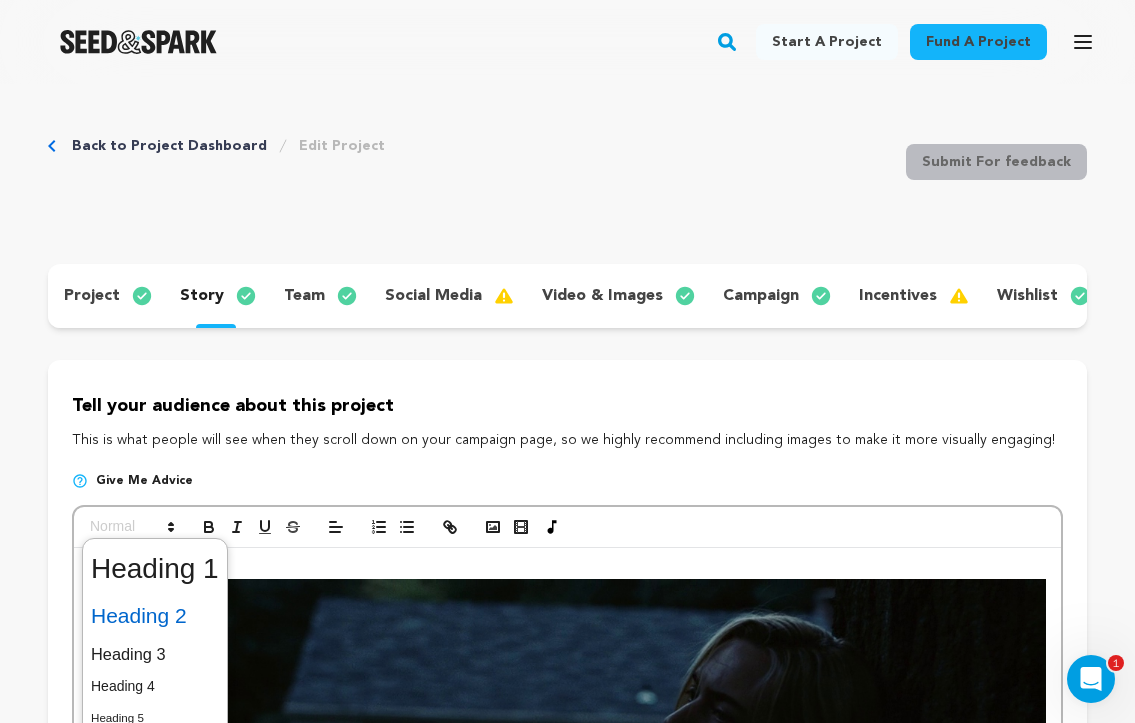 click at bounding box center (155, 616) 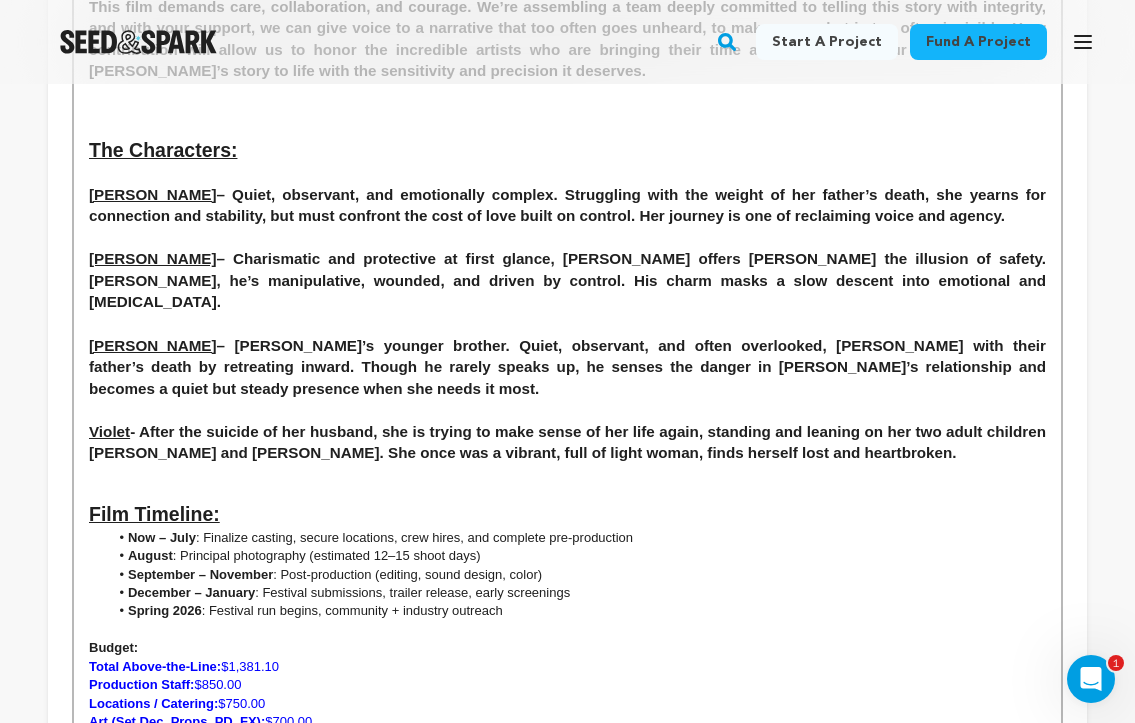 scroll, scrollTop: 2602, scrollLeft: 0, axis: vertical 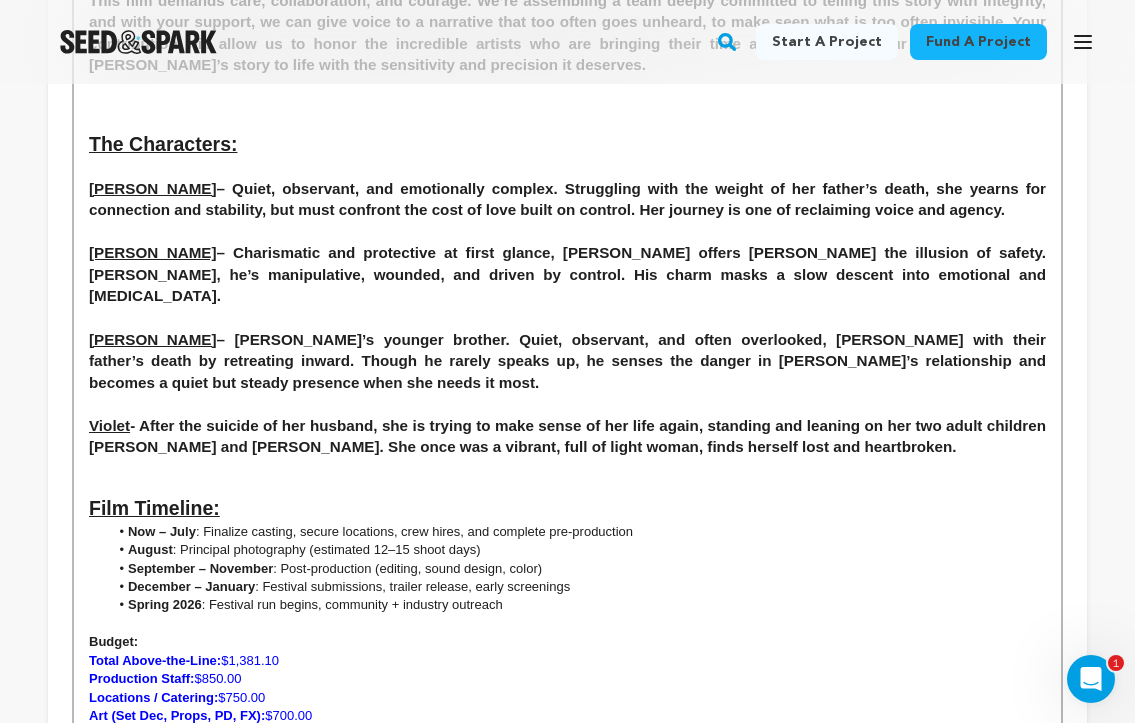 click at bounding box center (567, 486) 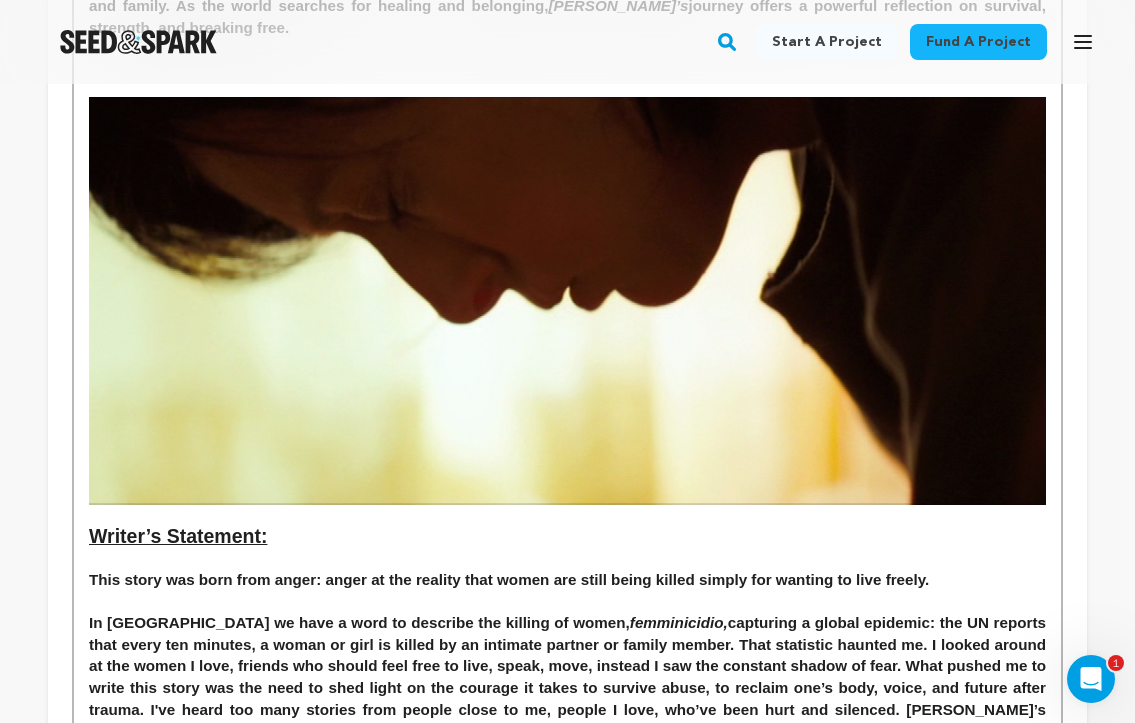 scroll, scrollTop: 1129, scrollLeft: 0, axis: vertical 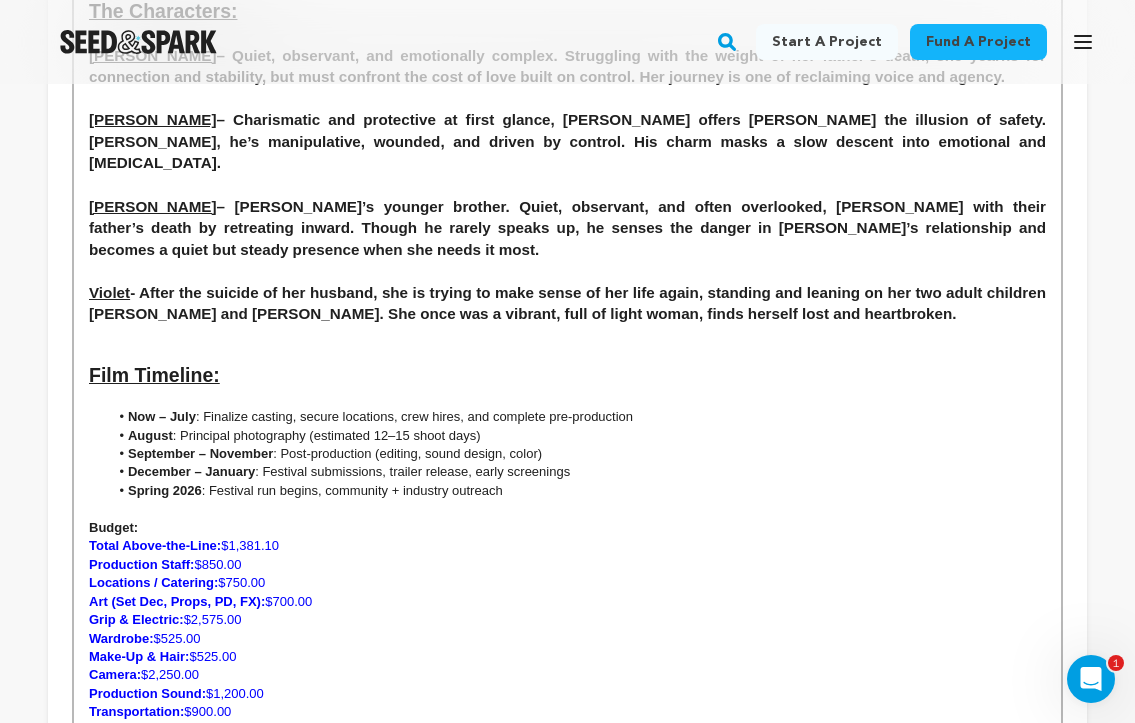 drag, startPoint x: 304, startPoint y: 639, endPoint x: 76, endPoint y: 449, distance: 296.7895 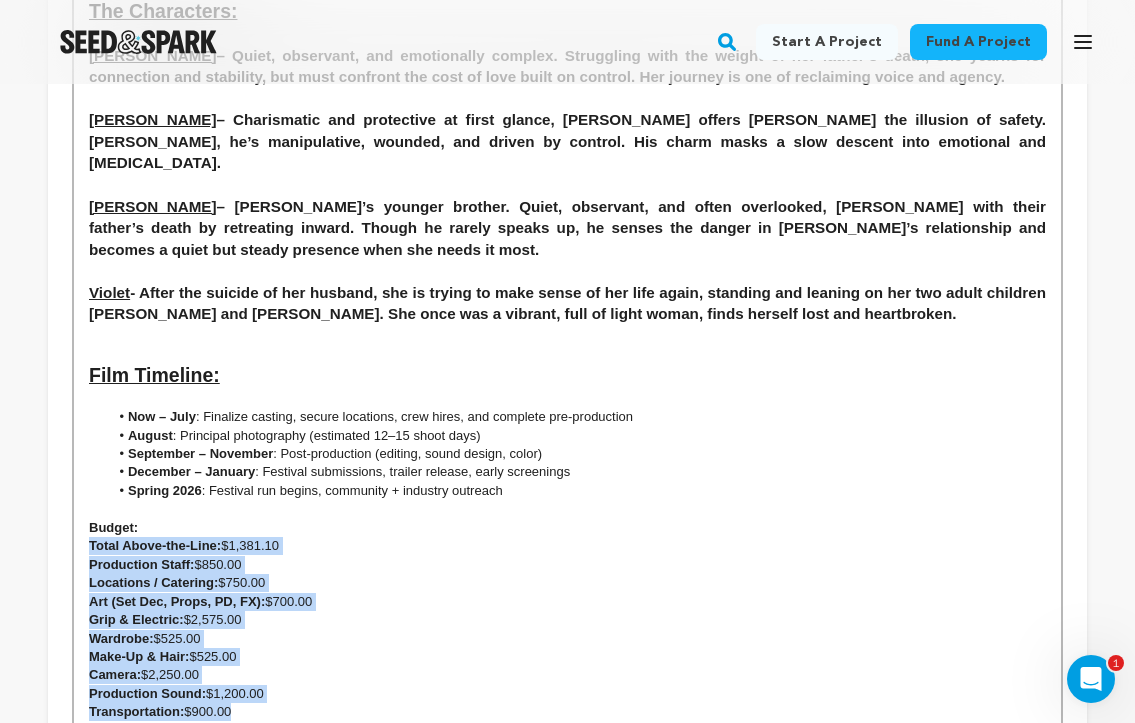 scroll, scrollTop: 207, scrollLeft: 0, axis: vertical 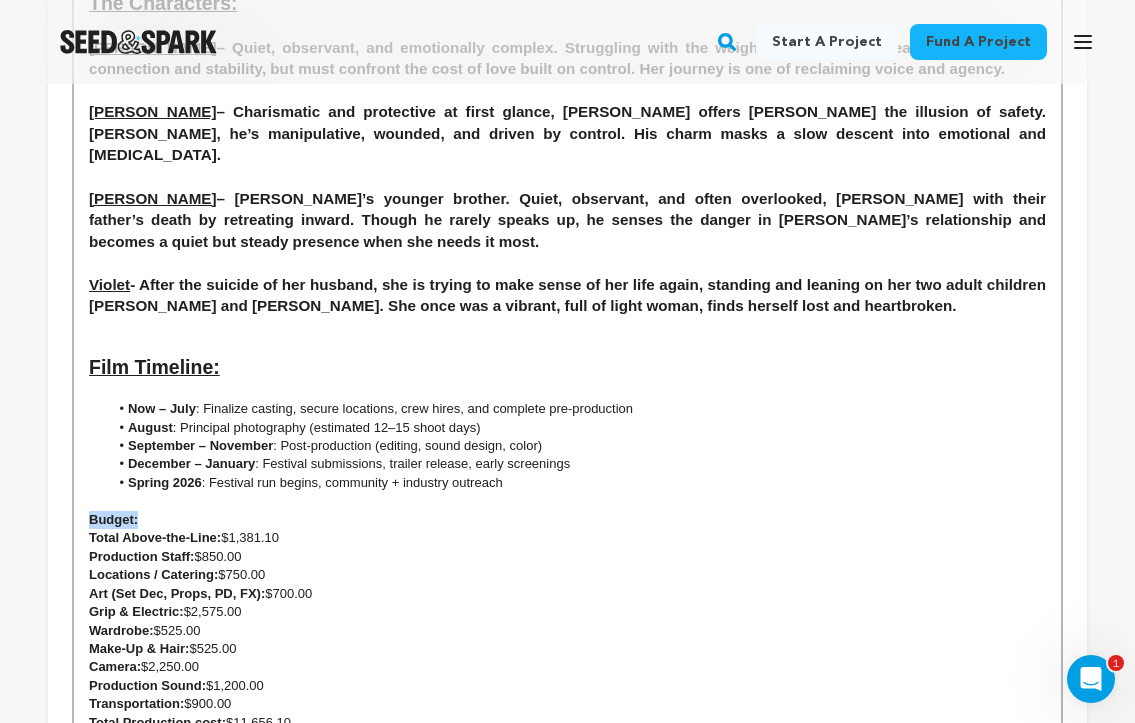 drag, startPoint x: 149, startPoint y: 432, endPoint x: 73, endPoint y: 427, distance: 76.1643 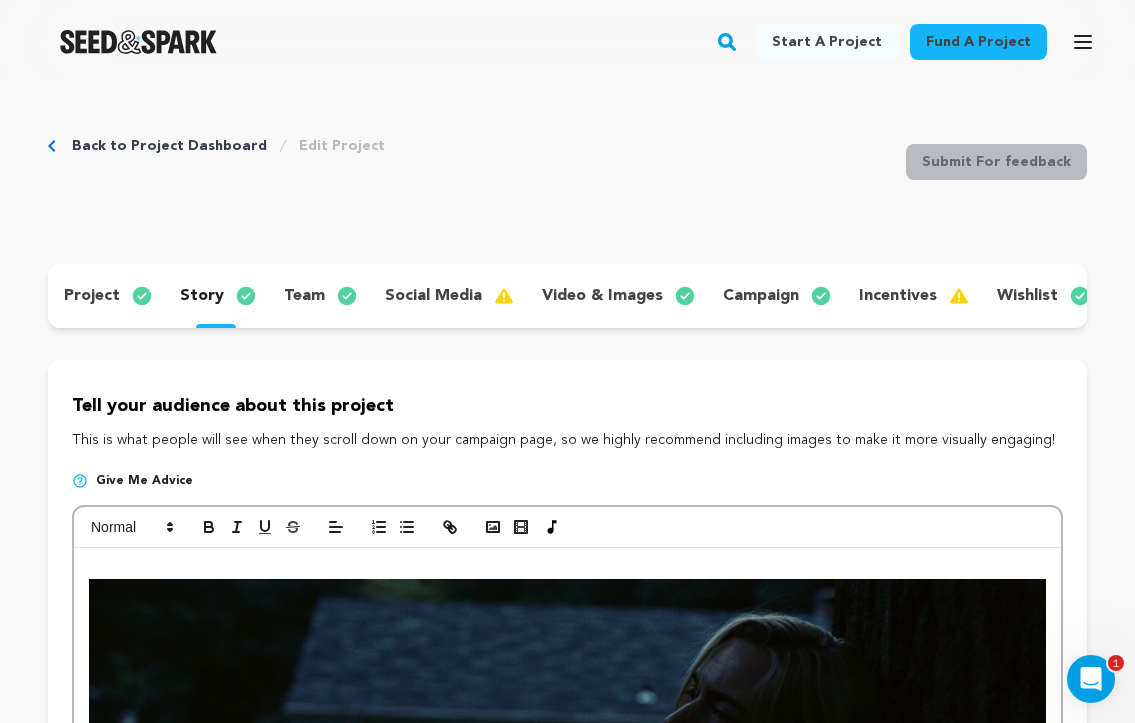 scroll, scrollTop: 2, scrollLeft: 0, axis: vertical 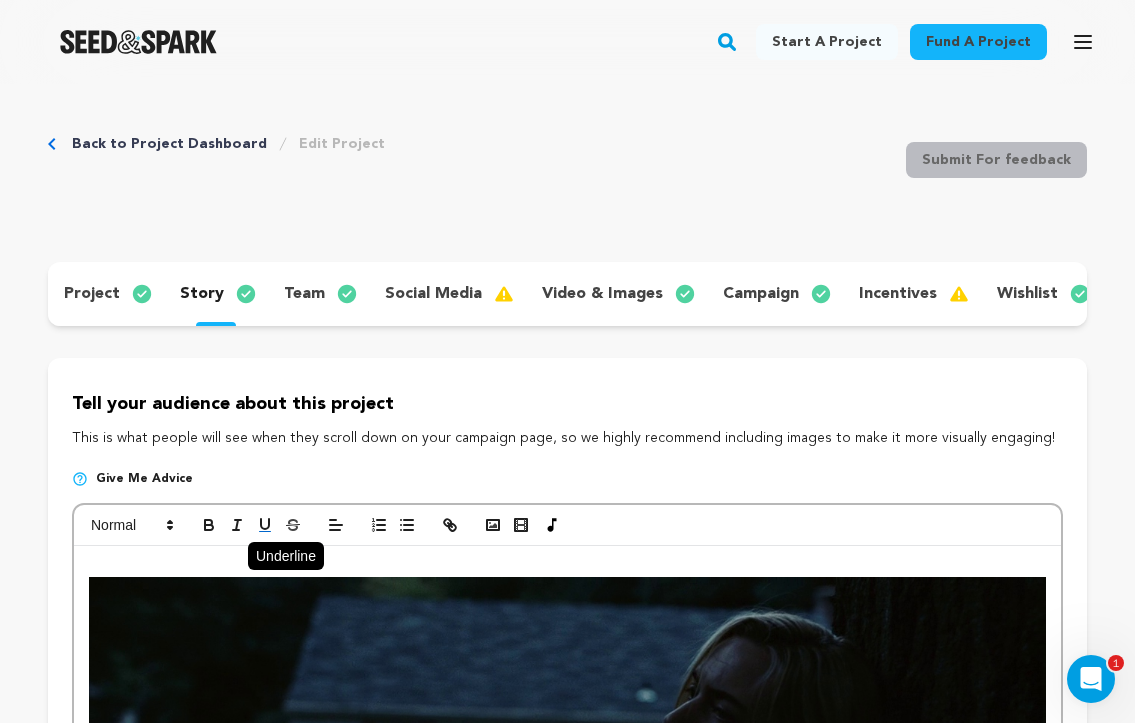 click 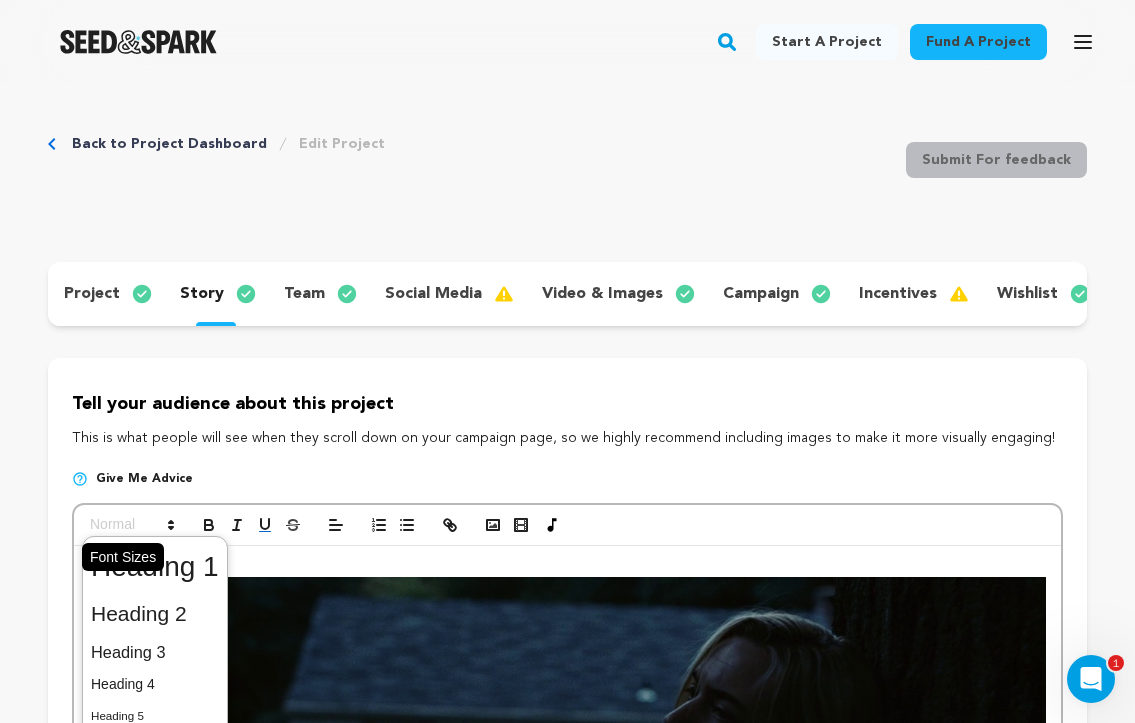 click at bounding box center [131, 525] 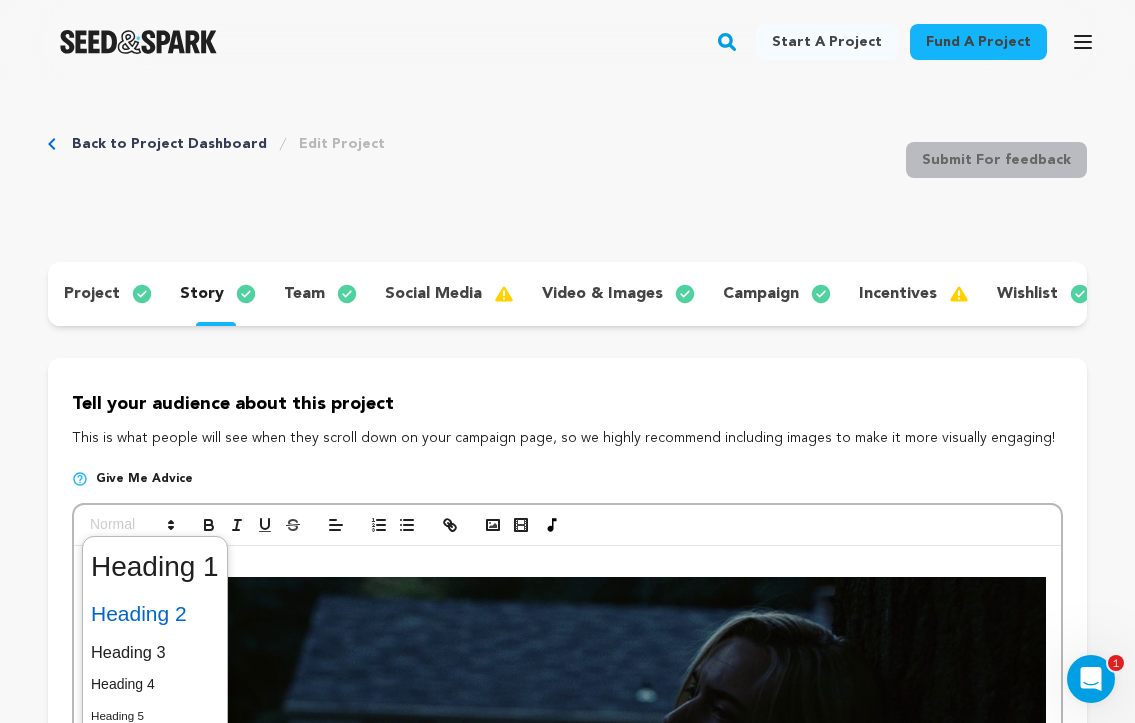 click at bounding box center [155, 614] 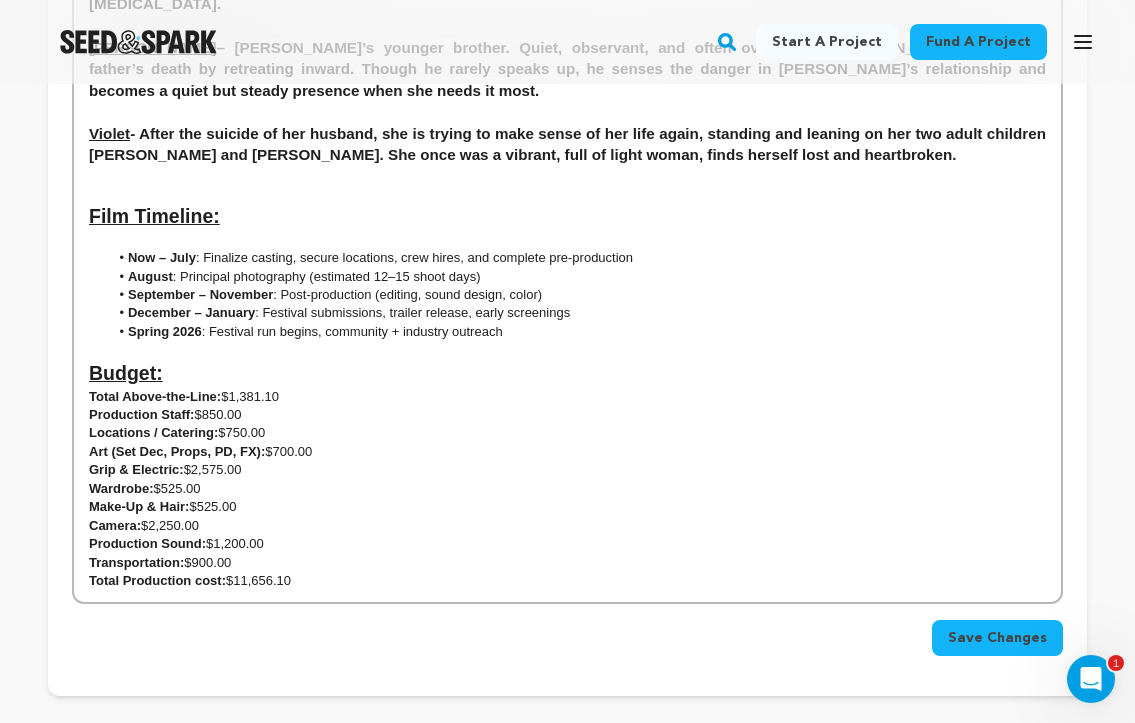 scroll, scrollTop: 2895, scrollLeft: 0, axis: vertical 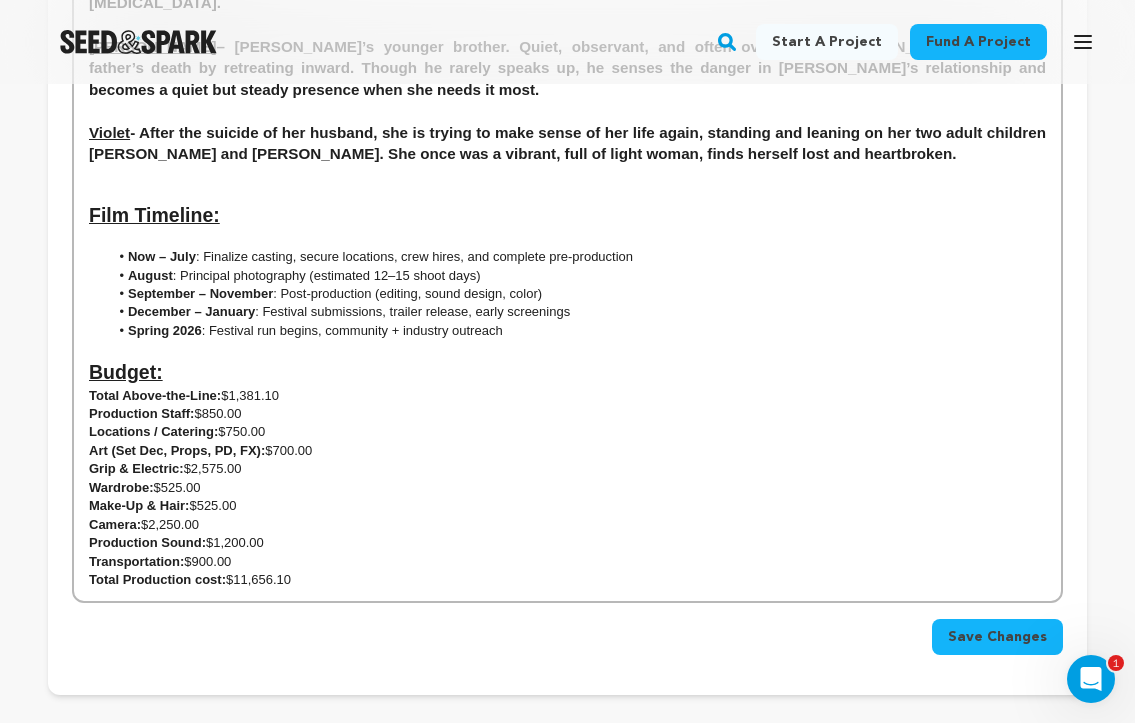 click on "Budget:" at bounding box center [567, 373] 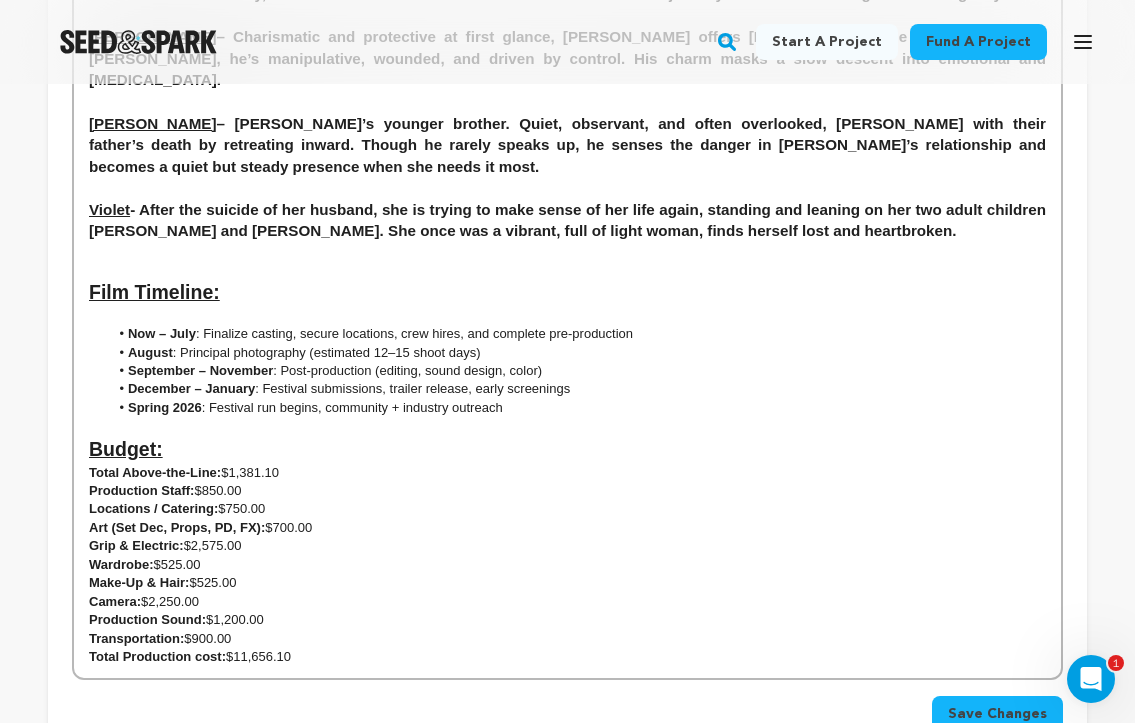 scroll, scrollTop: 2817, scrollLeft: 0, axis: vertical 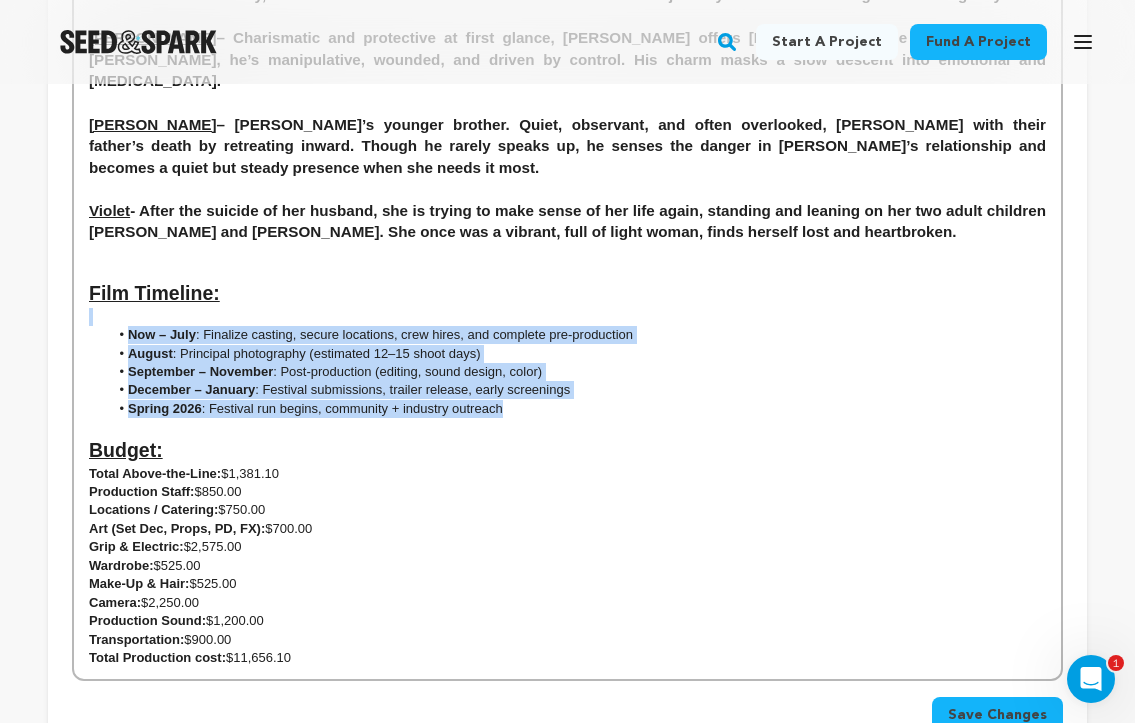 drag, startPoint x: 533, startPoint y: 326, endPoint x: 114, endPoint y: 236, distance: 428.5569 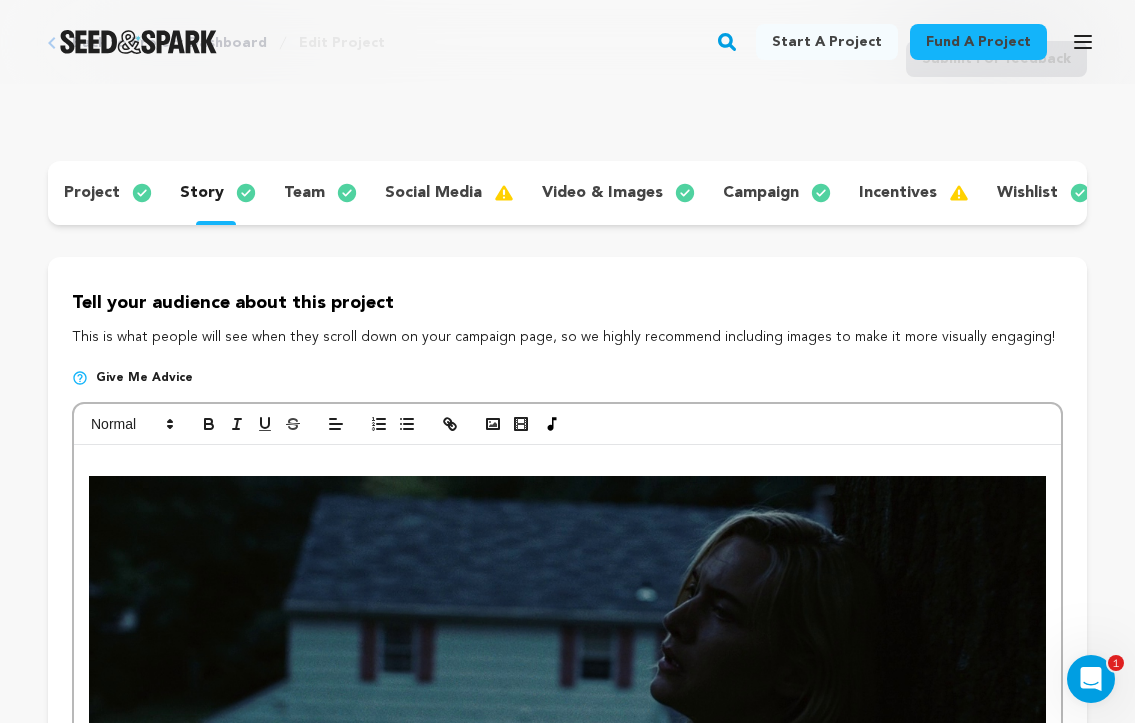 scroll, scrollTop: 113, scrollLeft: 0, axis: vertical 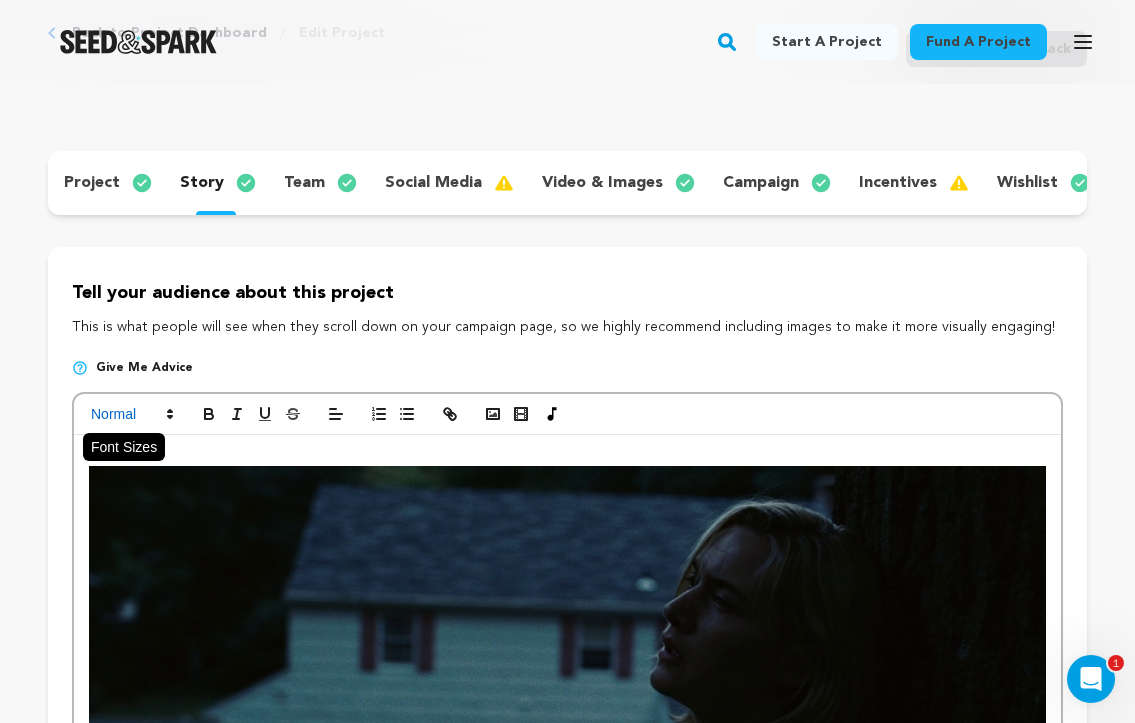 click at bounding box center (131, 414) 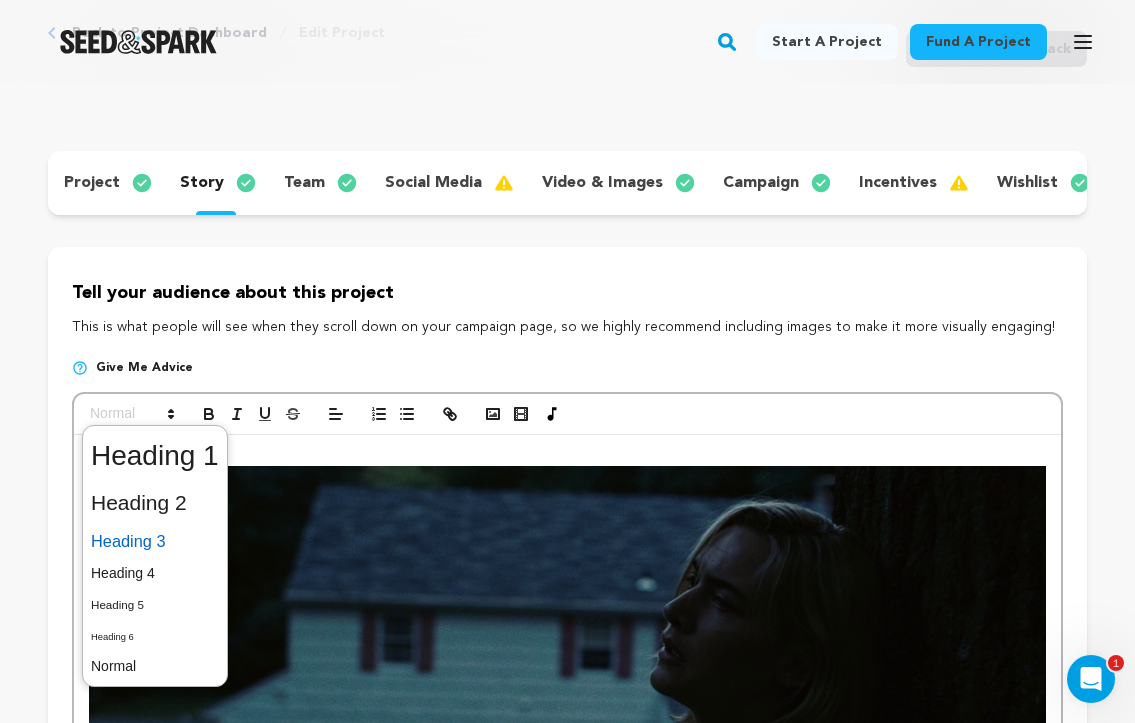 click at bounding box center [155, 541] 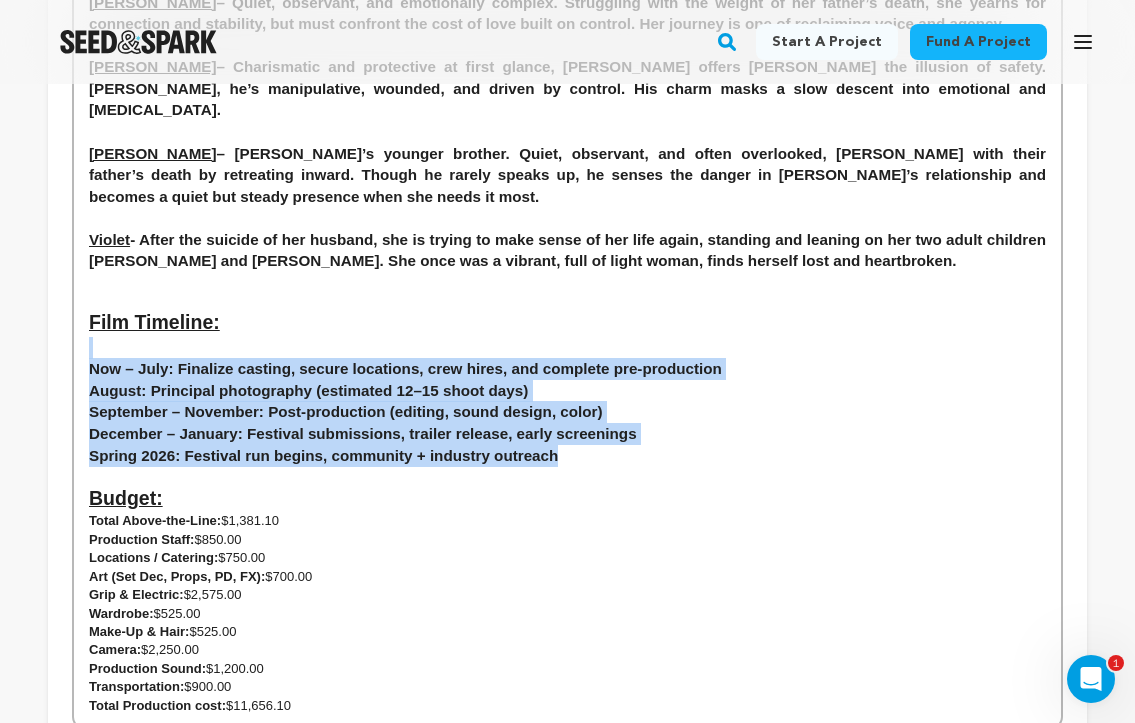 scroll, scrollTop: 2774, scrollLeft: 0, axis: vertical 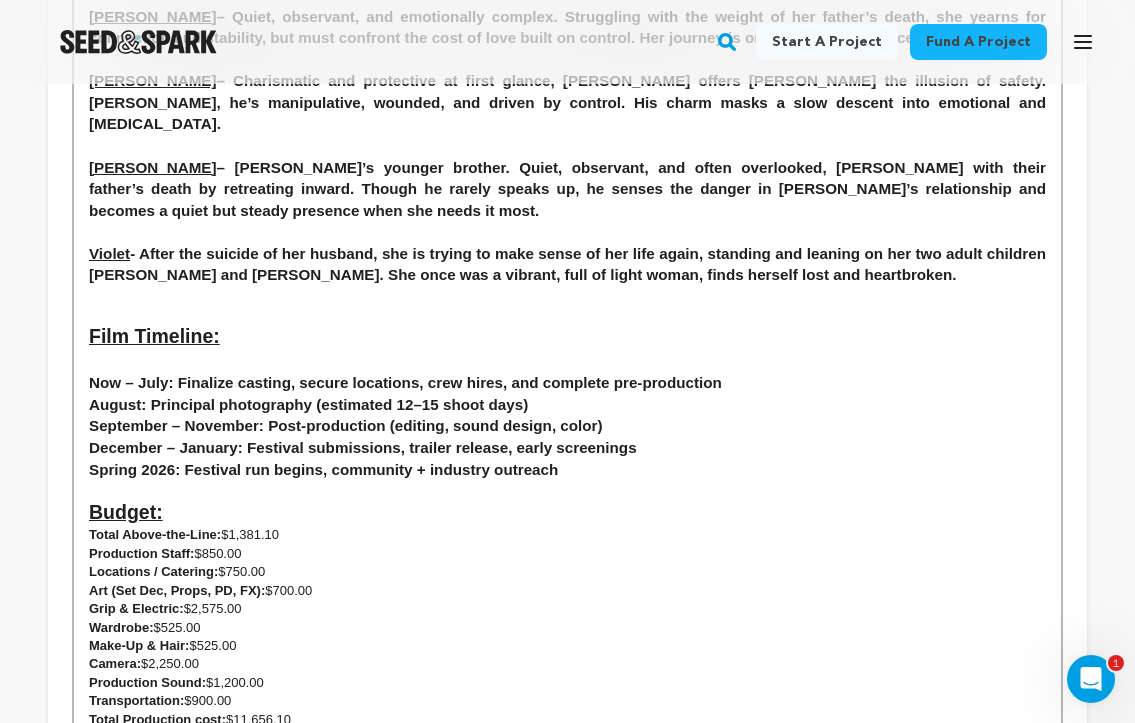click on "Budget:" at bounding box center [567, 513] 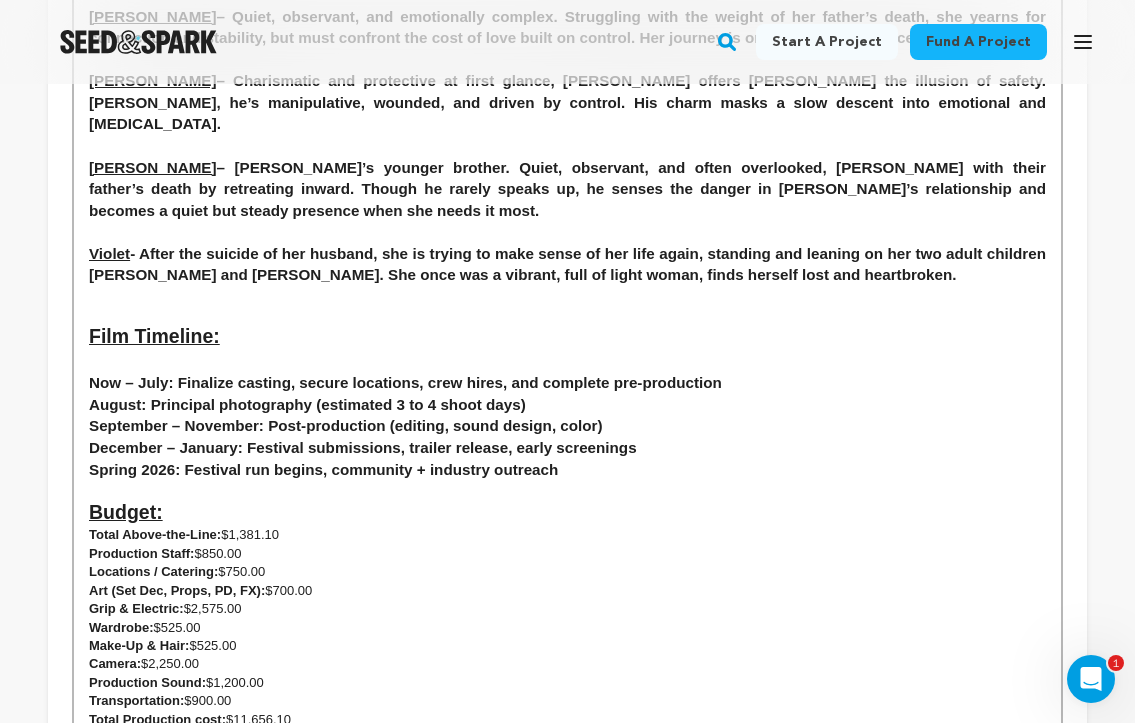 click on "August" at bounding box center [115, 404] 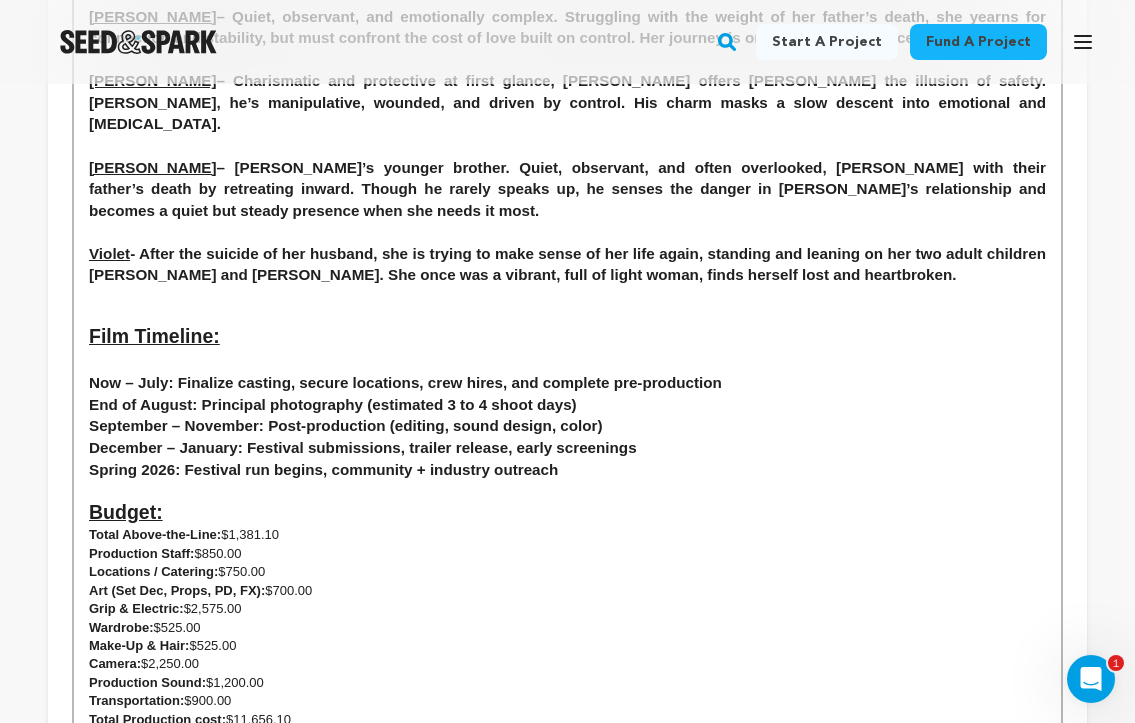 click on "End of August : Principal photography (estimated 3 to 4 shoot days)" at bounding box center [567, 405] 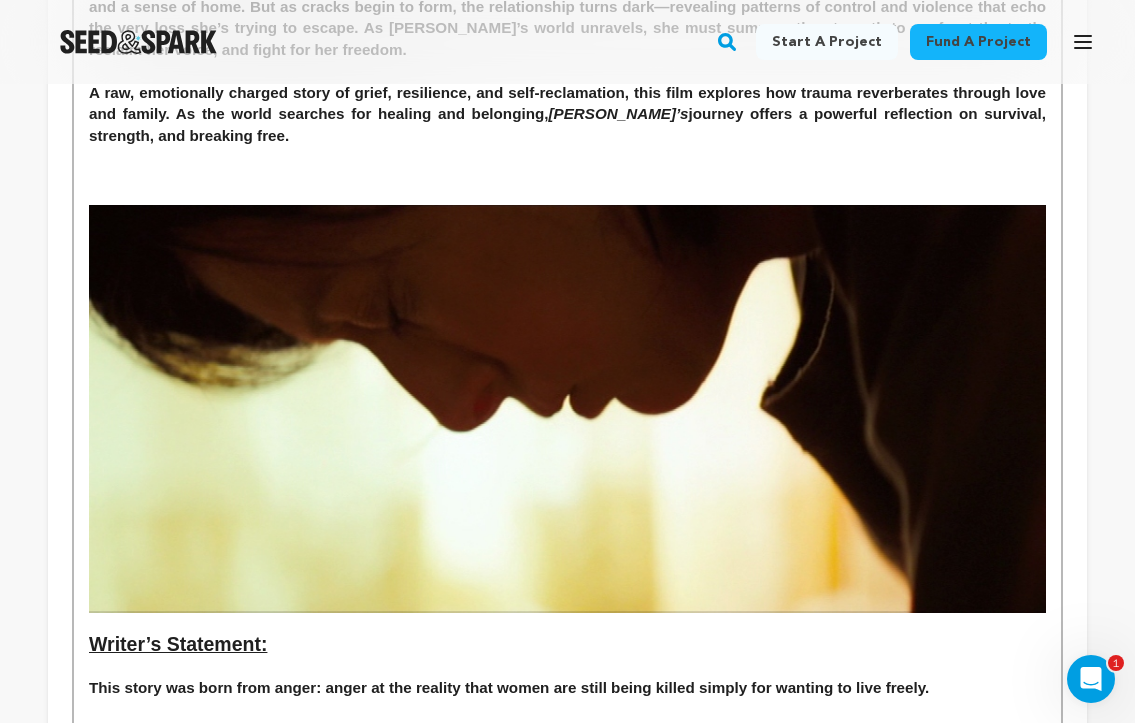 scroll, scrollTop: 1031, scrollLeft: 0, axis: vertical 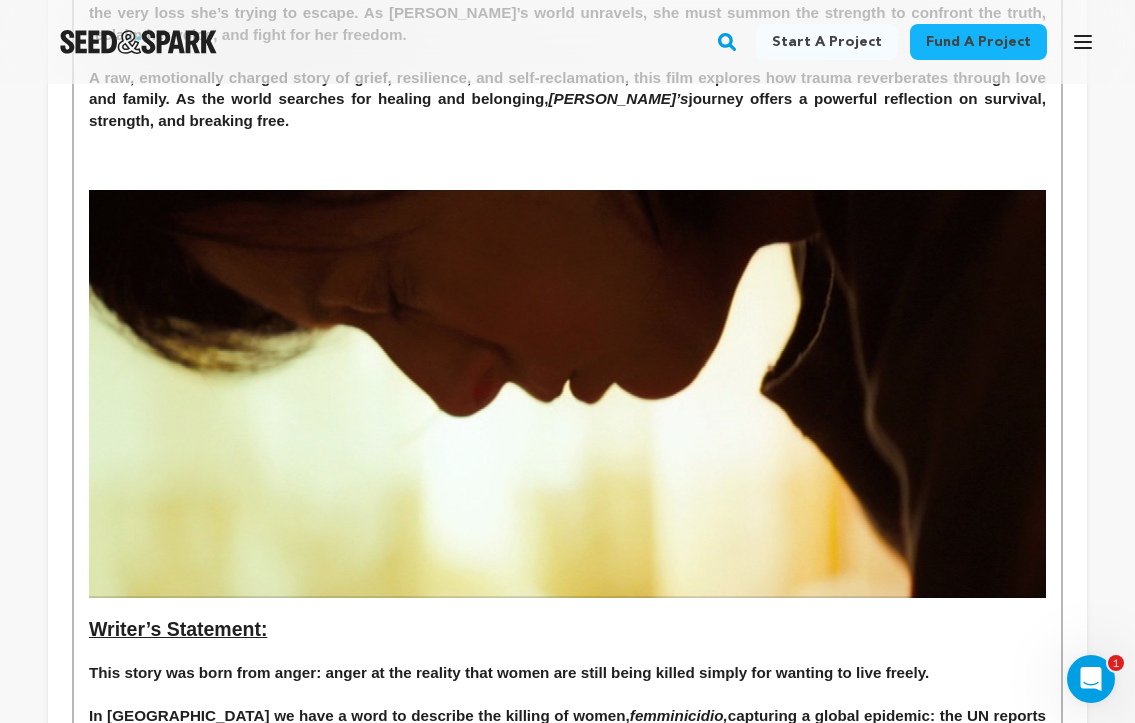 click on "After her father’s sudden death shatters her family, [PERSON_NAME] finds comfort in a new relationship that promises love, safety, and a sense of home. But as cracks begin to form, the relationship turns dark—revealing patterns of control and violence that echo the very loss she’s trying to escape. As [PERSON_NAME]’s world unravels, she must summon the strength to confront the truth, reclaim her voice, and fight for her freedom. A raw, emotionally charged story of grief, resilience, and self-reclamation, this film explores how trauma reverberates through love and family. As the world searches for healing and belonging,  [PERSON_NAME]’s  journey offers a powerful reflection on survival, strength, and breaking free. Writer’s Statement:  This story was born from anger: anger at the reality that women are still being killed simply for wanting to live freely. In [GEOGRAPHIC_DATA] we have a word to describe the killing of women,  femminicidio, Director’s Statement: But we cannot do it without your help. The Characters:  [PERSON_NAME]" at bounding box center [567, 986] 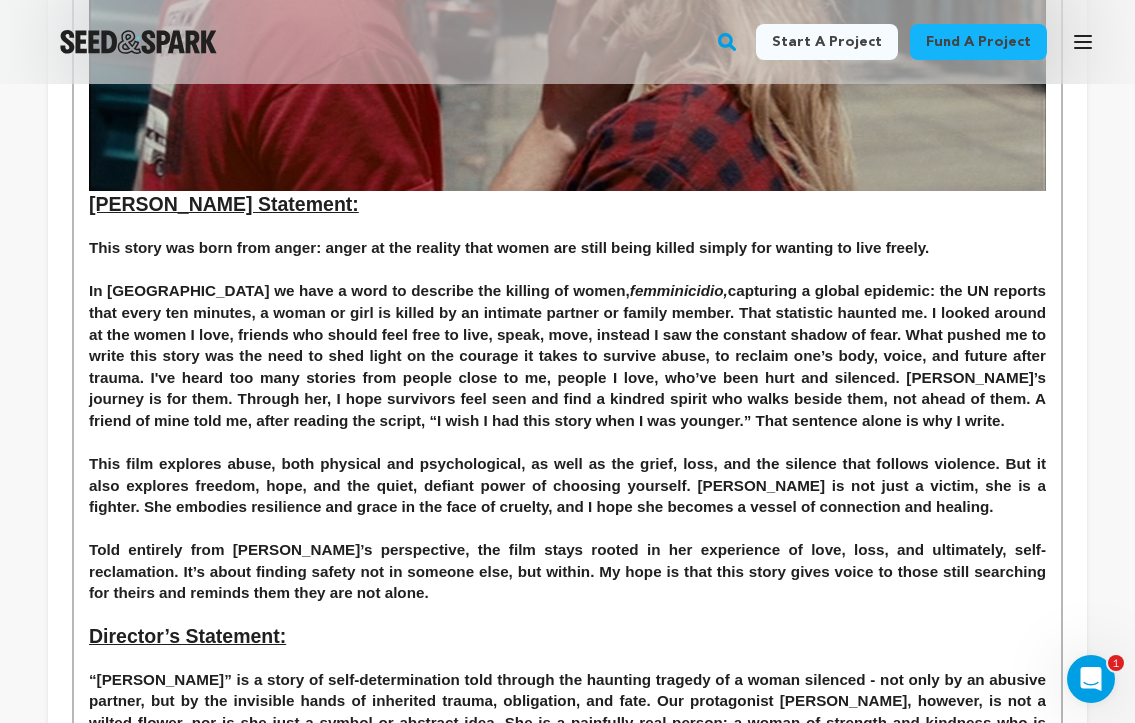 scroll, scrollTop: 1612, scrollLeft: 0, axis: vertical 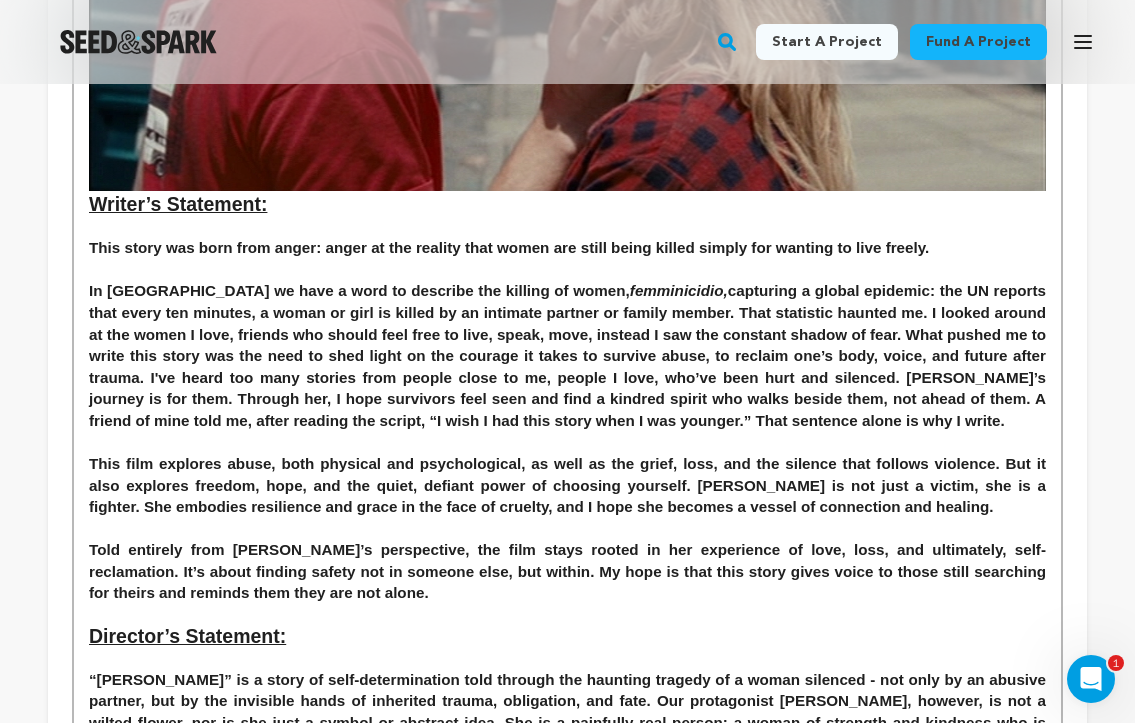 click on "After her father’s sudden death shatters her family, [PERSON_NAME] finds comfort in a new relationship that promises love, safety, and a sense of home. But as cracks begin to form, the relationship turns dark—revealing patterns of control and violence that echo the very loss she’s trying to escape. As [PERSON_NAME]’s world unravels, she must summon the strength to confront the truth, reclaim her voice, and fight for her freedom. A raw, emotionally charged story of grief, resilience, and self-reclamation, this film explores how trauma reverberates through love and family. As the world searches for healing and belonging,  [PERSON_NAME]’s  journey offers a powerful reflection on survival, strength, and breaking free. Writer’s Statement:  This story was born from anger: anger at the reality that women are still being killed simply for wanting to live freely. In [GEOGRAPHIC_DATA] we have a word to describe the killing of women,  femminicidio, Director’s Statement: But we cannot do it without your help. The Characters:  [PERSON_NAME]" at bounding box center [567, 490] 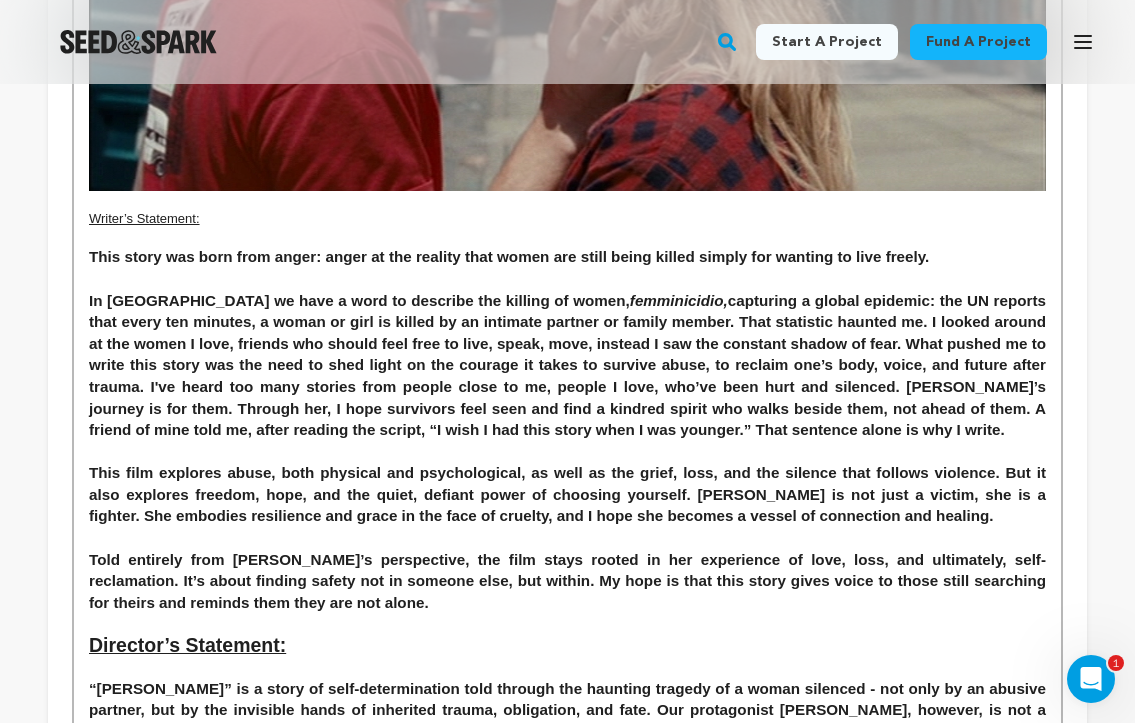 drag, startPoint x: 214, startPoint y: 215, endPoint x: 48, endPoint y: 205, distance: 166.30093 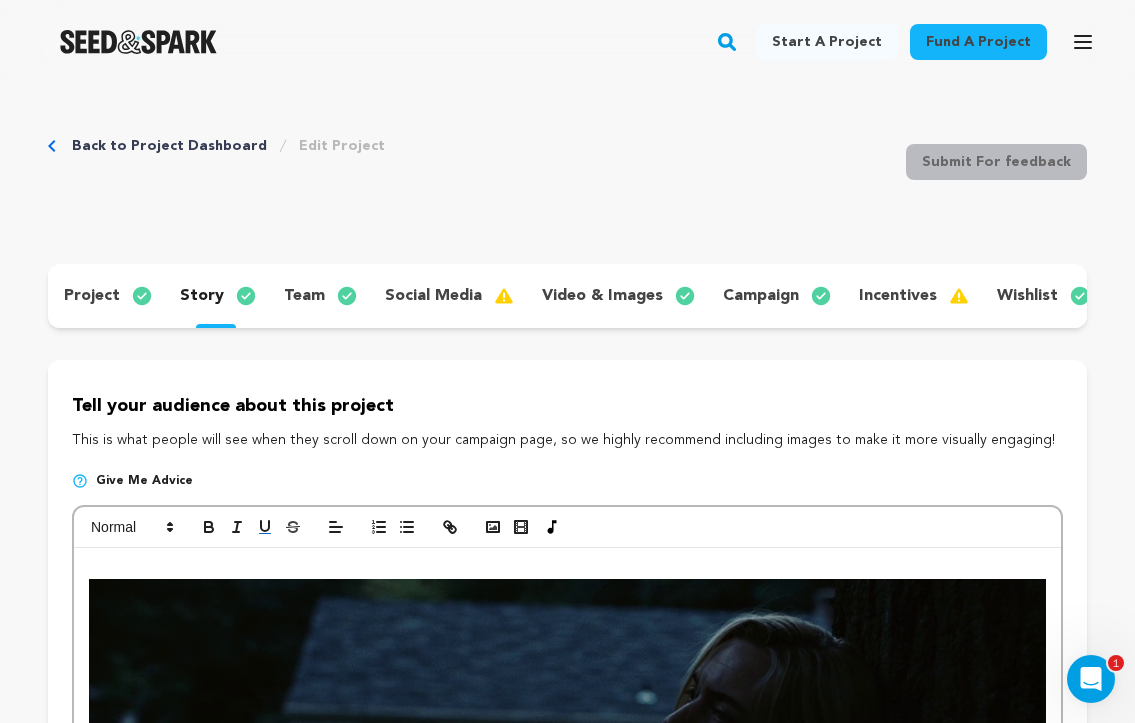 scroll, scrollTop: 0, scrollLeft: 0, axis: both 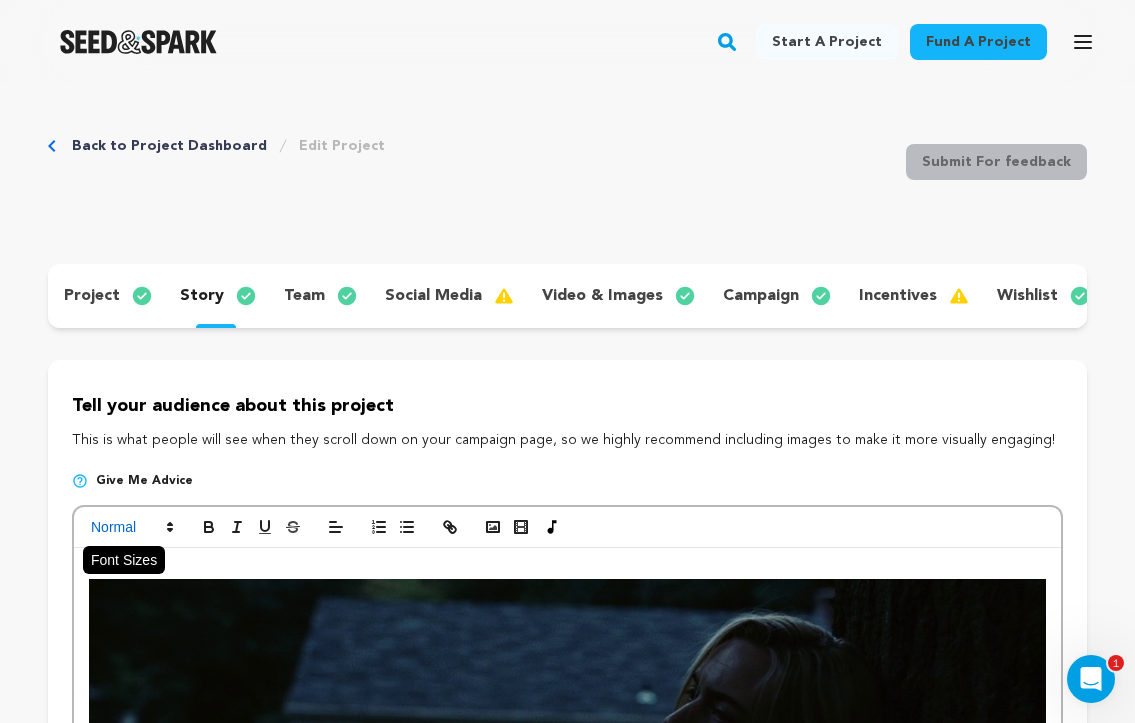click at bounding box center (131, 527) 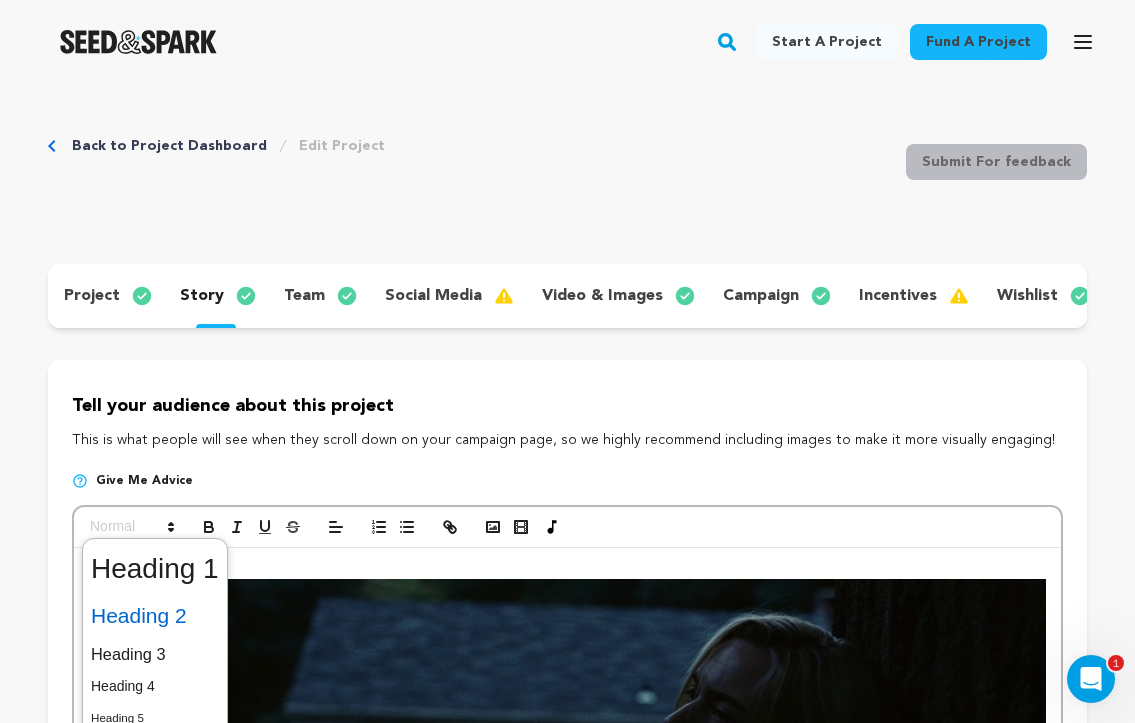 click at bounding box center [155, 616] 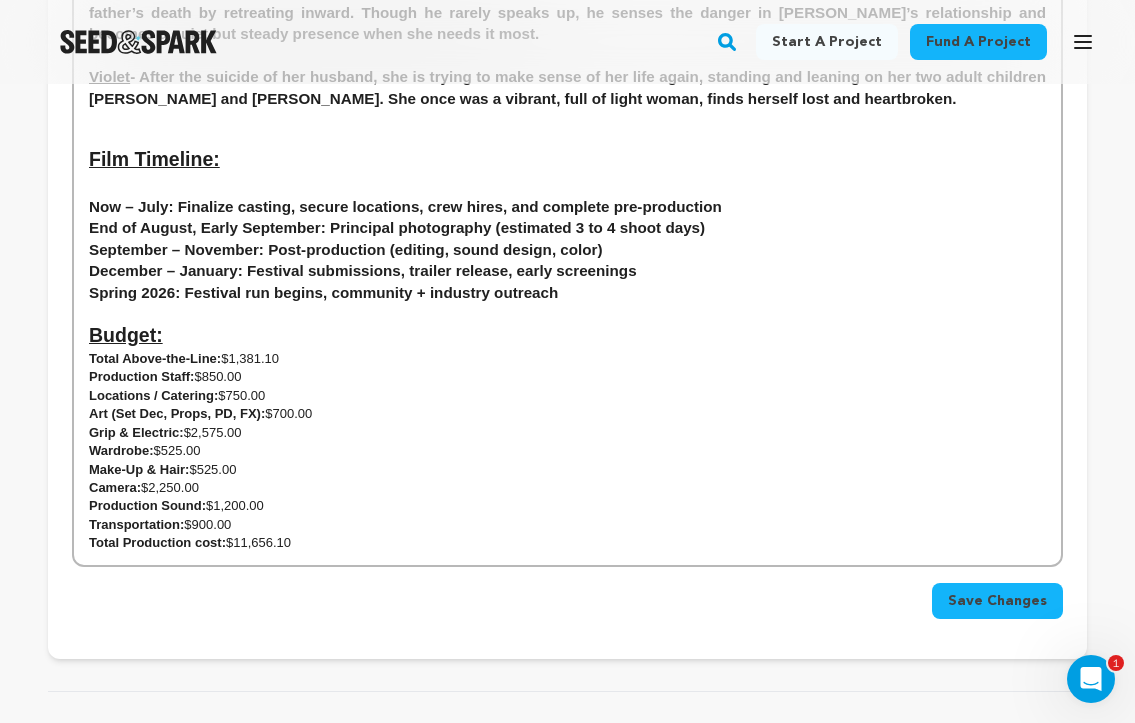 scroll, scrollTop: 3109, scrollLeft: 0, axis: vertical 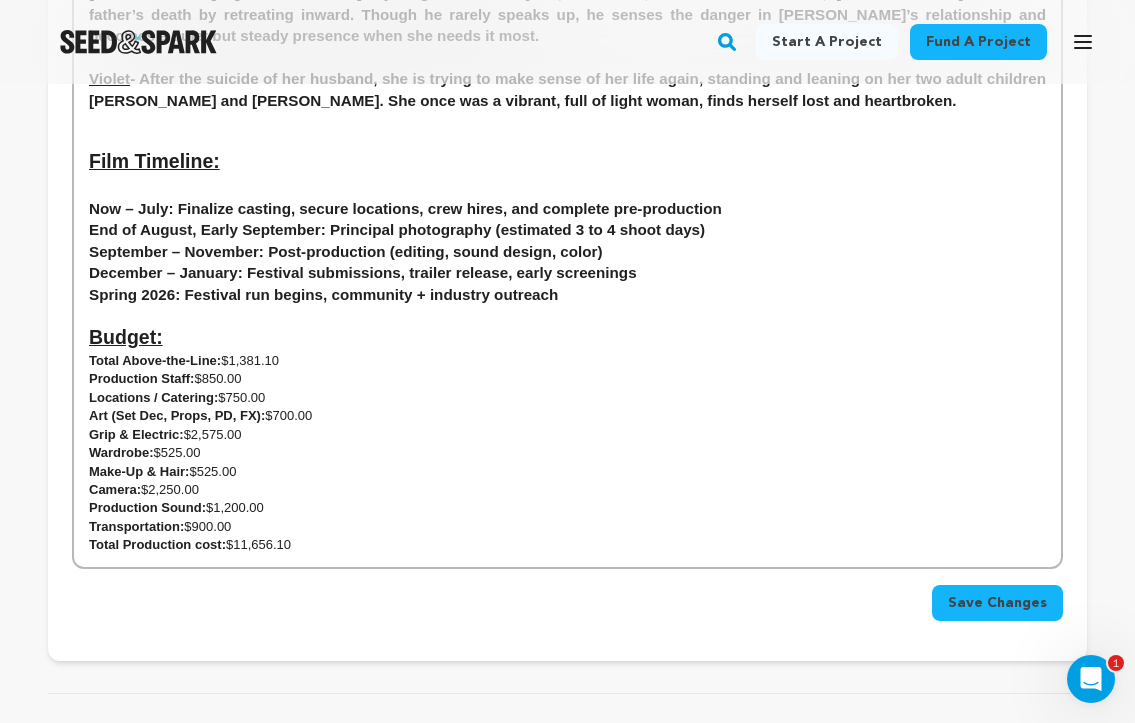 drag, startPoint x: 310, startPoint y: 447, endPoint x: 71, endPoint y: 265, distance: 300.40805 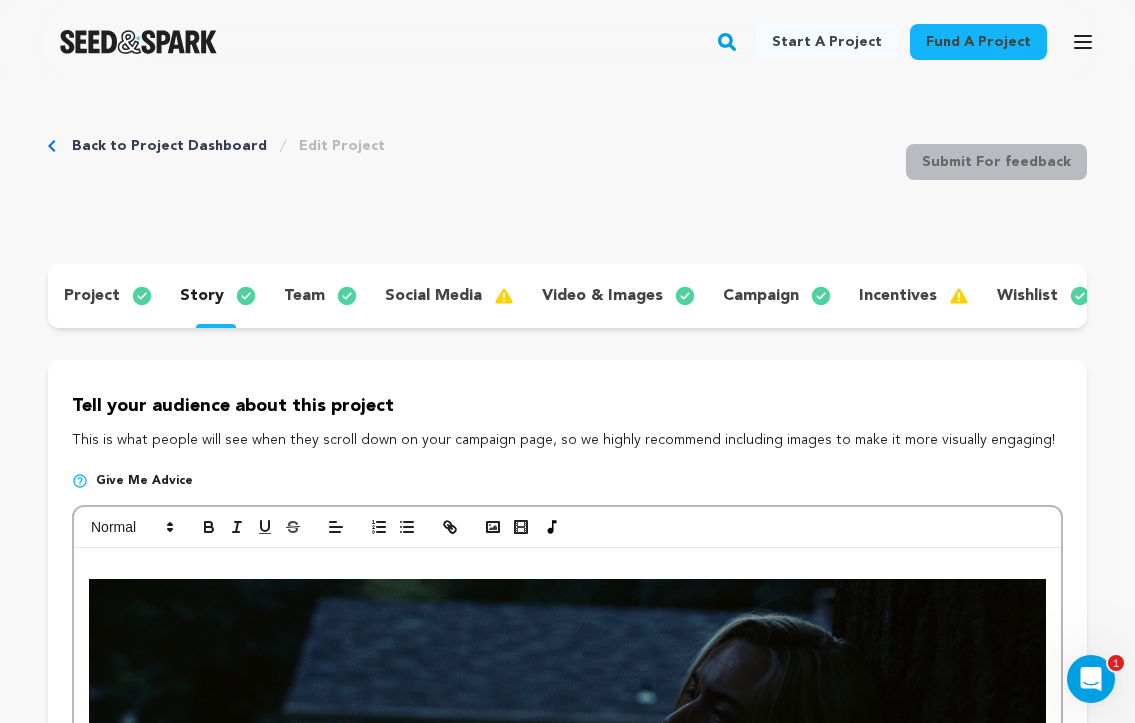 scroll, scrollTop: 0, scrollLeft: 0, axis: both 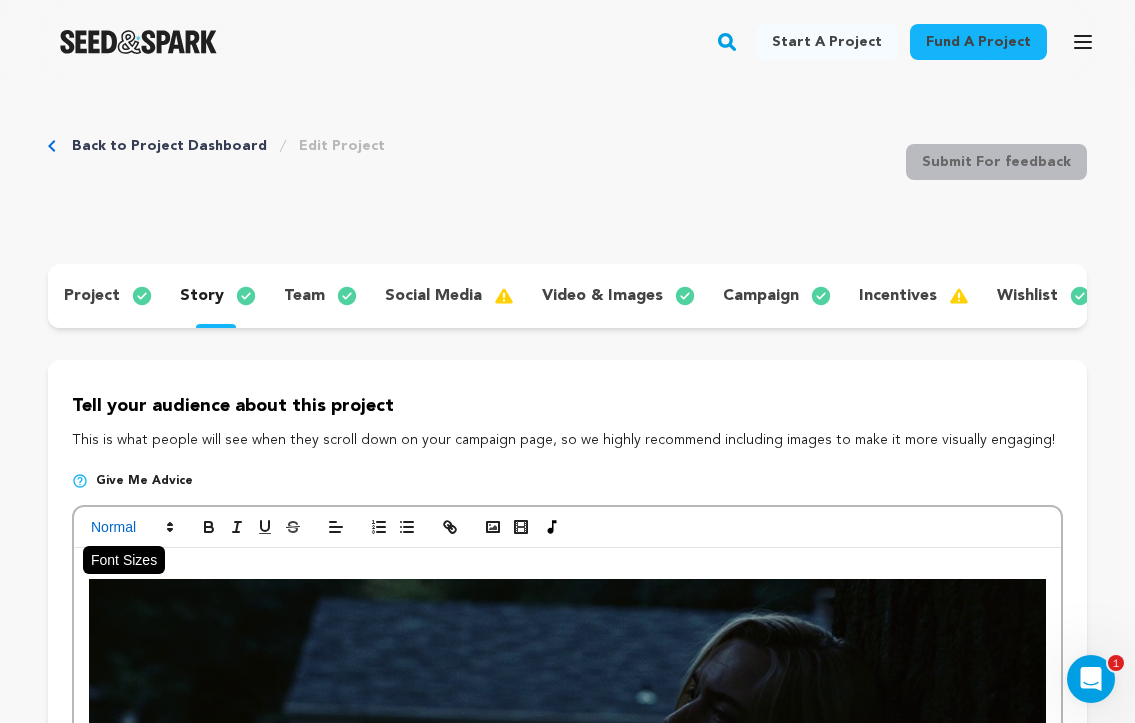 click at bounding box center [131, 527] 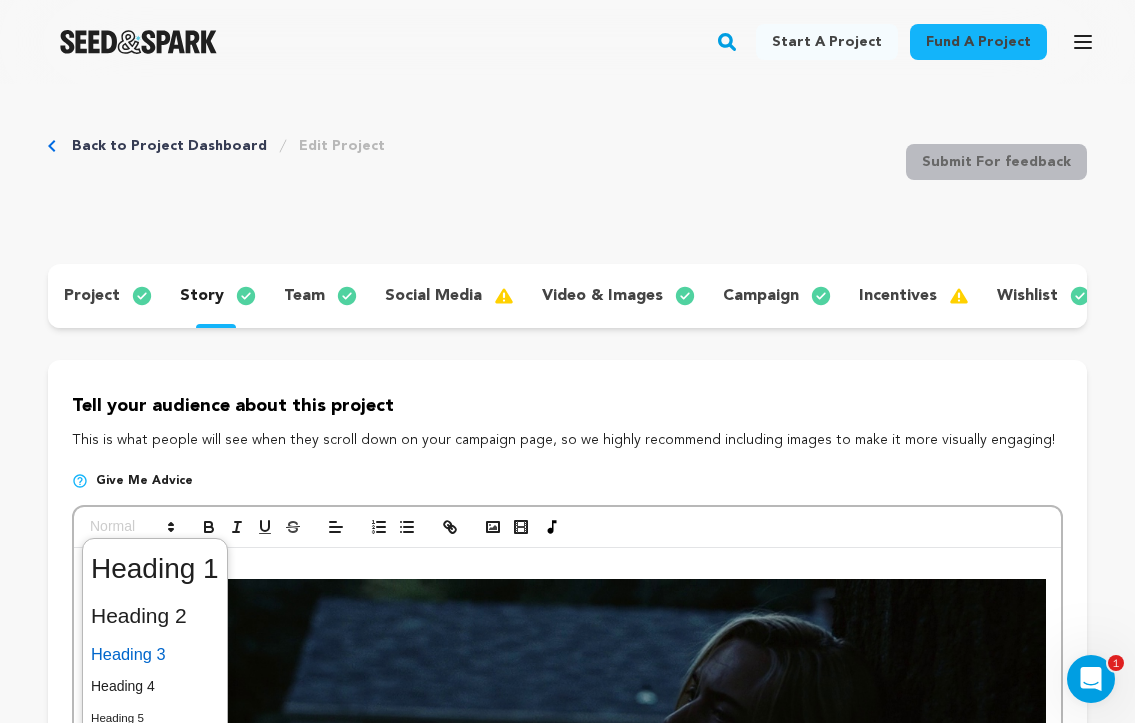 click at bounding box center (155, 654) 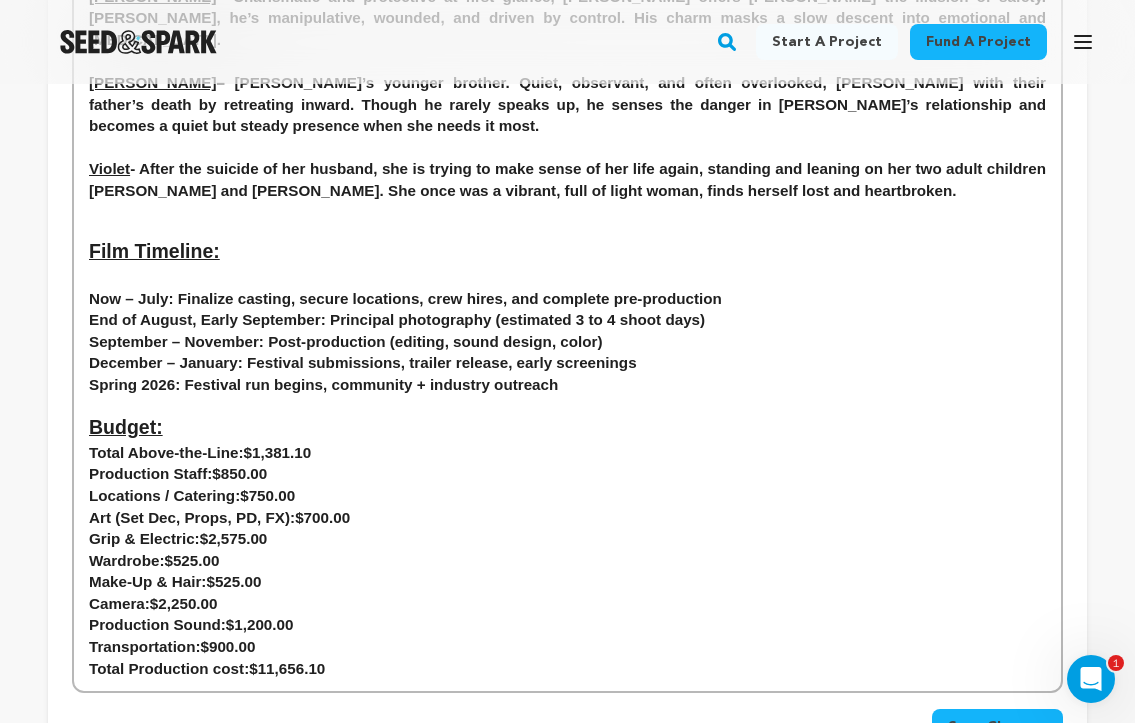 scroll, scrollTop: 3014, scrollLeft: 0, axis: vertical 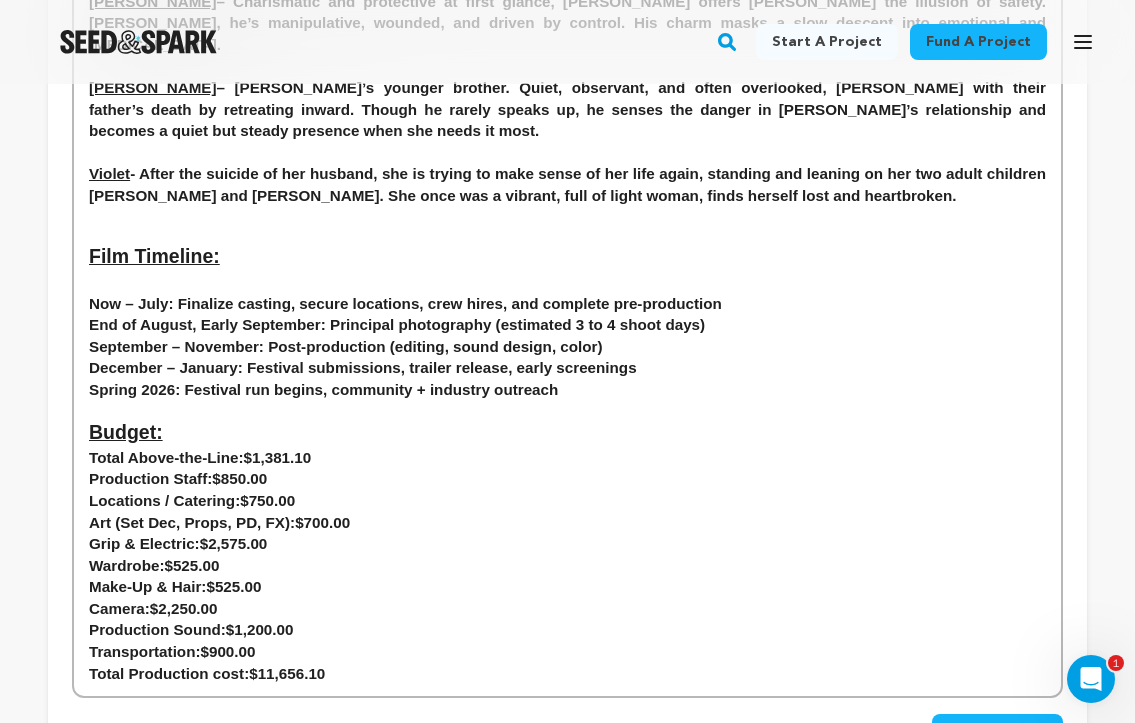 click on "Transportation:  $900.00" at bounding box center [567, 652] 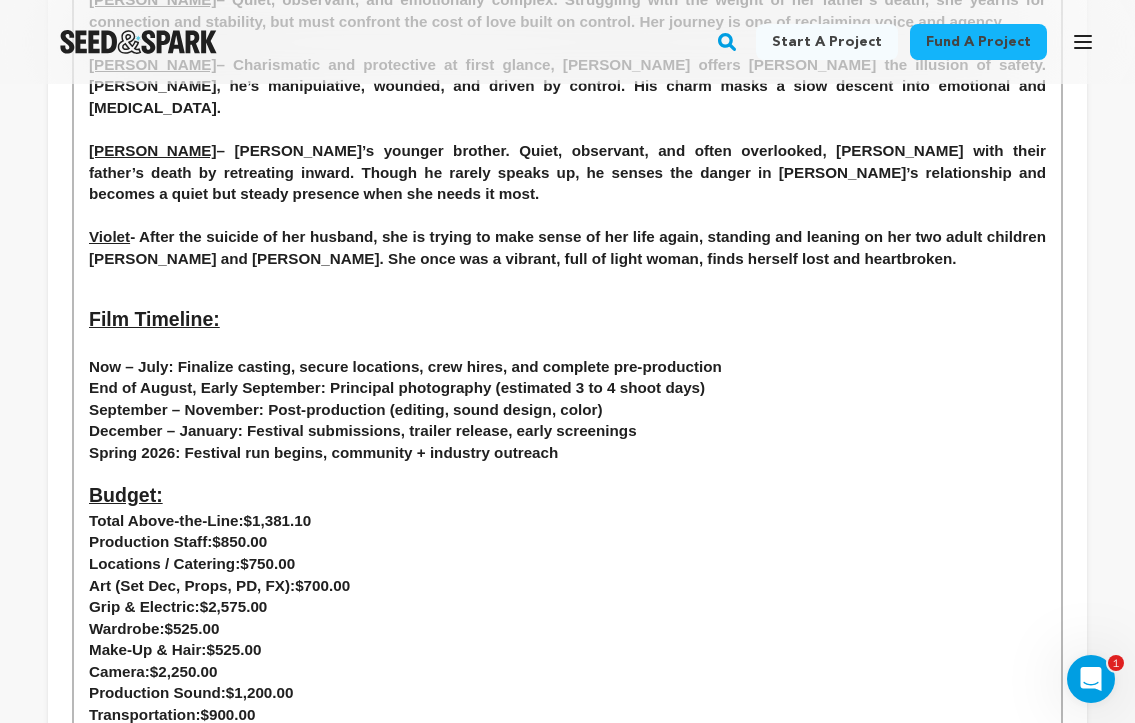 scroll, scrollTop: 2980, scrollLeft: 0, axis: vertical 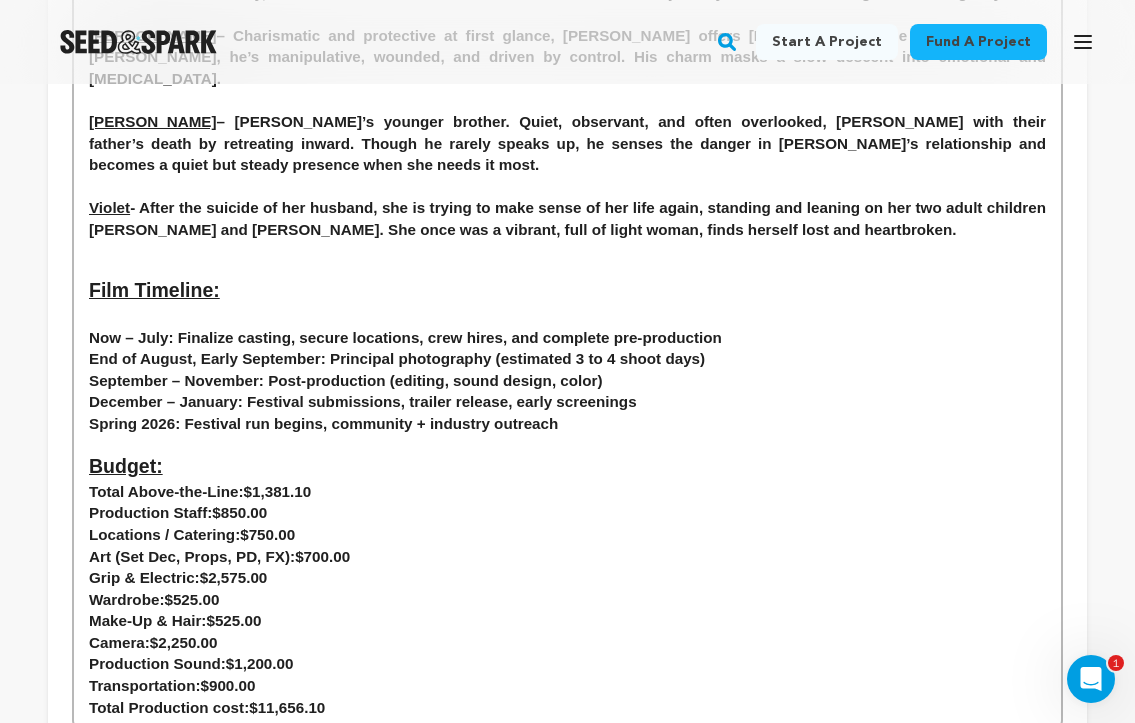 click on "After her father’s sudden death shatters her family, [PERSON_NAME] finds comfort in a new relationship that promises love, safety, and a sense of home. But as cracks begin to form, the relationship turns dark—revealing patterns of control and violence that echo the very loss she’s trying to escape. As [PERSON_NAME]’s world unravels, she must summon the strength to confront the truth, reclaim her voice, and fight for her freedom. A raw, emotionally charged story of grief, resilience, and self-reclamation, this film explores how trauma reverberates through love and family. As the world searches for healing and belonging,  [PERSON_NAME]’s  journey offers a powerful reflection on survival, strength, and breaking free. Writer’s Statement:  This story was born from anger: anger at the reality that women are still being killed simply for wanting to live freely. In [GEOGRAPHIC_DATA] we have a word to describe the killing of women,  femminicidio, Director’s Statement: But we cannot do it without your help. The Characters:  [PERSON_NAME]" at bounding box center (567, -851) 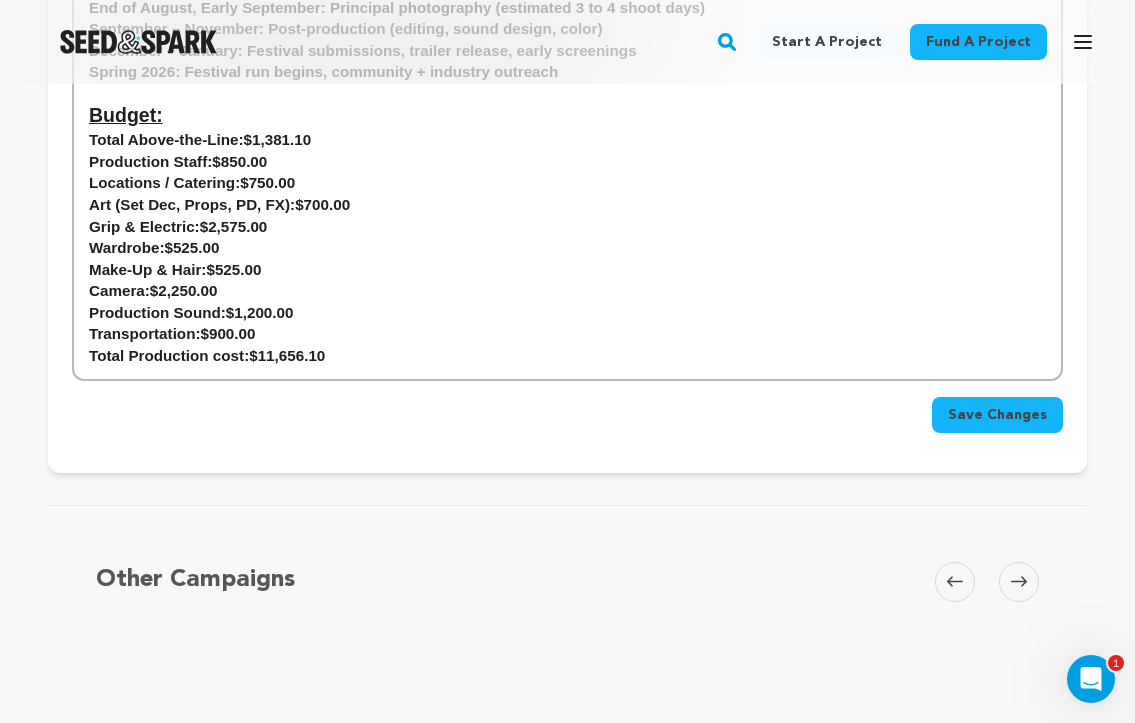 scroll, scrollTop: 3306, scrollLeft: 0, axis: vertical 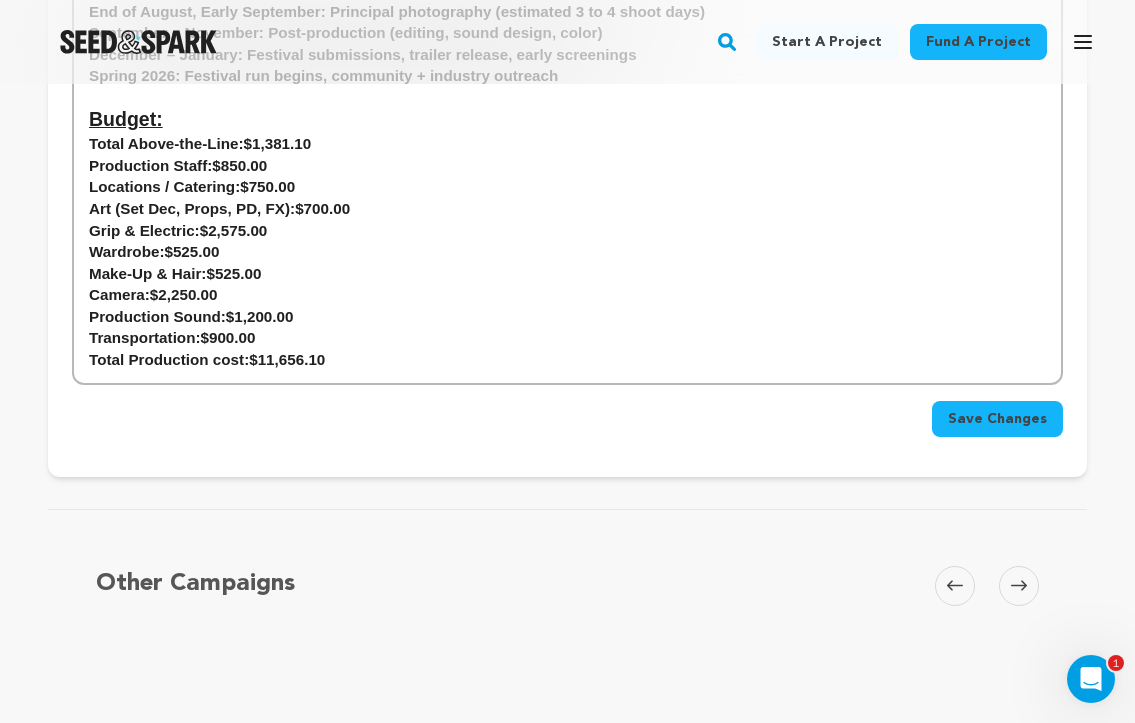 click on "Save Changes" at bounding box center [997, 419] 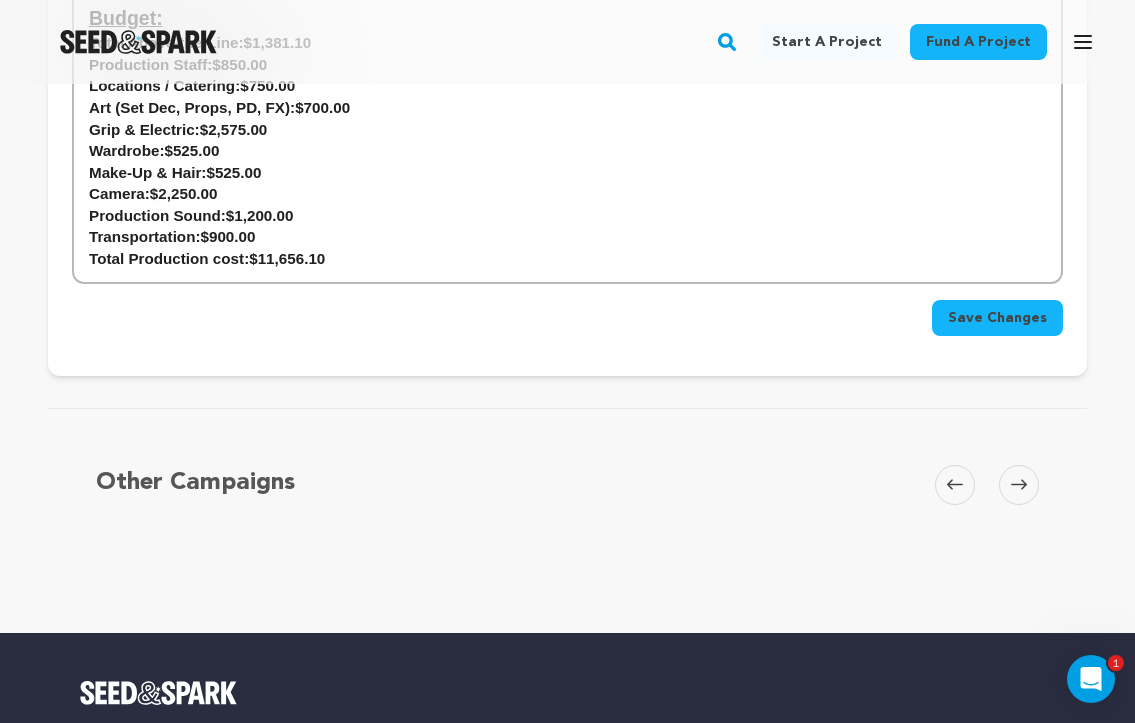 scroll, scrollTop: 3412, scrollLeft: 0, axis: vertical 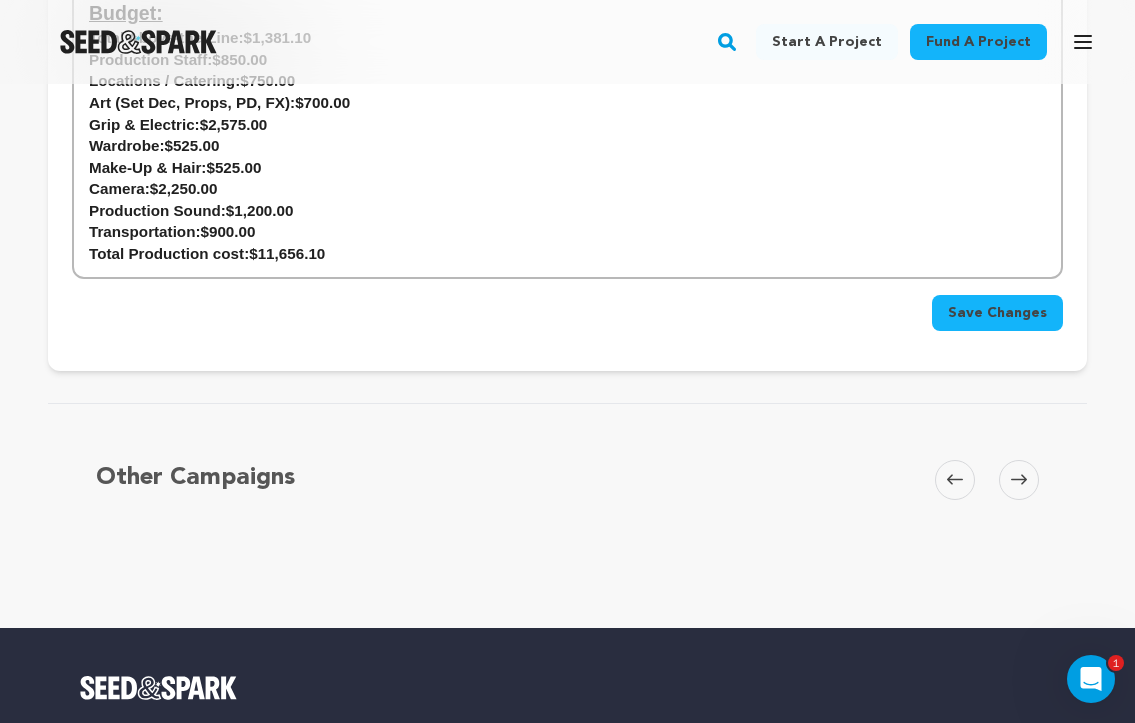 click on "Save Changes" at bounding box center (997, 313) 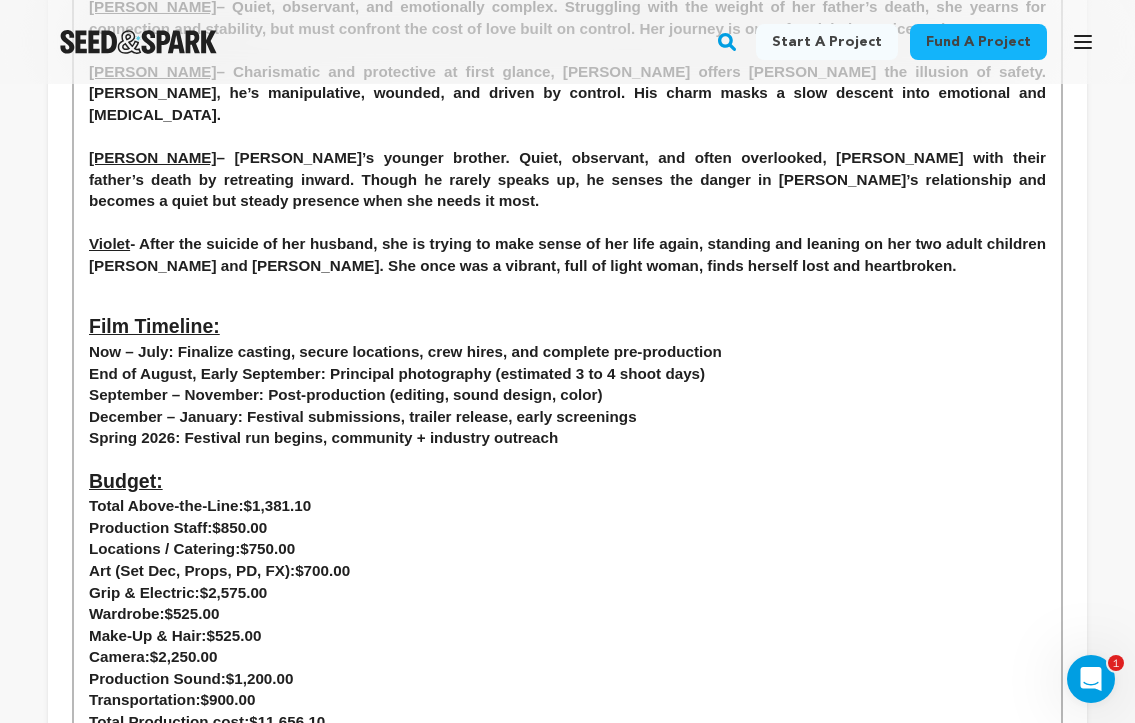 scroll, scrollTop: 2950, scrollLeft: 0, axis: vertical 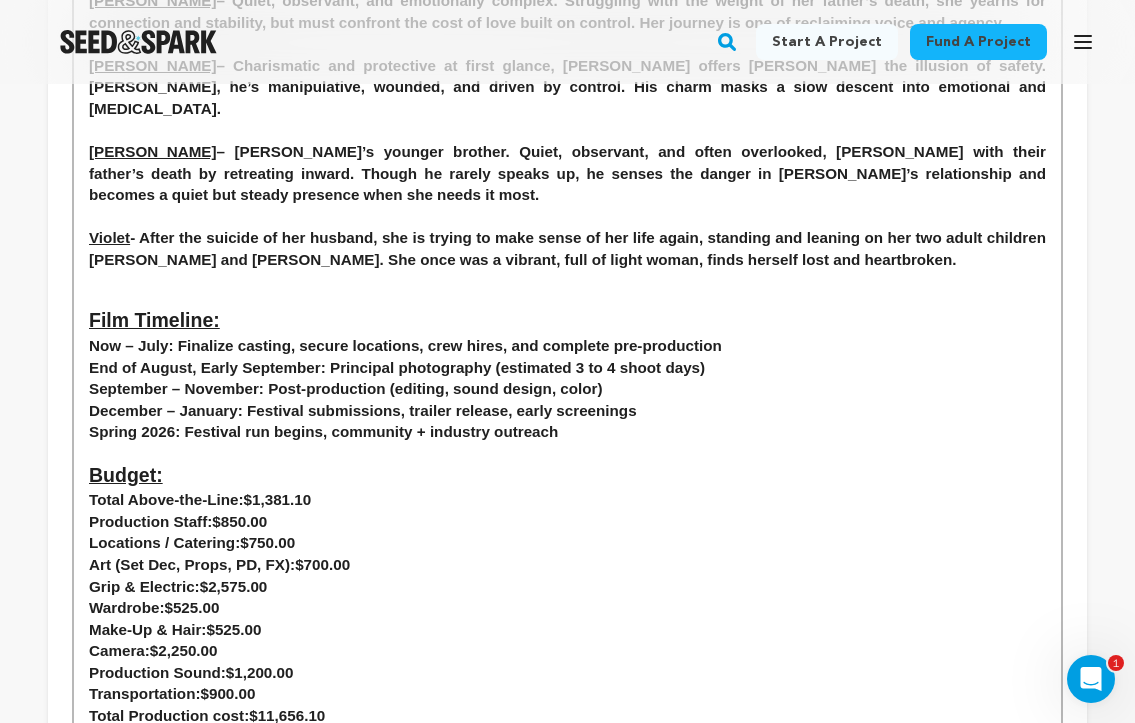 click on "Save Changes" at bounding box center (997, 775) 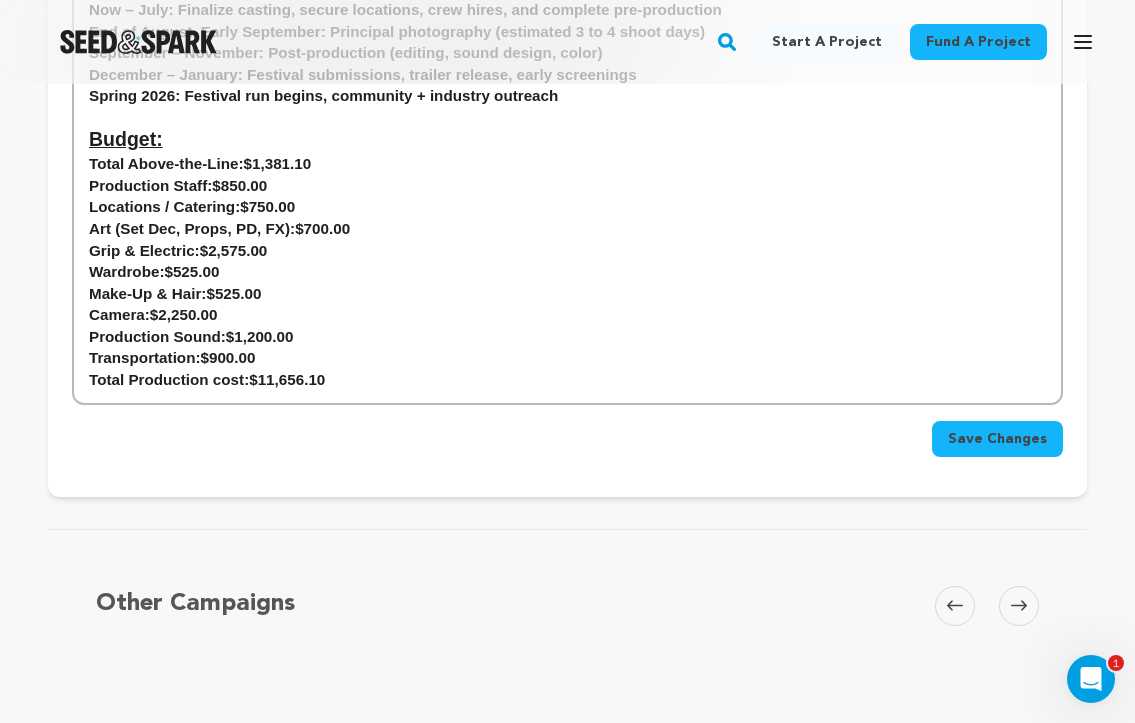 scroll, scrollTop: 3252, scrollLeft: 0, axis: vertical 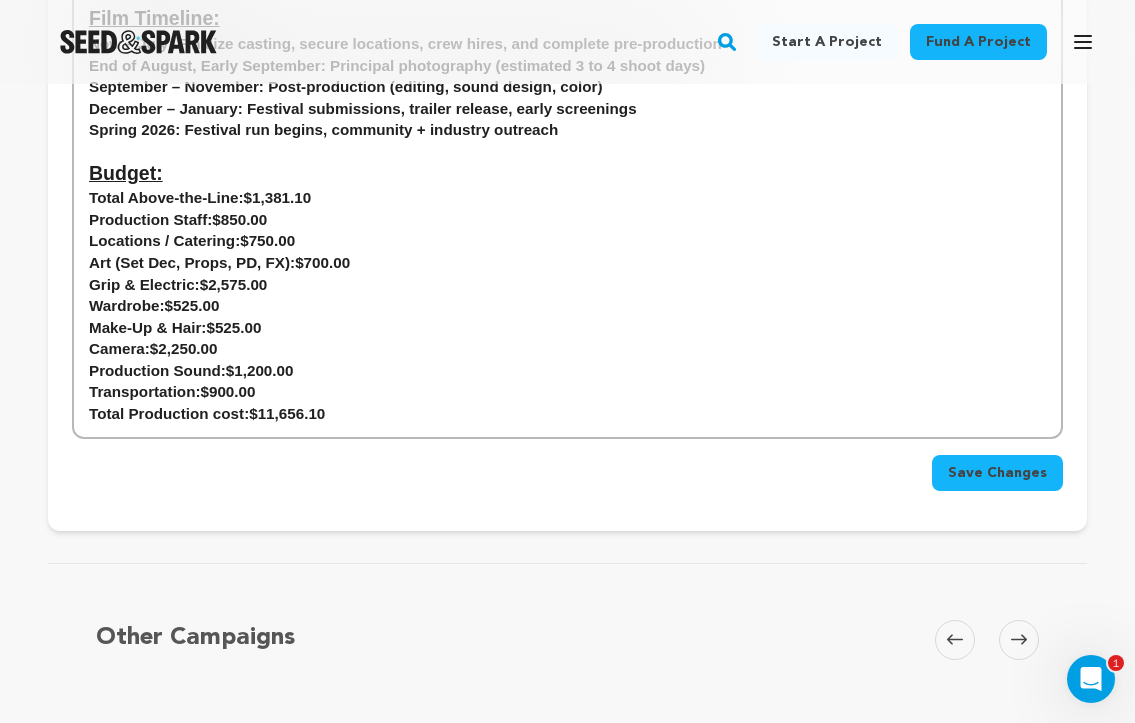 click on "Save Changes" at bounding box center [997, 473] 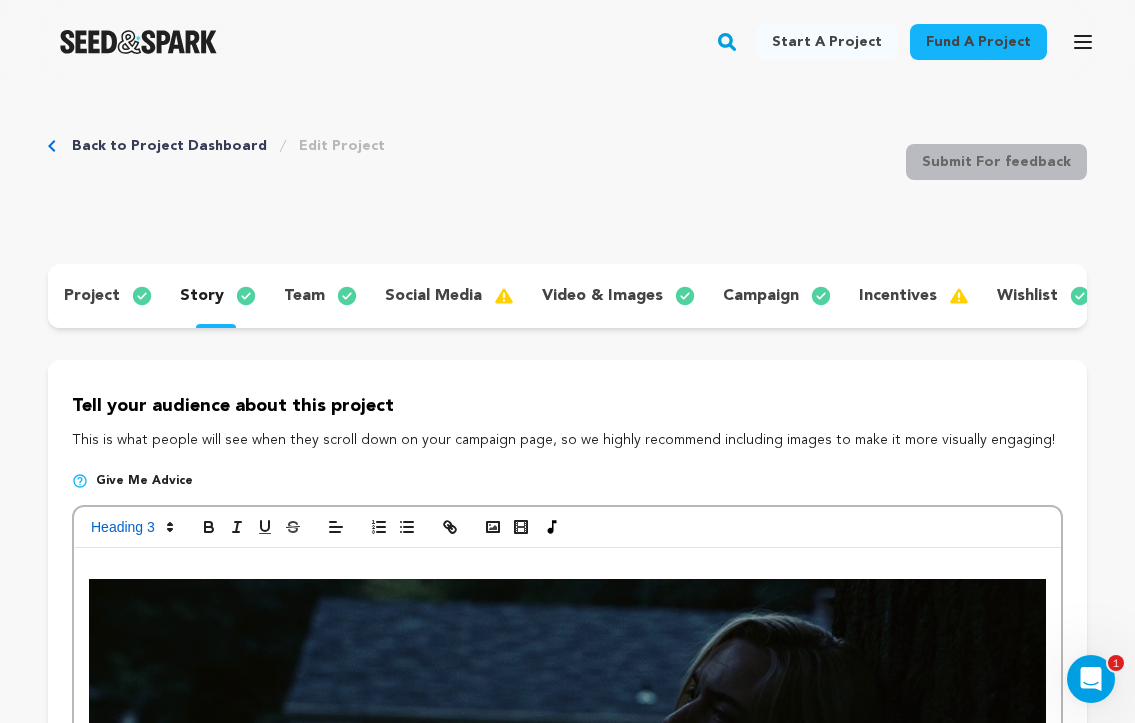 scroll, scrollTop: 0, scrollLeft: 0, axis: both 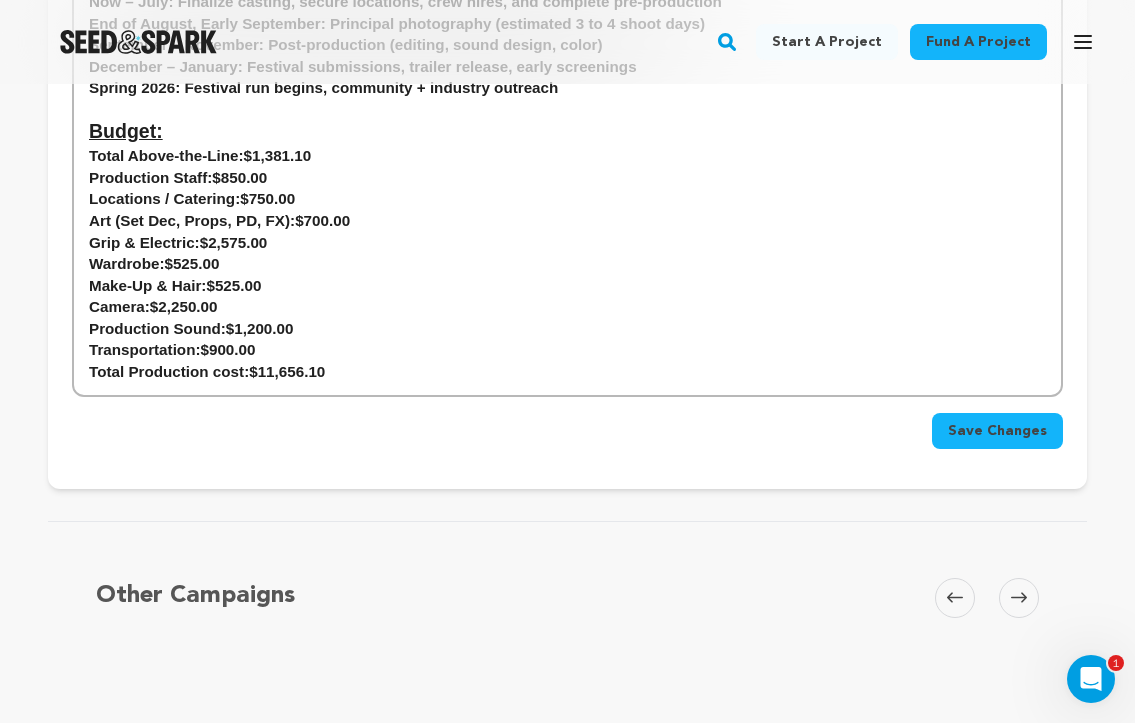 click on "Save Changes" at bounding box center [997, 431] 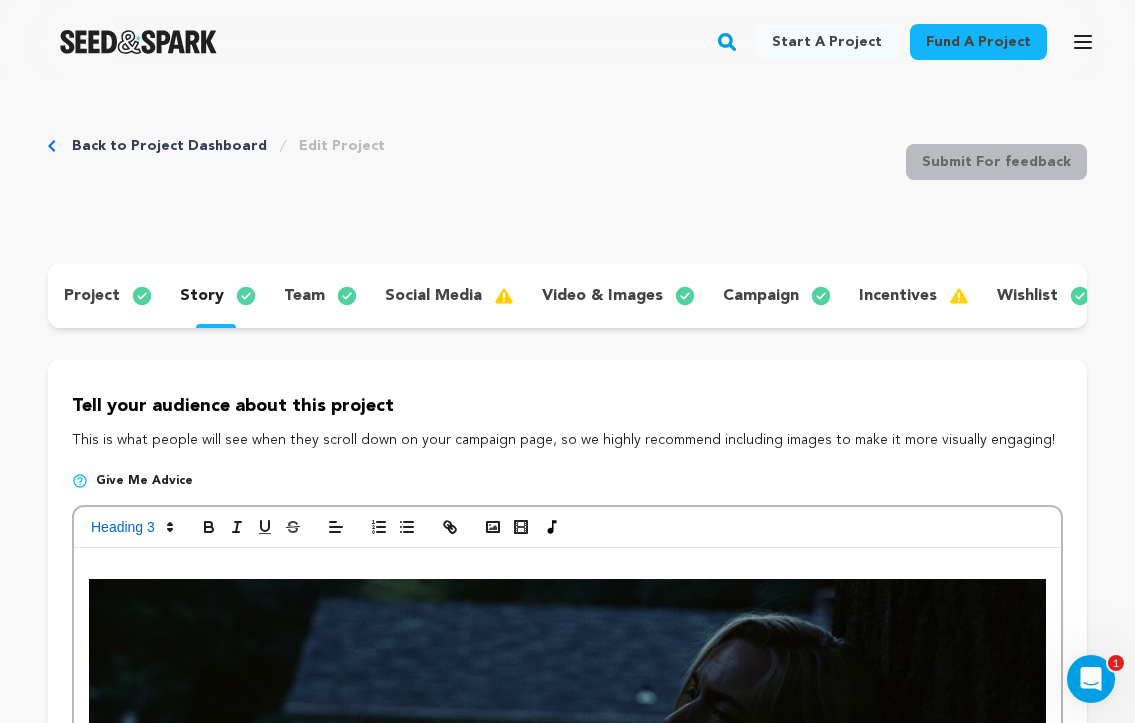 scroll, scrollTop: 0, scrollLeft: 0, axis: both 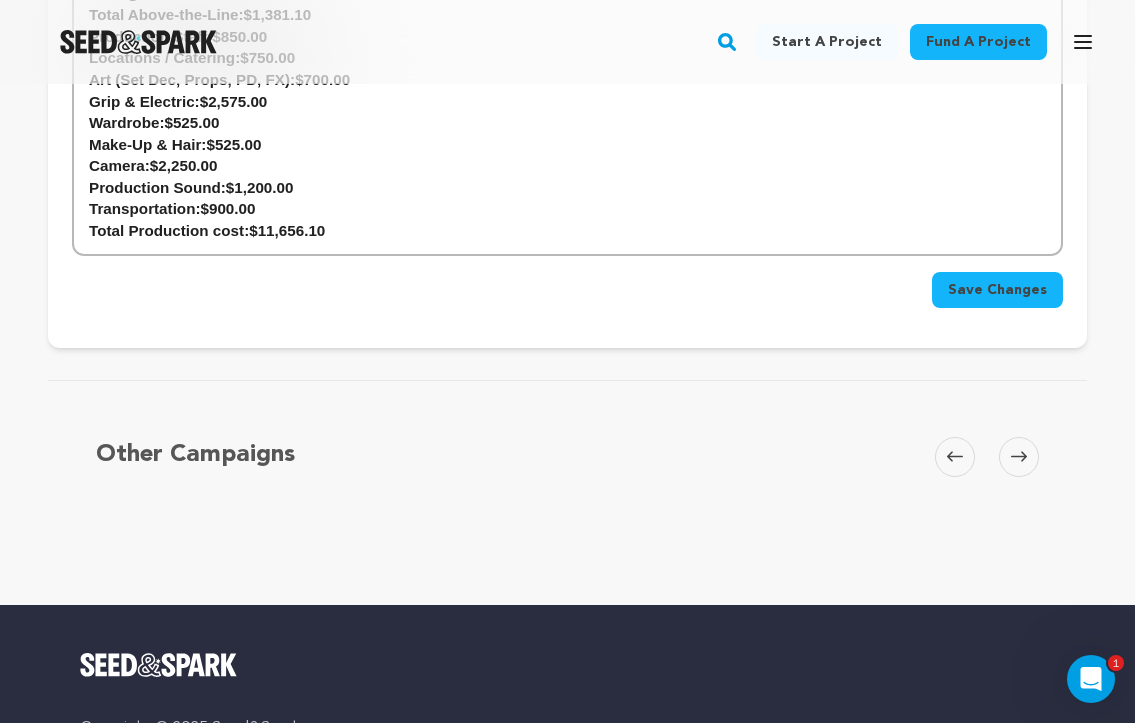 click on "Save Changes" at bounding box center [997, 290] 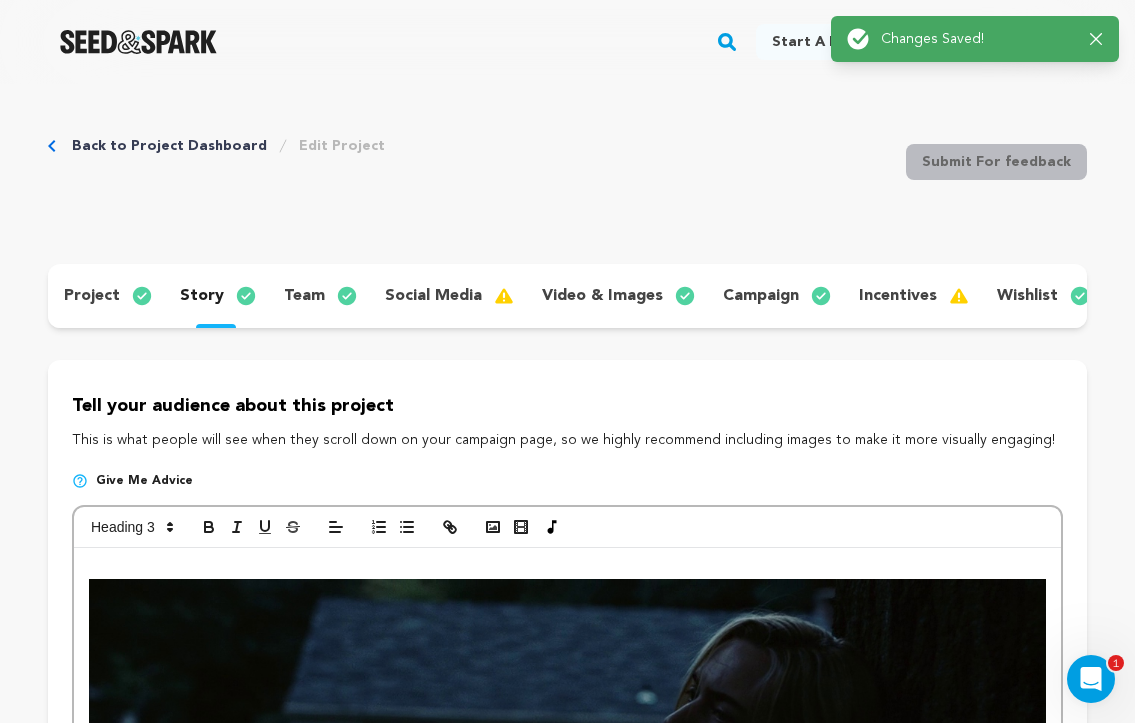 scroll, scrollTop: 0, scrollLeft: 0, axis: both 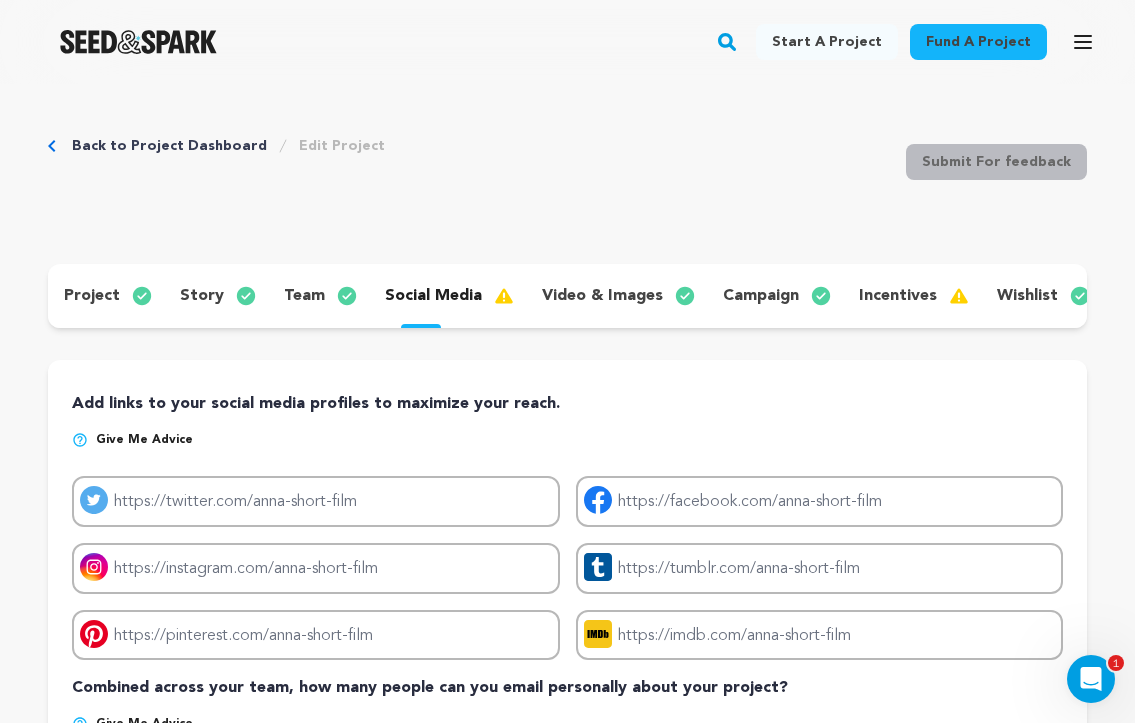 click on "video & images" at bounding box center (602, 296) 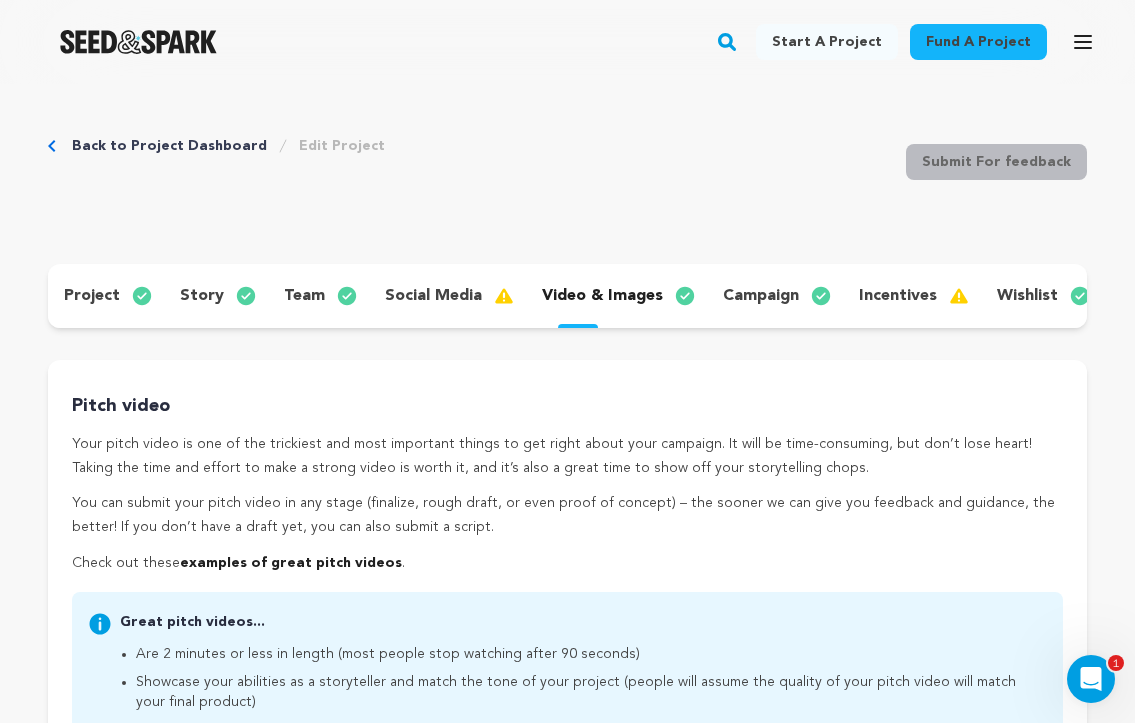 scroll, scrollTop: 0, scrollLeft: 0, axis: both 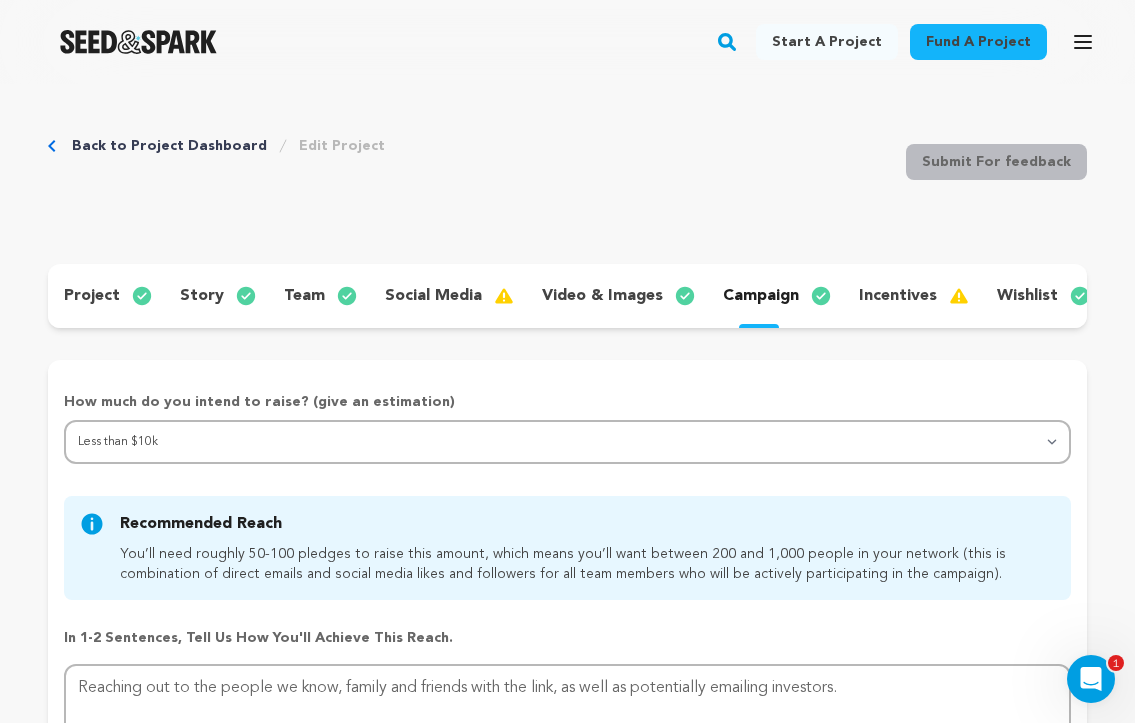 click on "incentives" at bounding box center (898, 296) 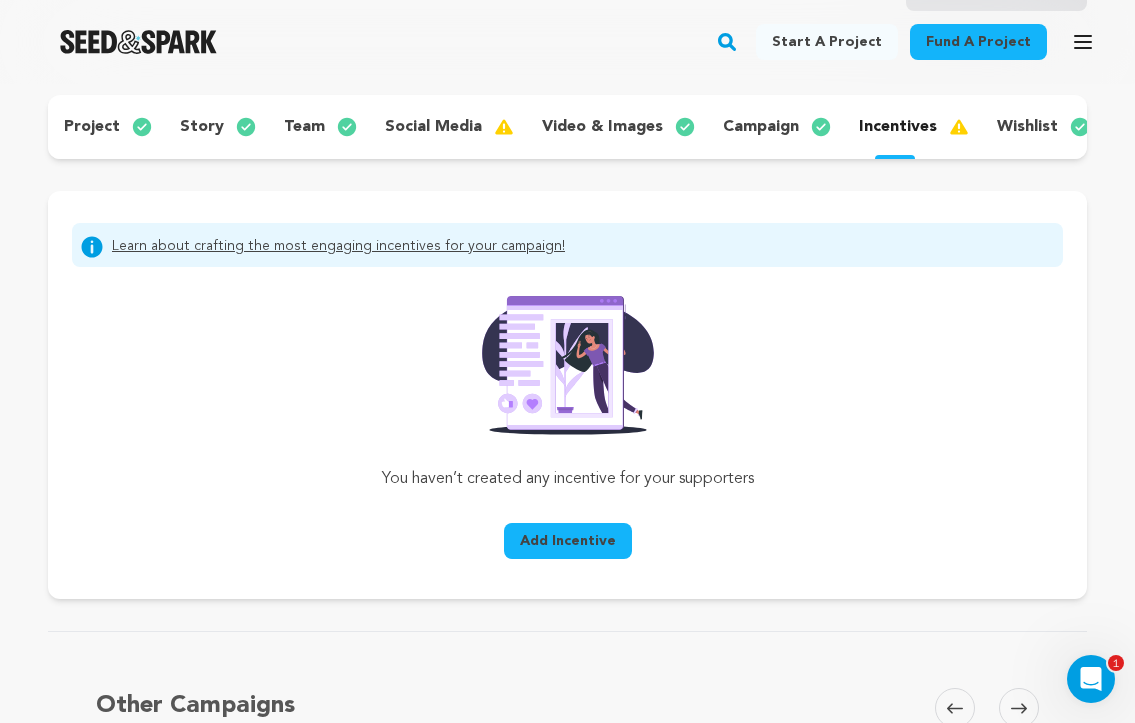 scroll, scrollTop: 179, scrollLeft: 0, axis: vertical 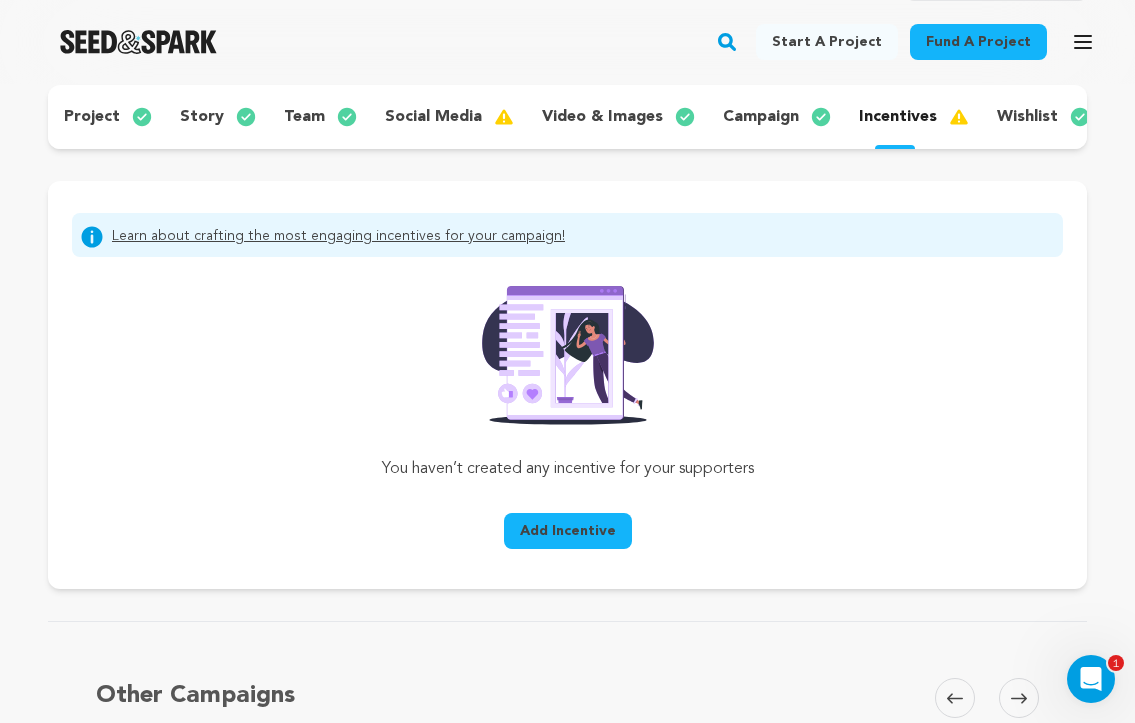 click on "wishlist" at bounding box center (1027, 117) 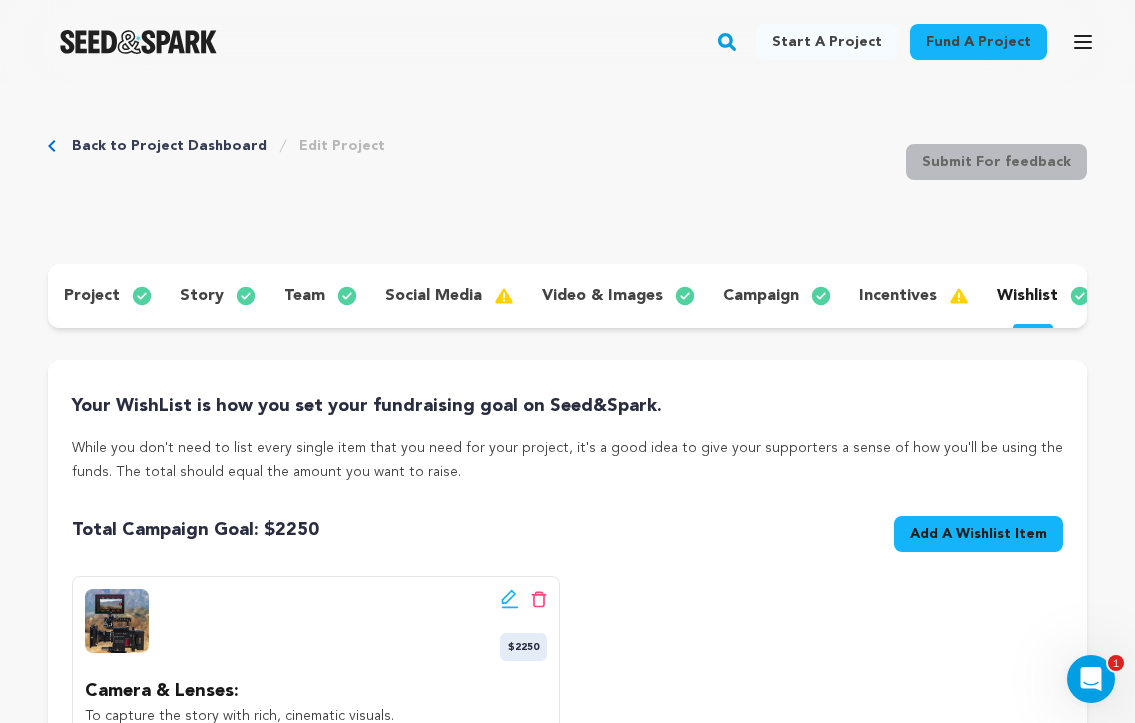 scroll, scrollTop: 0, scrollLeft: 0, axis: both 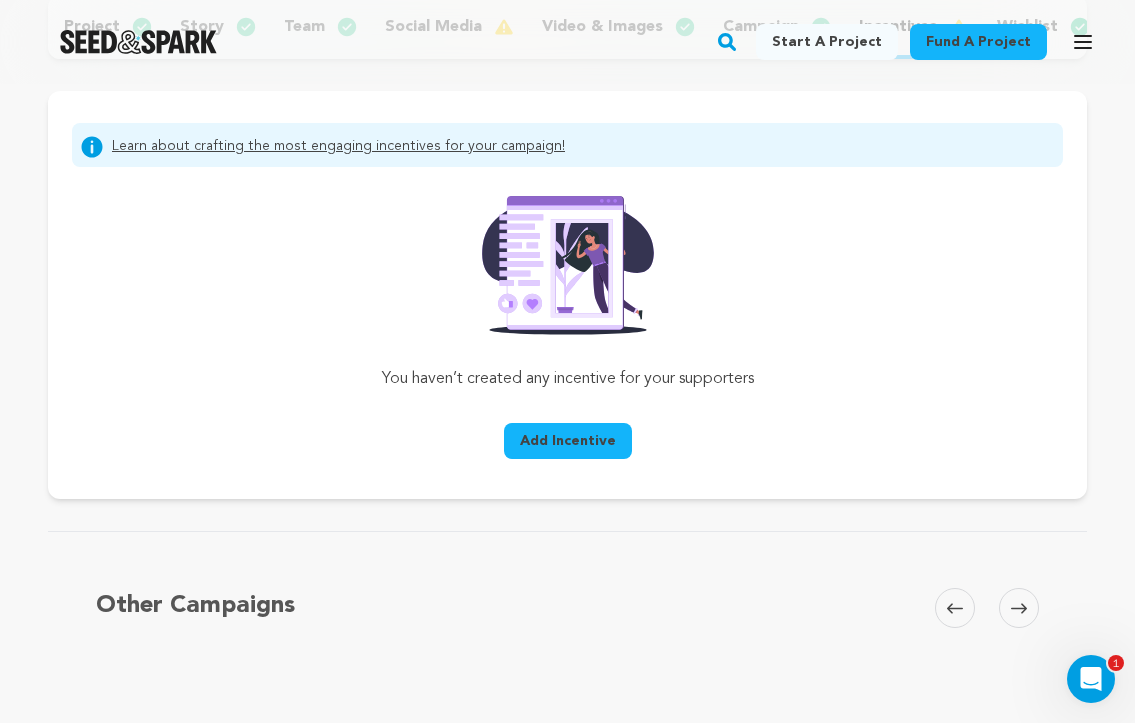 click on "Add Incentive" at bounding box center (568, 441) 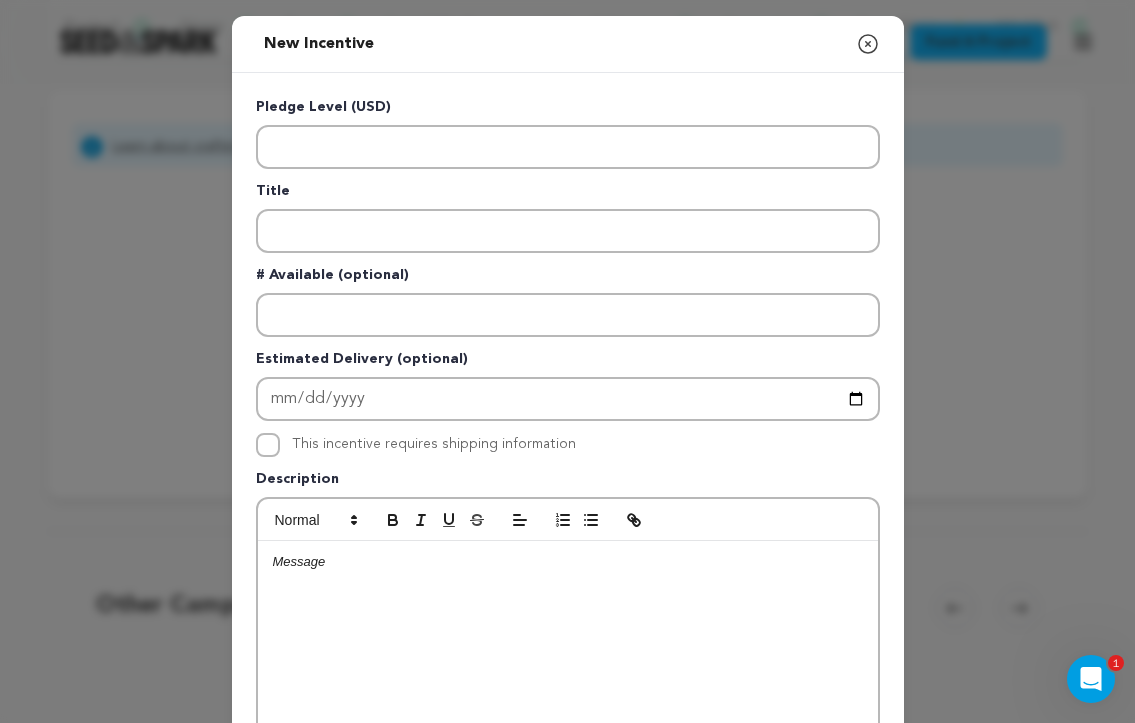 scroll, scrollTop: 0, scrollLeft: 0, axis: both 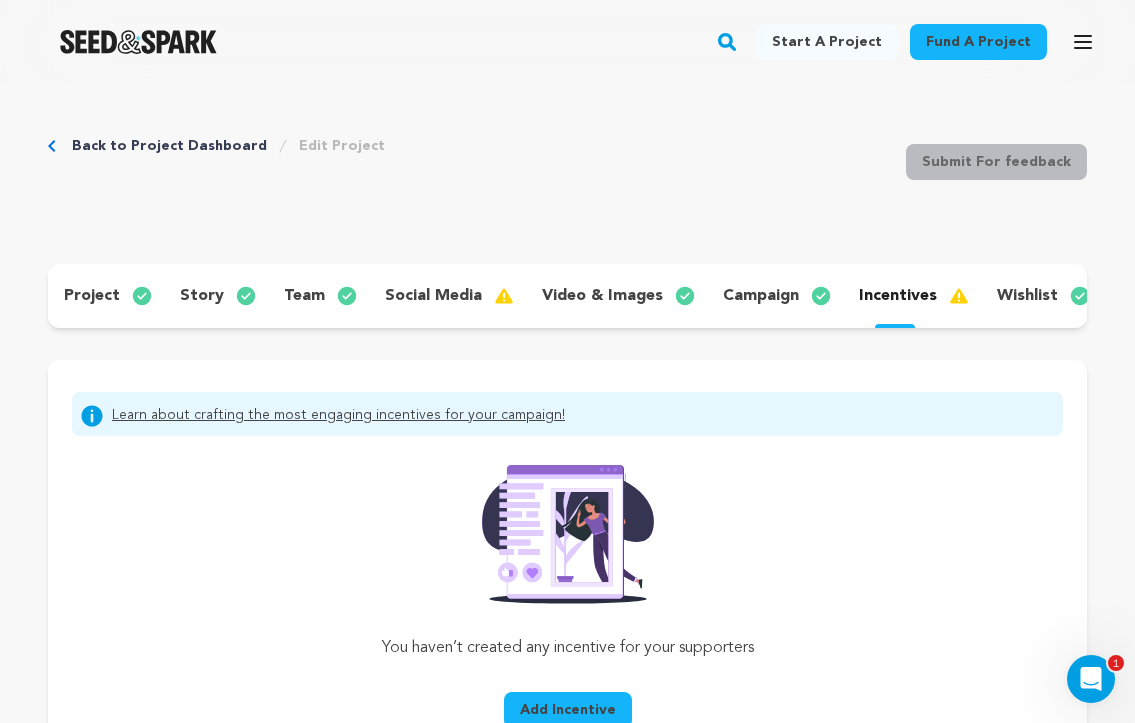 click on "wishlist" at bounding box center (1027, 296) 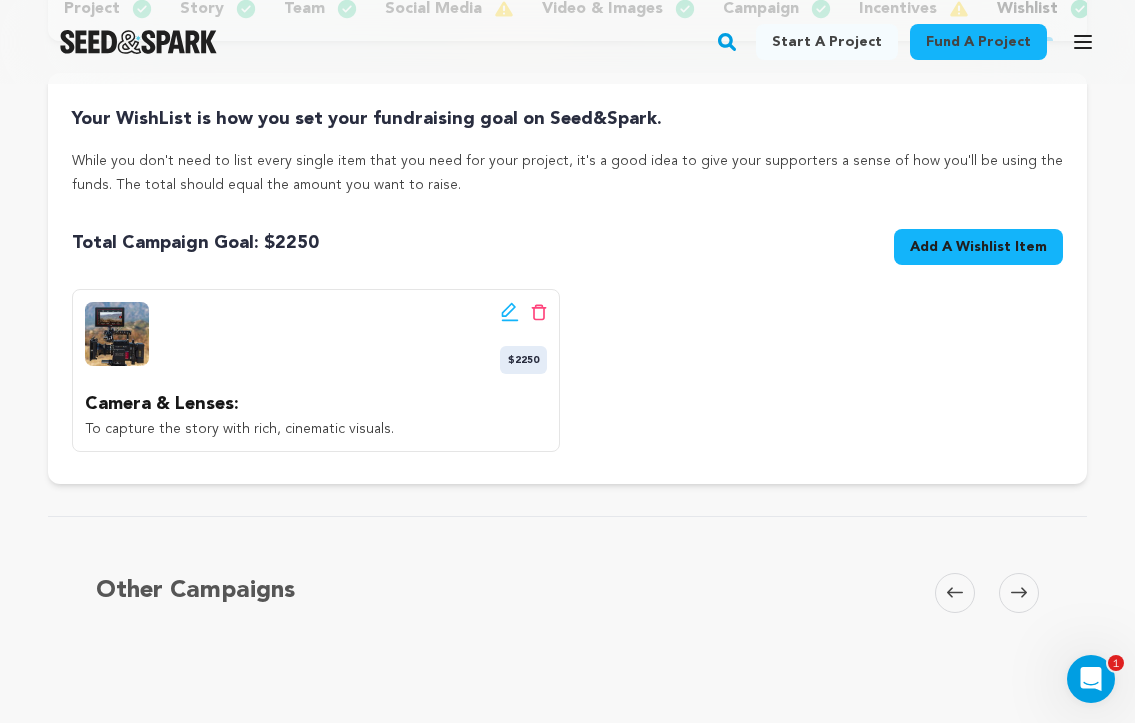 scroll, scrollTop: 298, scrollLeft: 0, axis: vertical 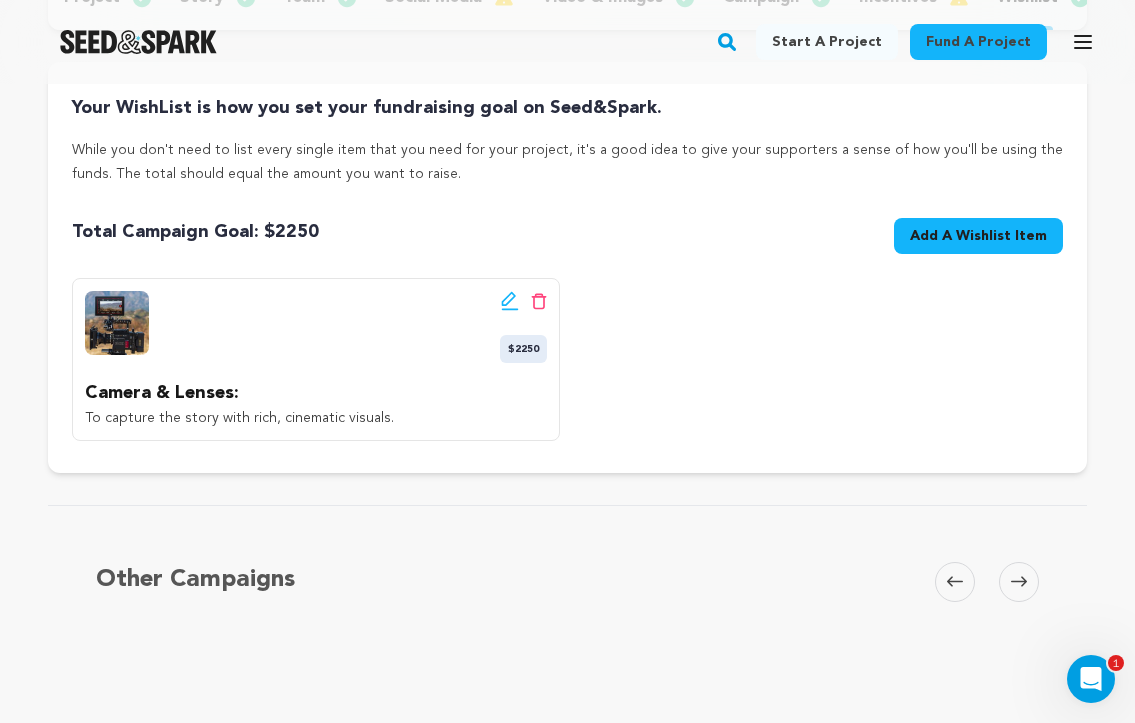 click on "Add A Wishlist Item" at bounding box center [978, 236] 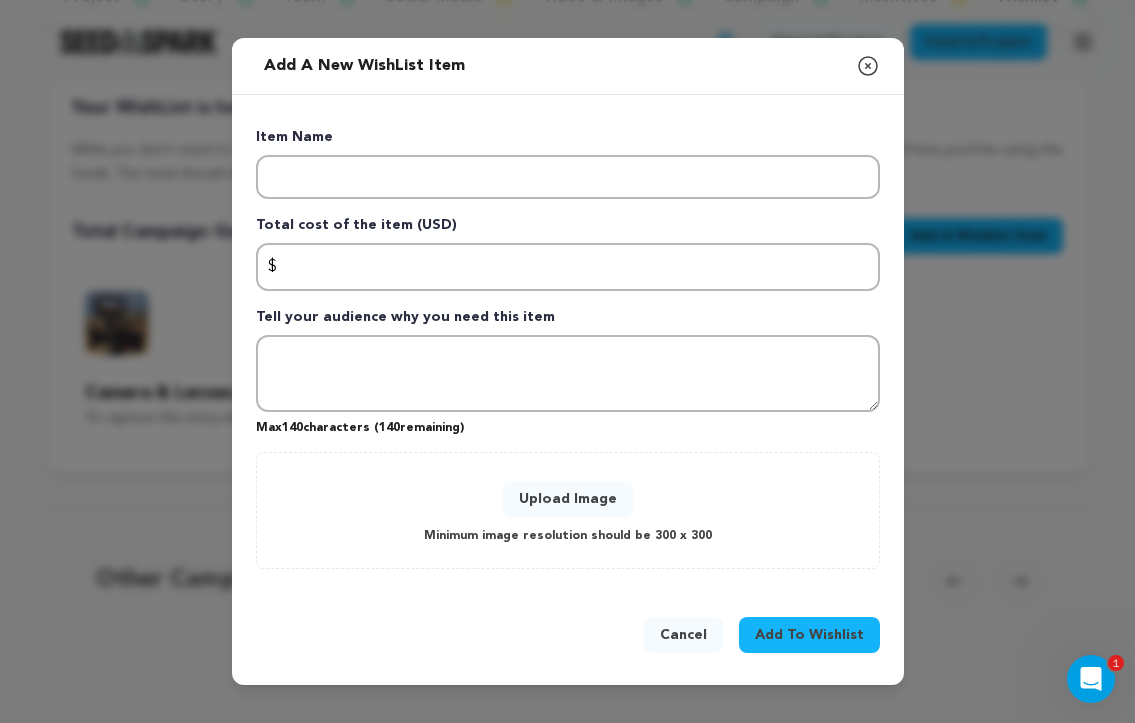 click 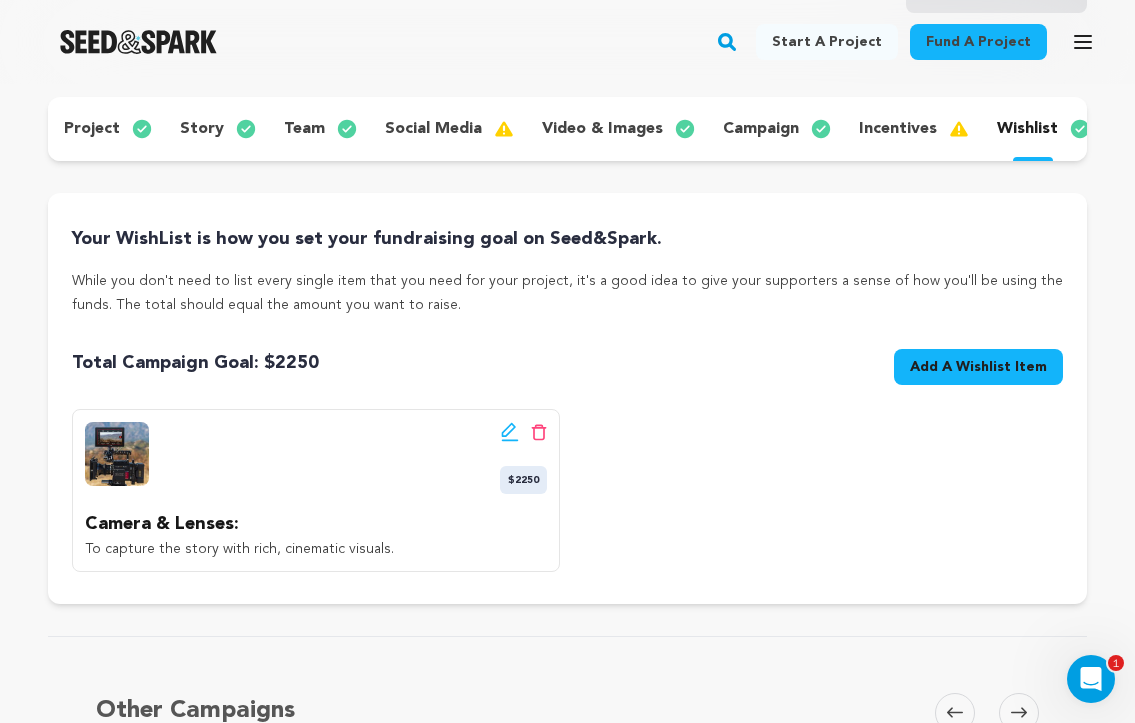 scroll, scrollTop: 173, scrollLeft: 0, axis: vertical 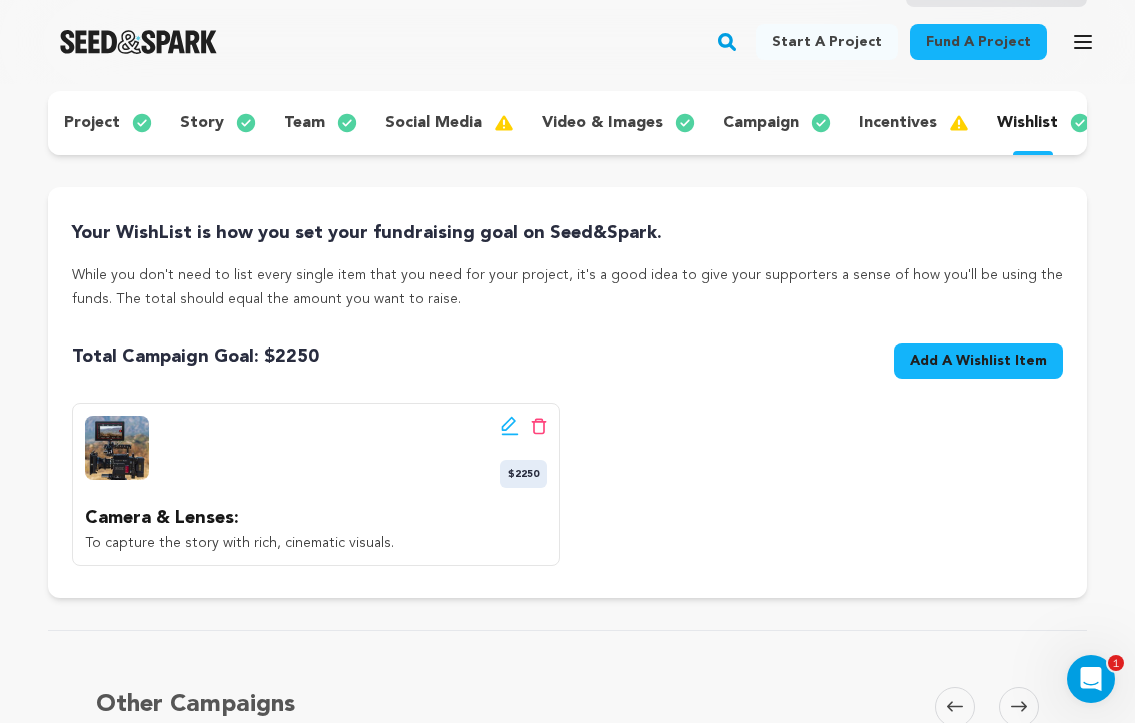 click on "incentives" at bounding box center [898, 123] 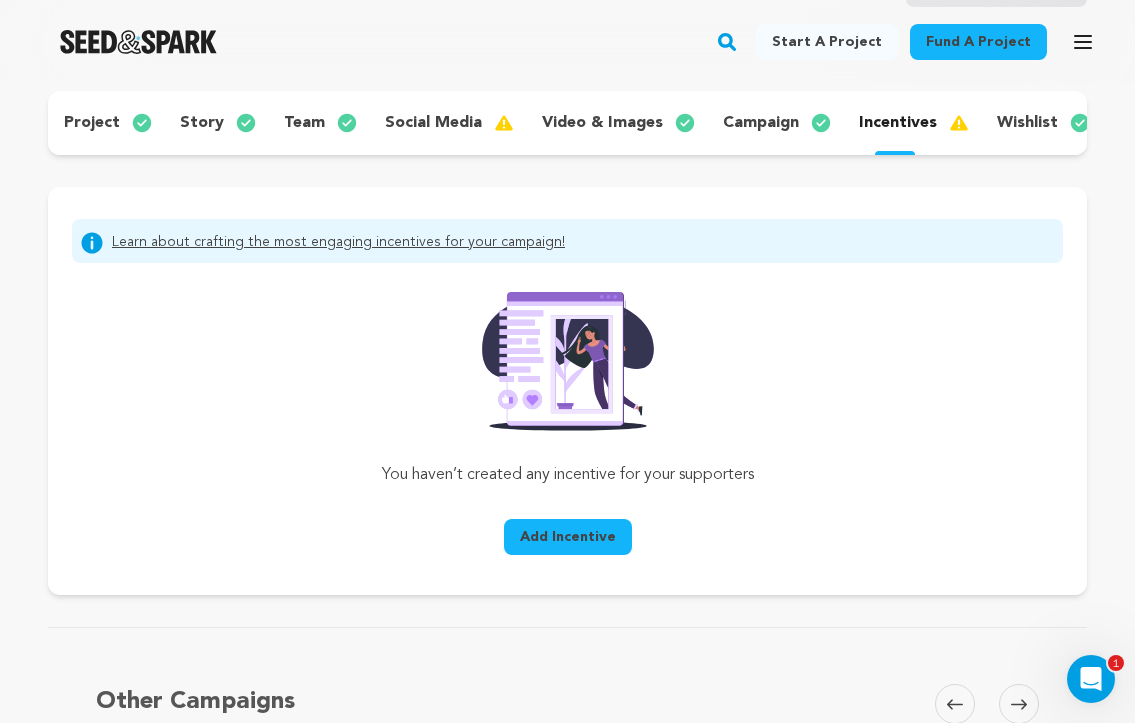 click on "social media" at bounding box center (433, 123) 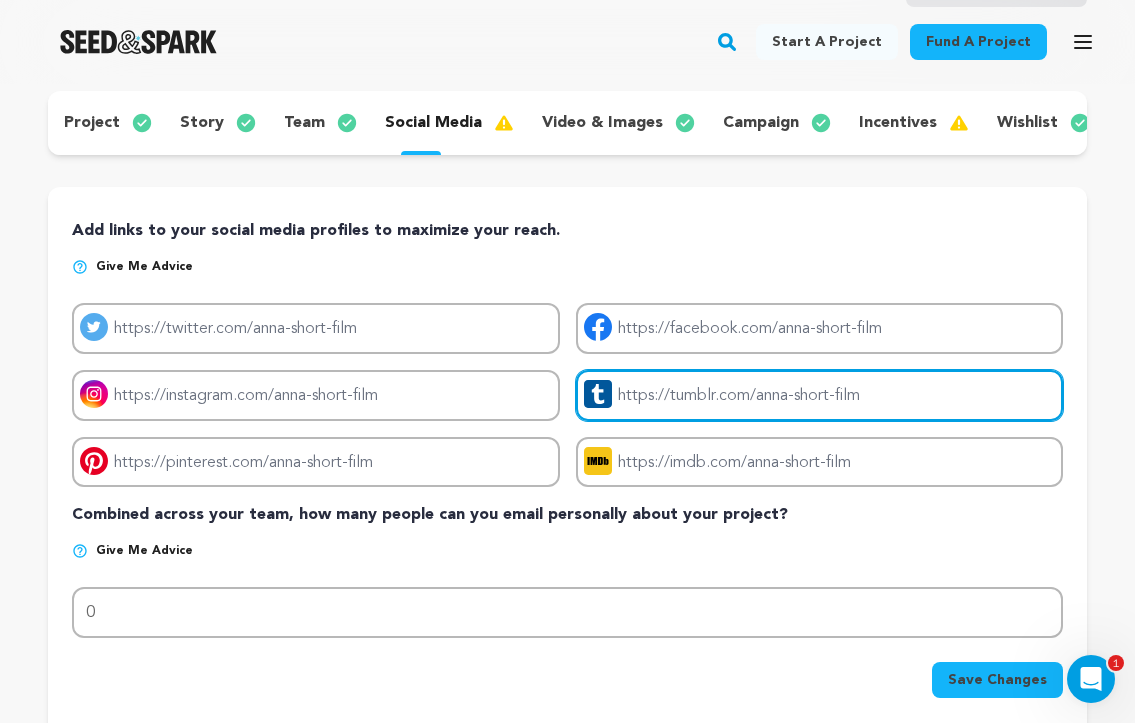 drag, startPoint x: 873, startPoint y: 391, endPoint x: 634, endPoint y: 397, distance: 239.0753 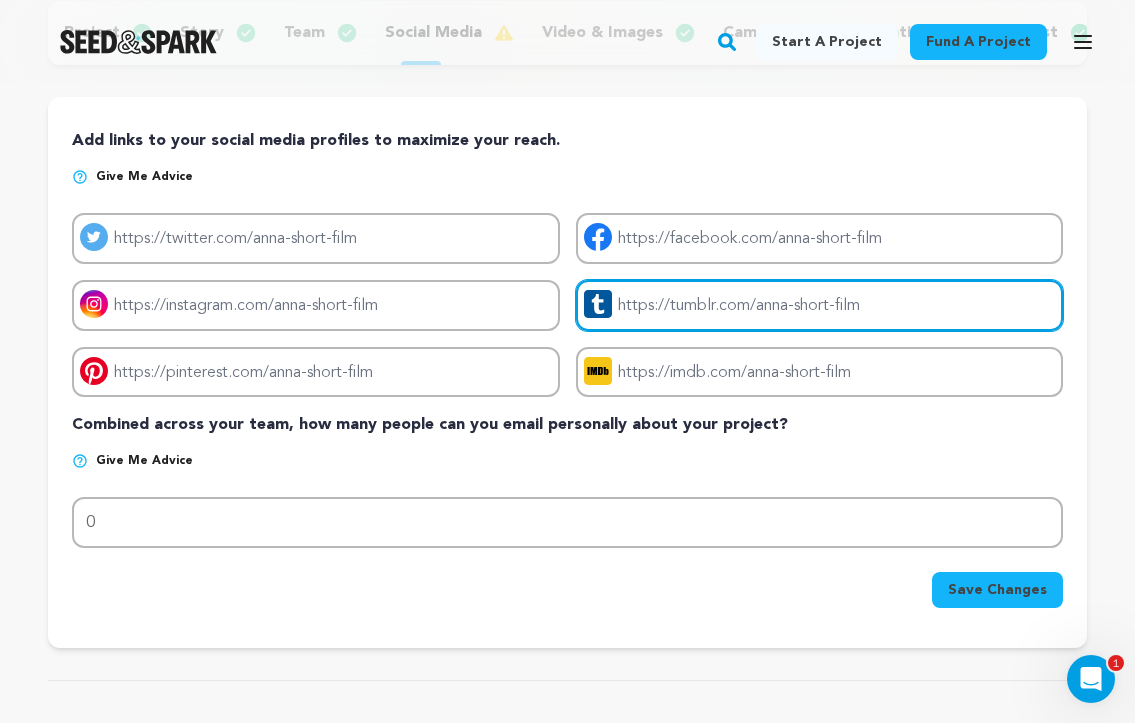 scroll, scrollTop: 239, scrollLeft: 0, axis: vertical 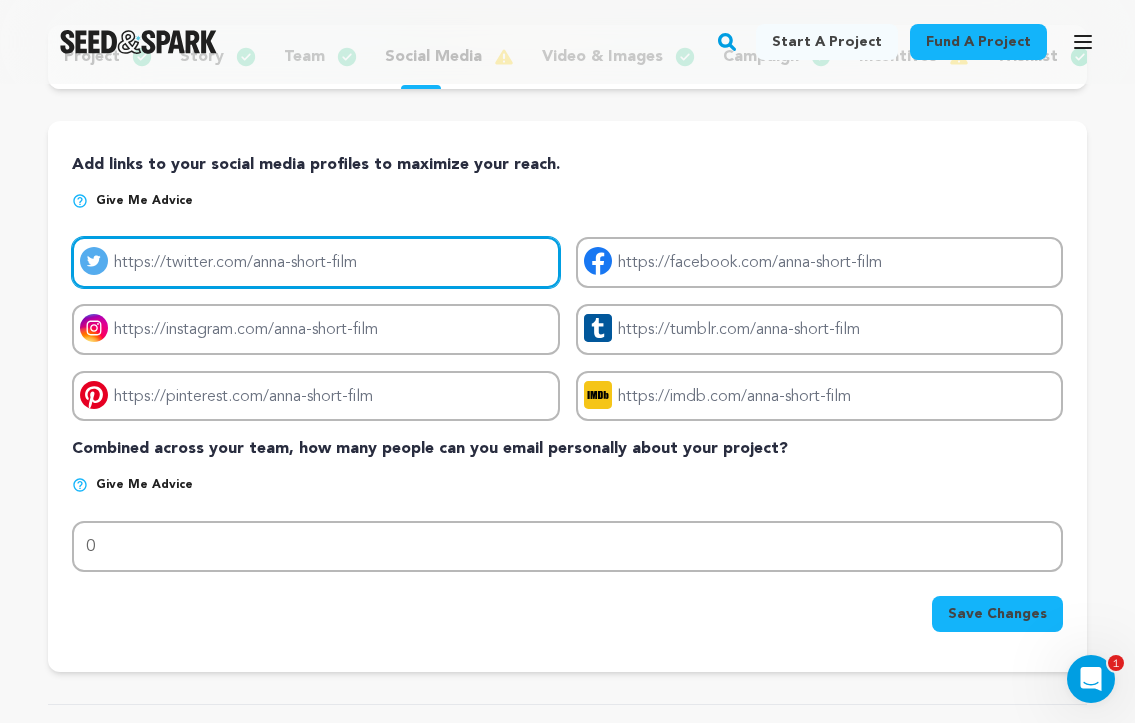 drag, startPoint x: 447, startPoint y: 262, endPoint x: 149, endPoint y: 253, distance: 298.13586 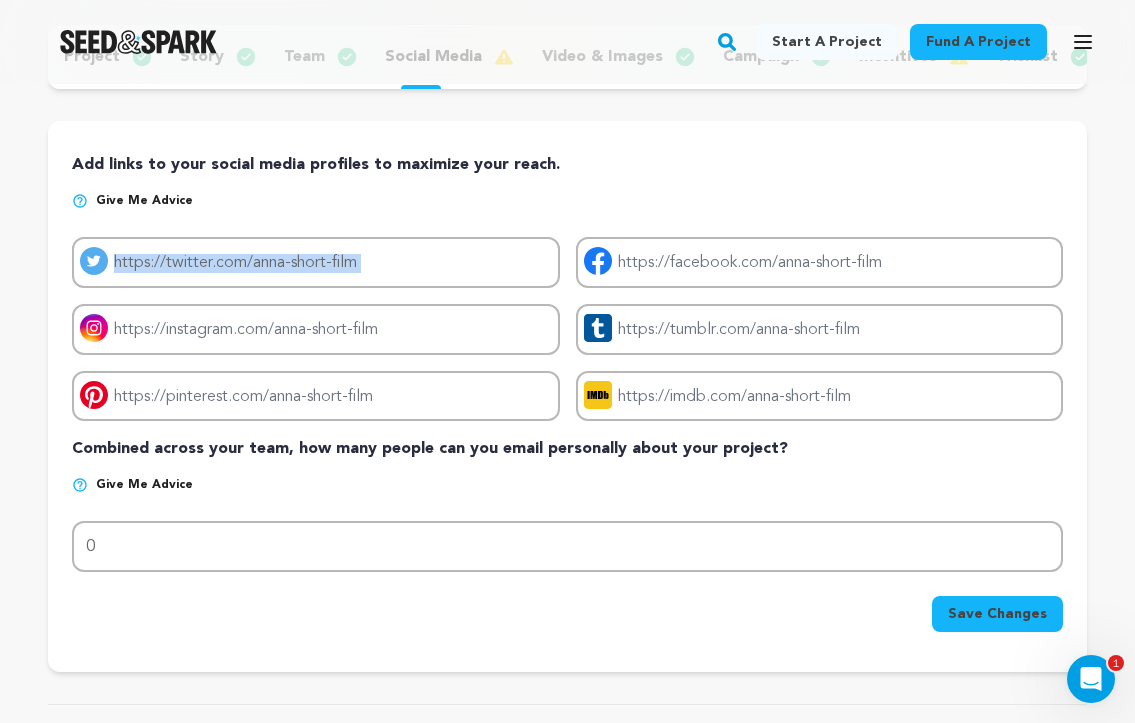 drag, startPoint x: 103, startPoint y: 262, endPoint x: 193, endPoint y: 262, distance: 90 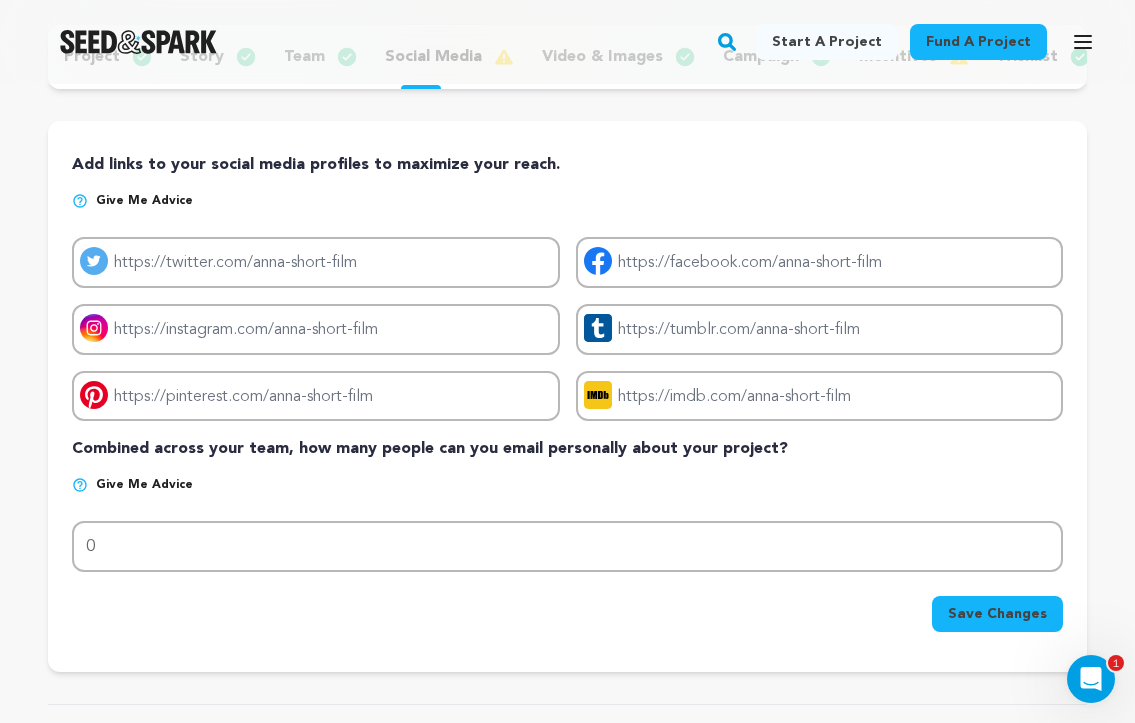 click on "Give me advice
# of email addresses...
0" at bounding box center (567, 524) 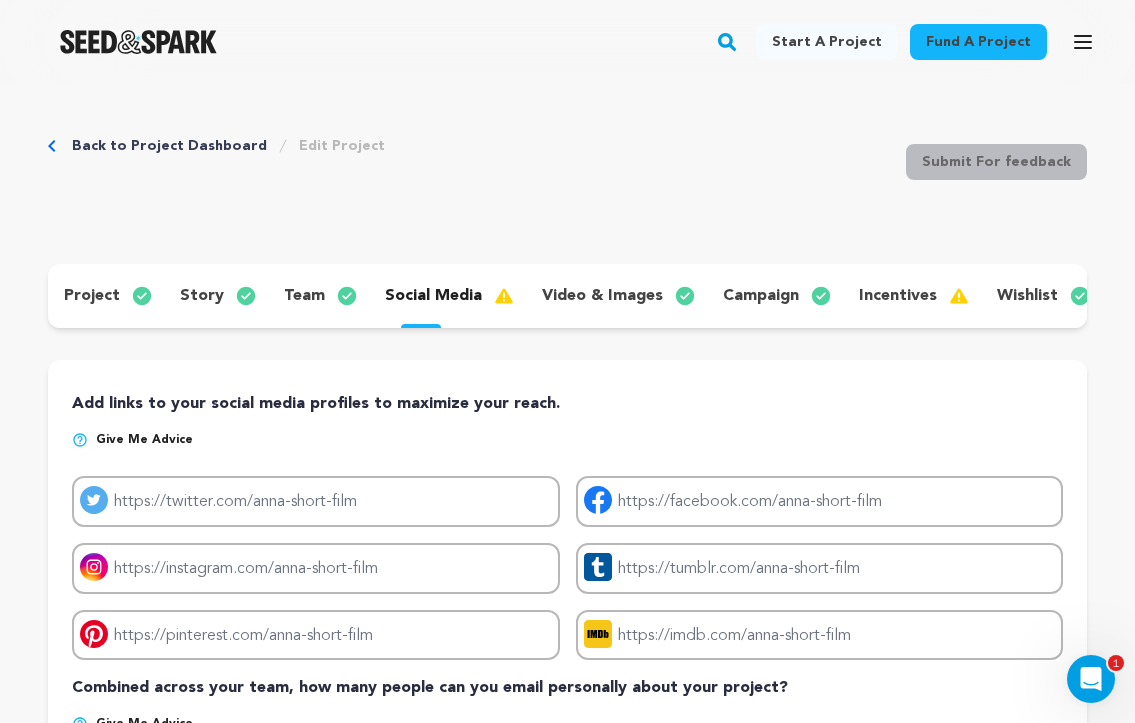 scroll, scrollTop: 0, scrollLeft: 0, axis: both 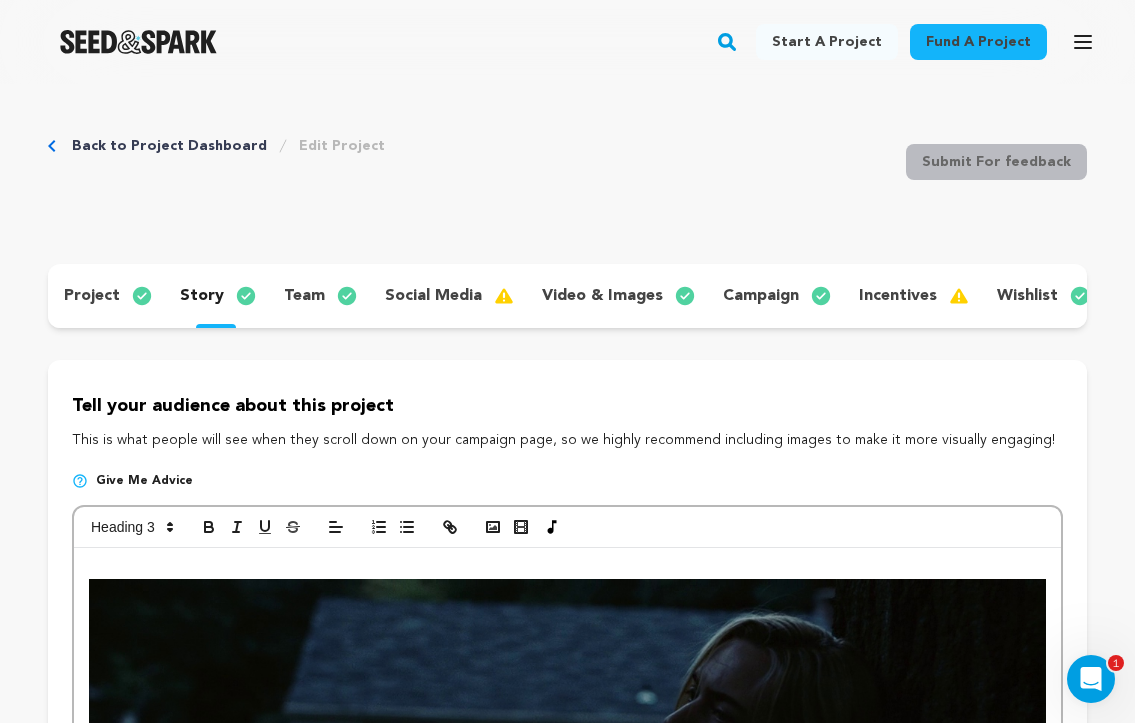 click on "social media" at bounding box center [433, 296] 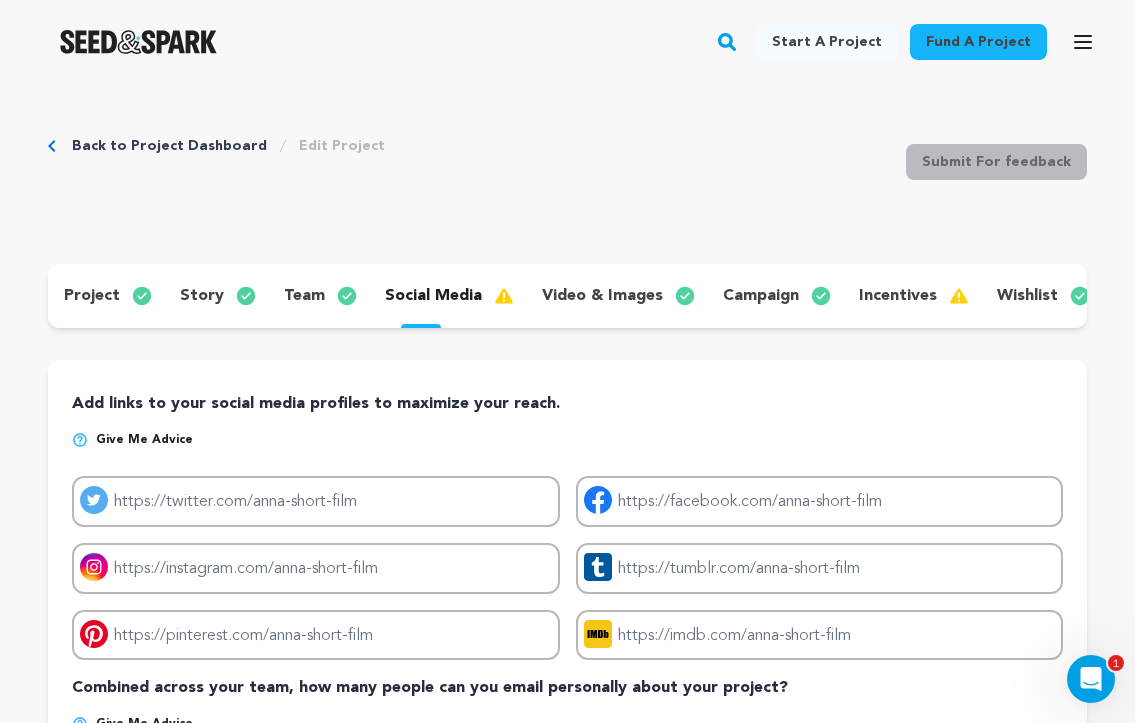 scroll, scrollTop: 0, scrollLeft: 0, axis: both 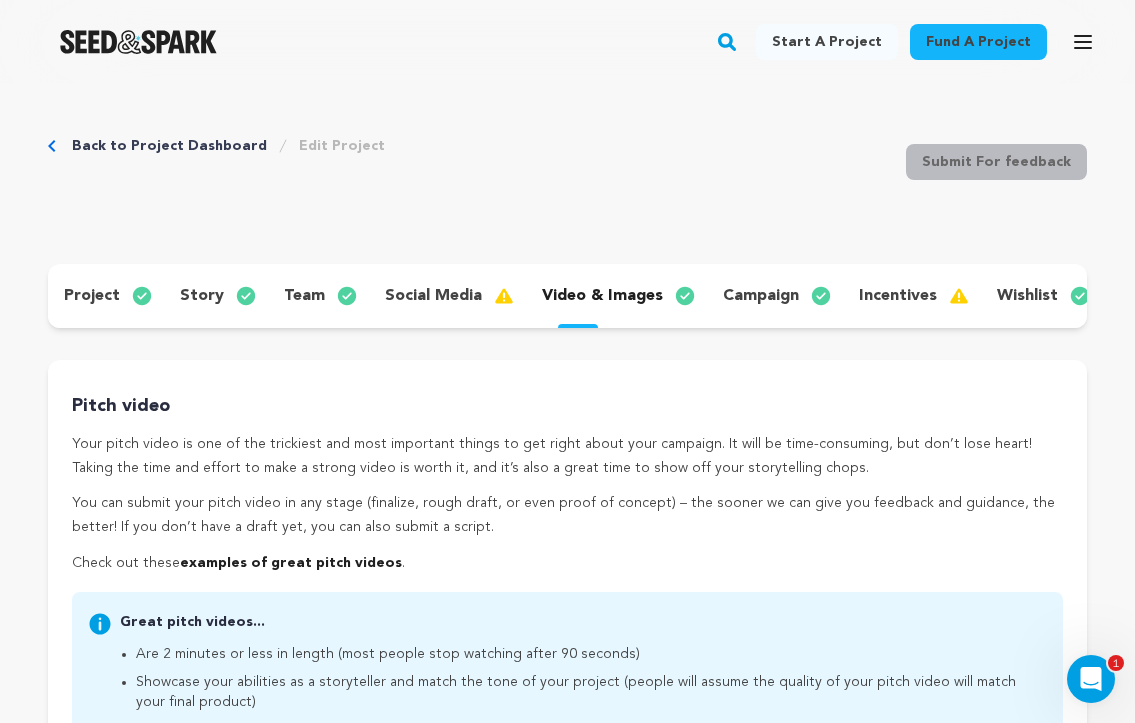 click on "campaign" at bounding box center [761, 296] 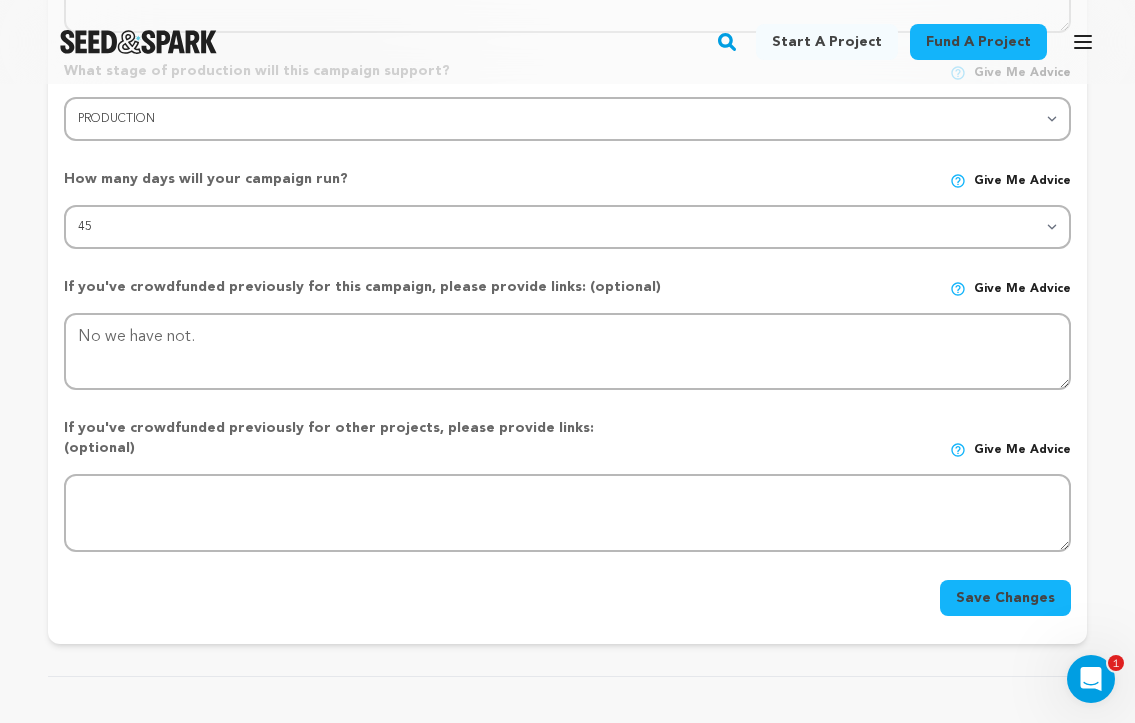 scroll, scrollTop: 706, scrollLeft: 0, axis: vertical 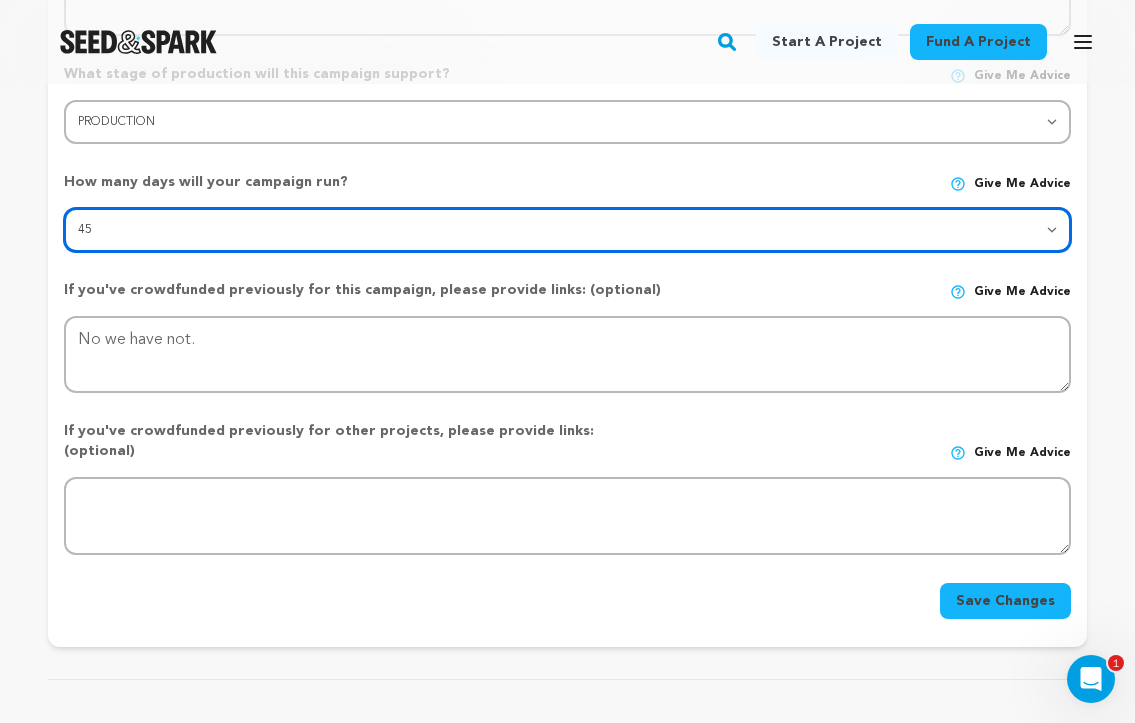select on "30" 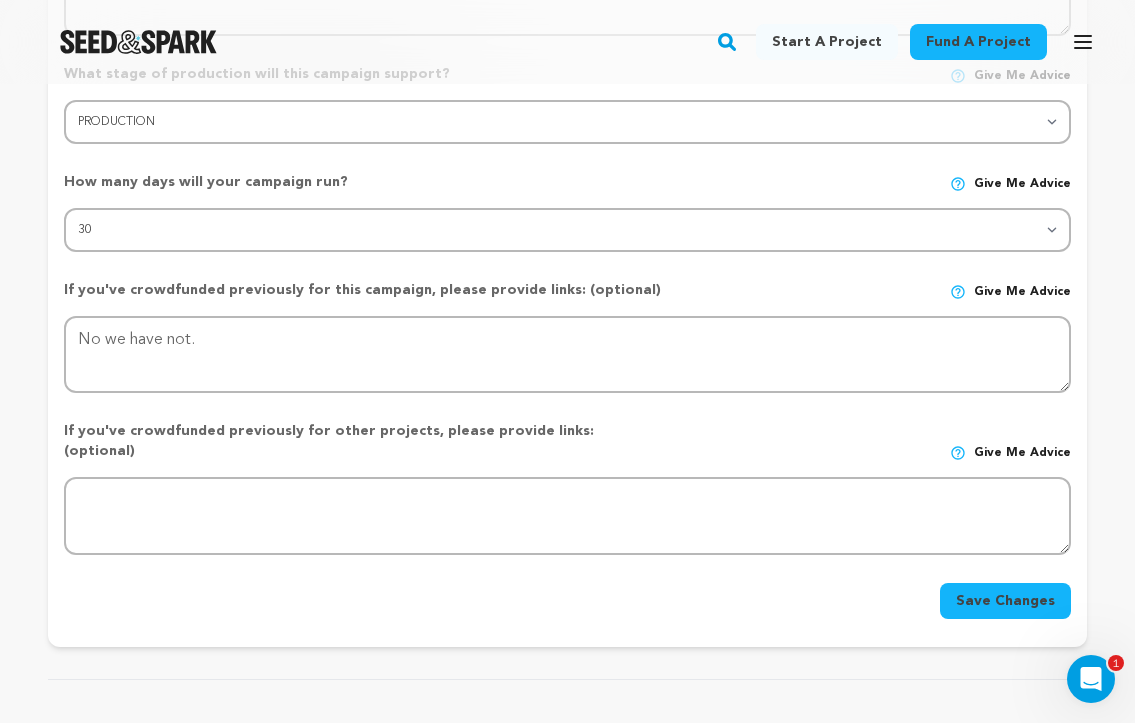 click on "Save Changes" at bounding box center [1005, 601] 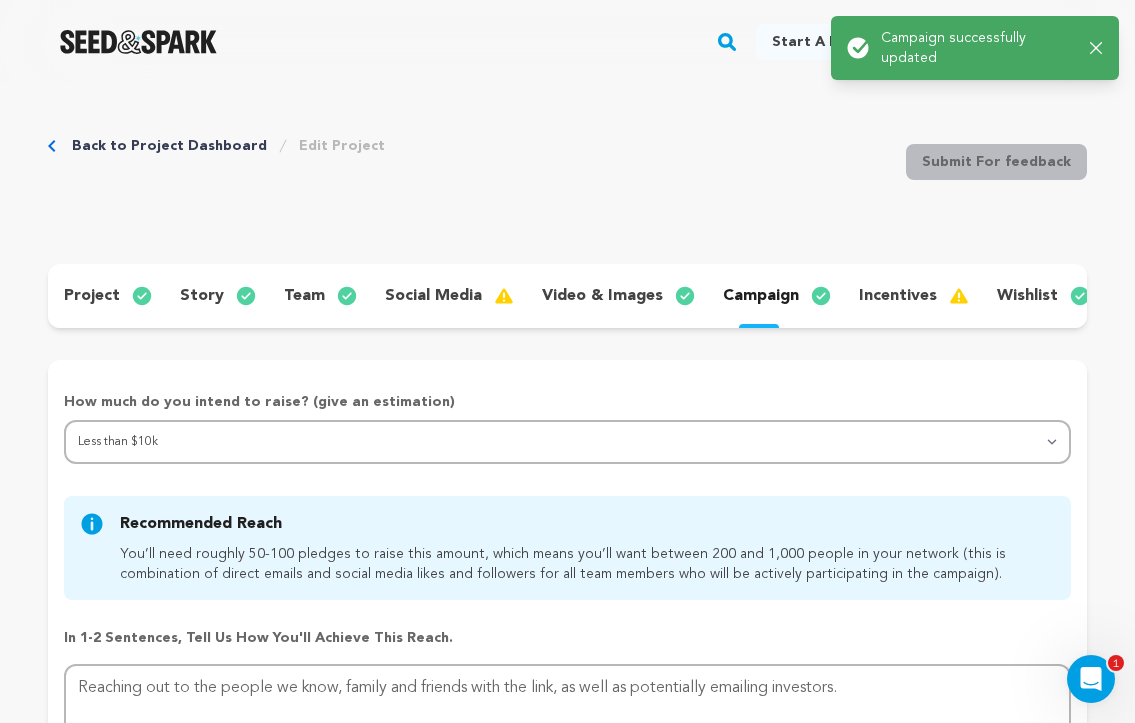 scroll, scrollTop: 0, scrollLeft: 0, axis: both 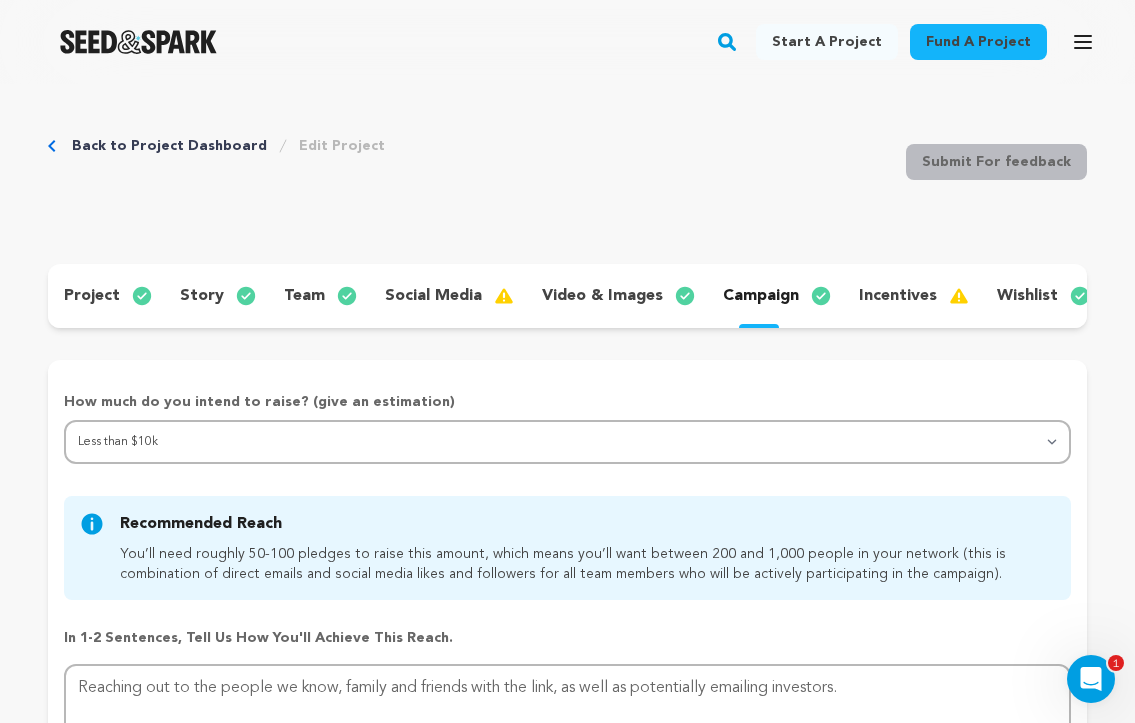 click on "story" at bounding box center [216, 296] 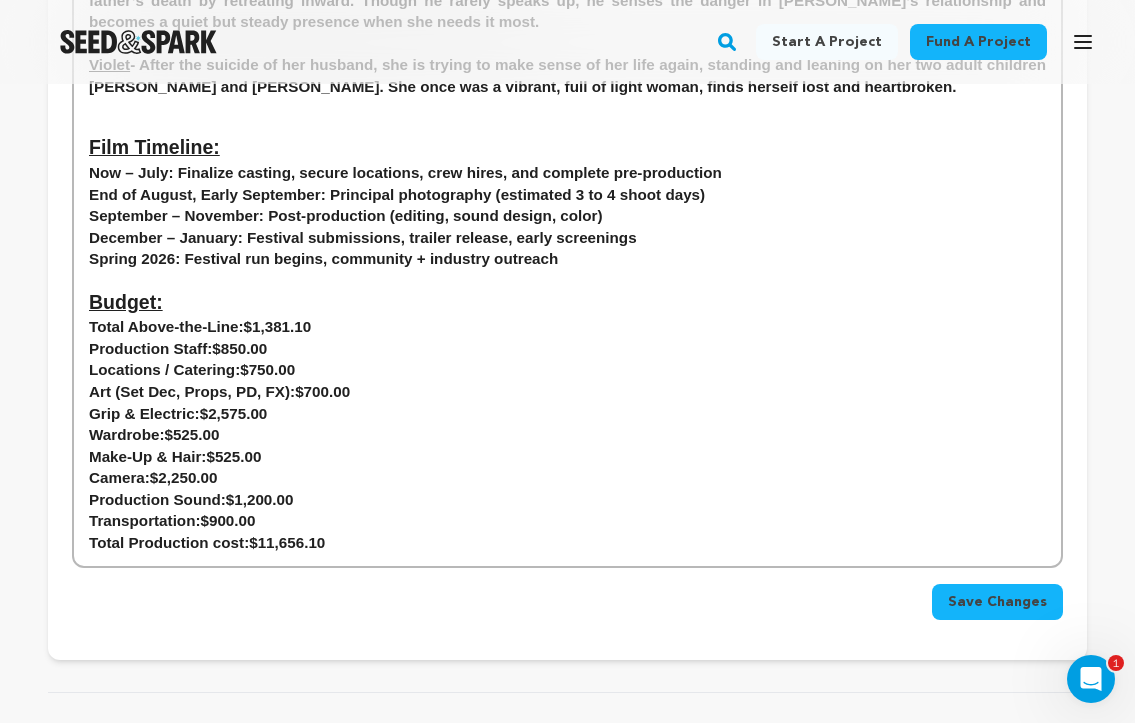scroll, scrollTop: 3165, scrollLeft: 0, axis: vertical 